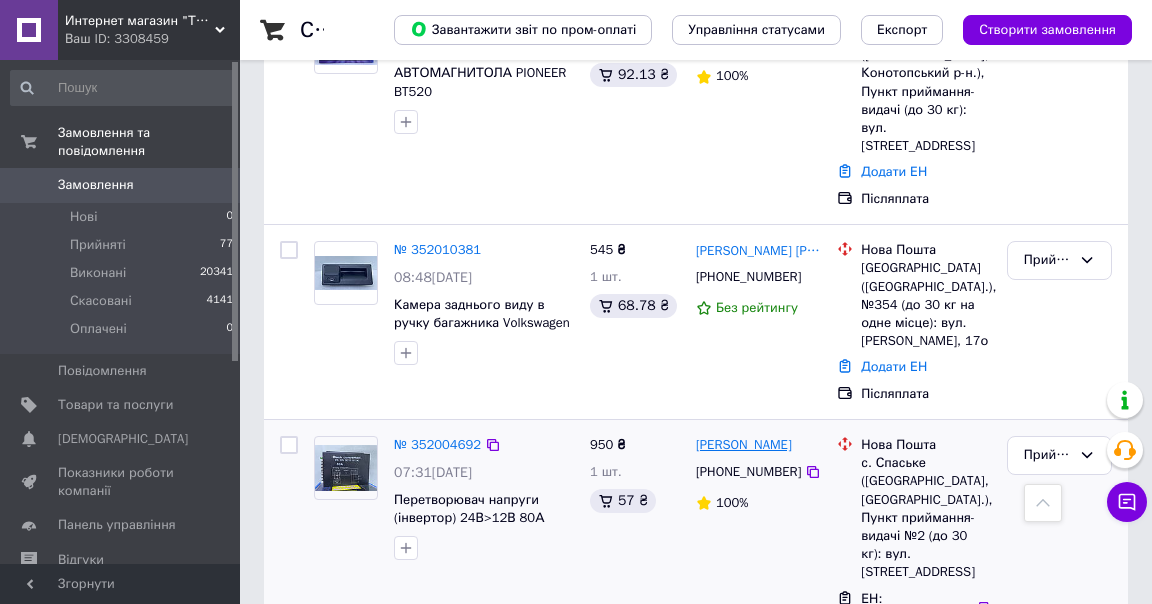 scroll, scrollTop: 444, scrollLeft: 0, axis: vertical 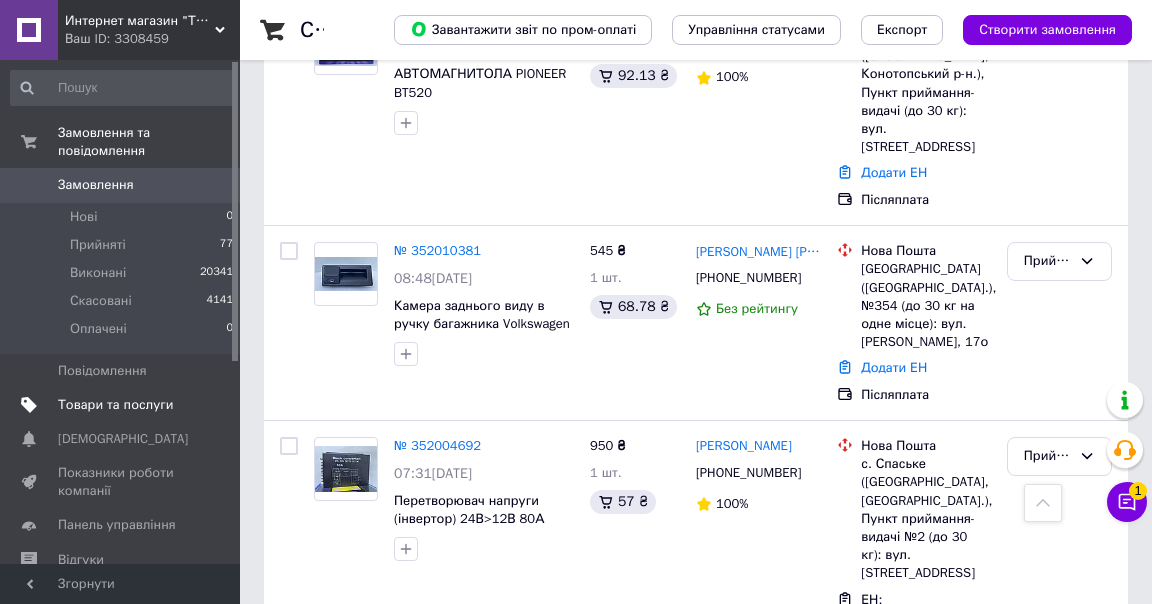 click on "Товари та послуги" at bounding box center [115, 405] 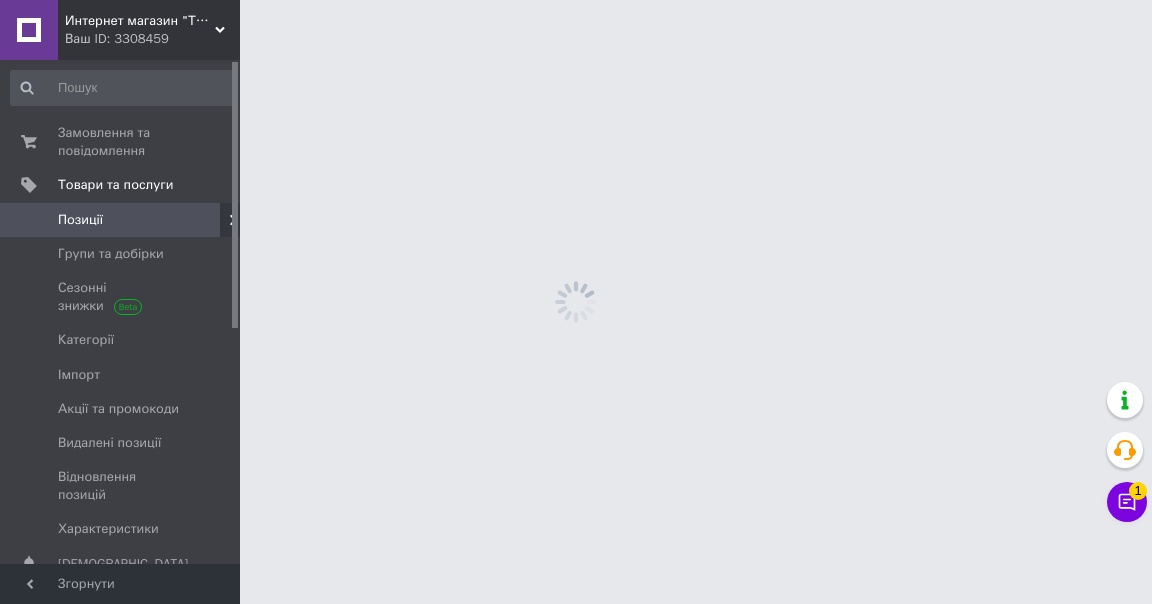 scroll, scrollTop: 0, scrollLeft: 0, axis: both 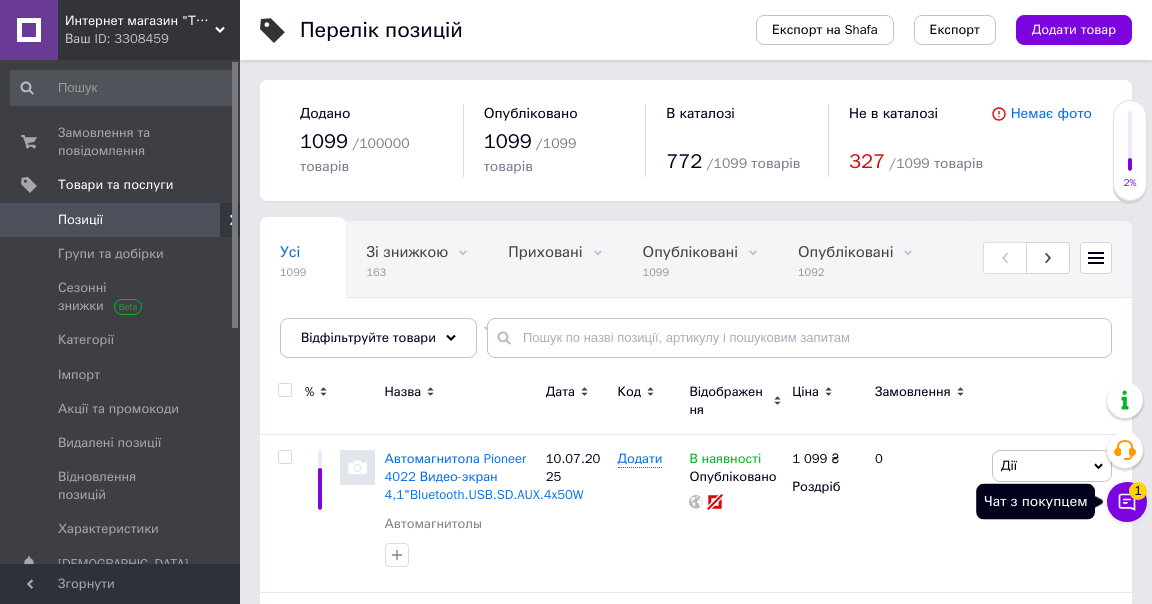click 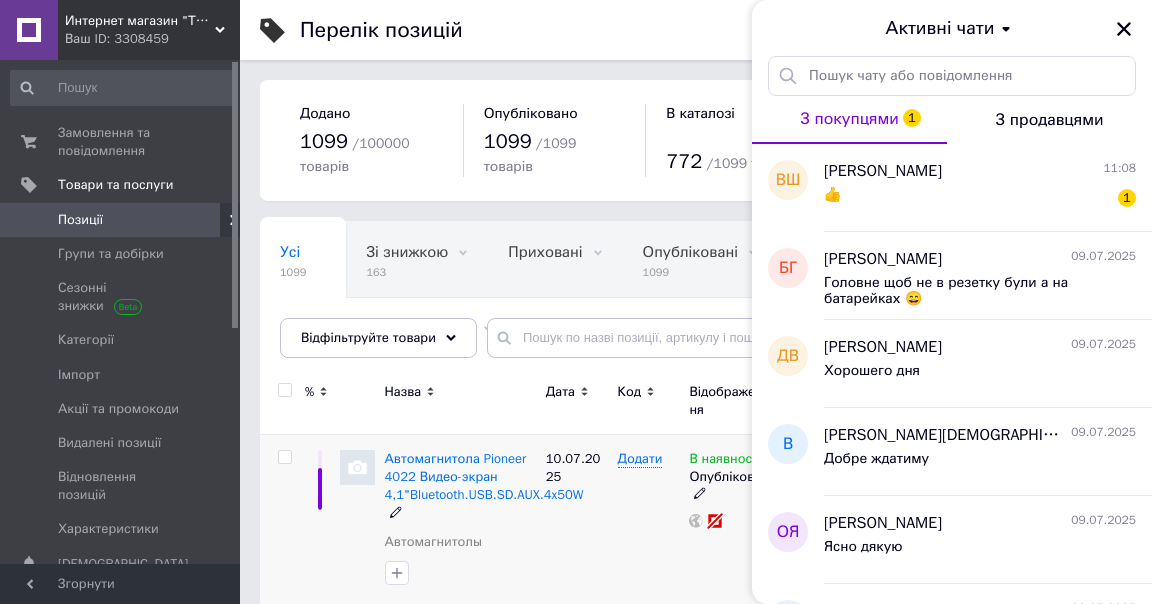 click on "10.07.2025" at bounding box center [577, 522] 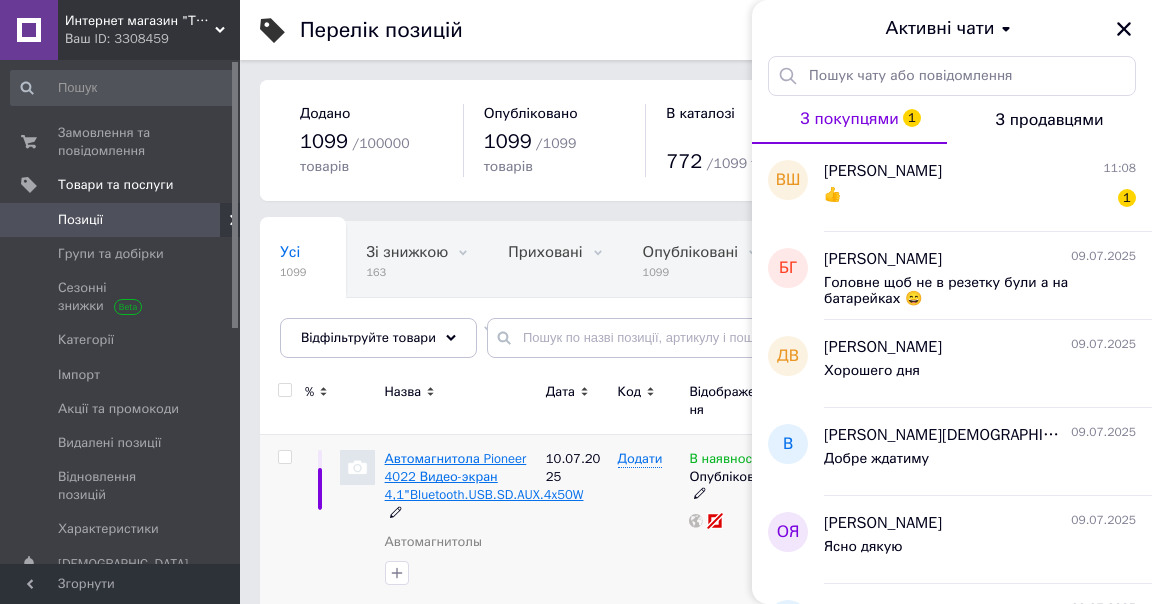 click on "Автомагнитола Pioneer 4022 Видео-экран 4,1"Bluetooth.USB.SD.AUX.4x50W" at bounding box center [484, 476] 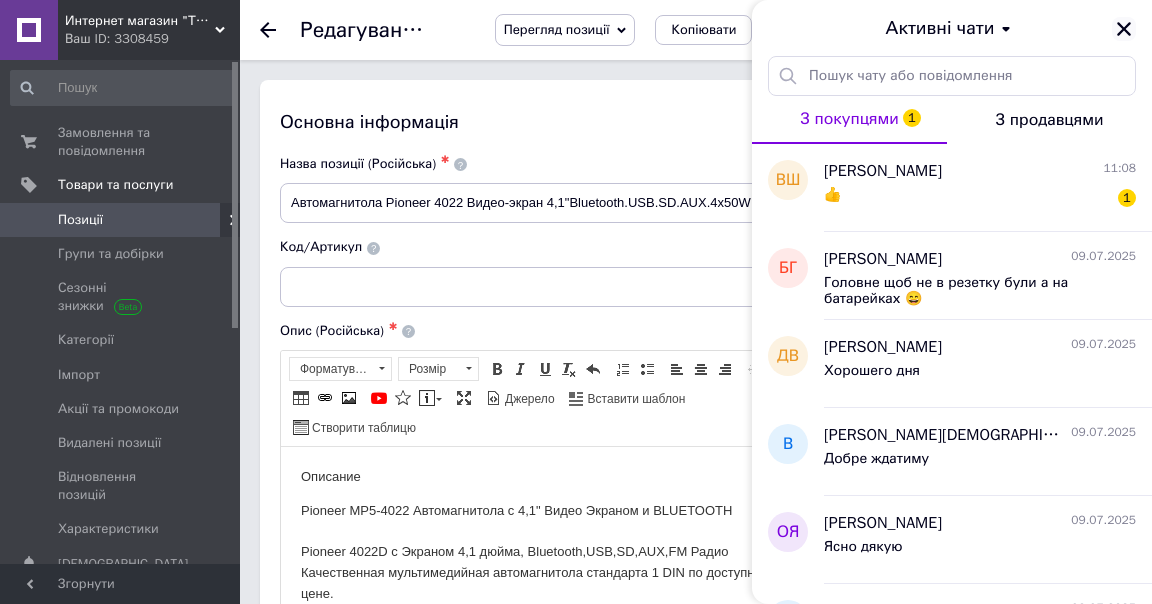 scroll, scrollTop: 0, scrollLeft: 0, axis: both 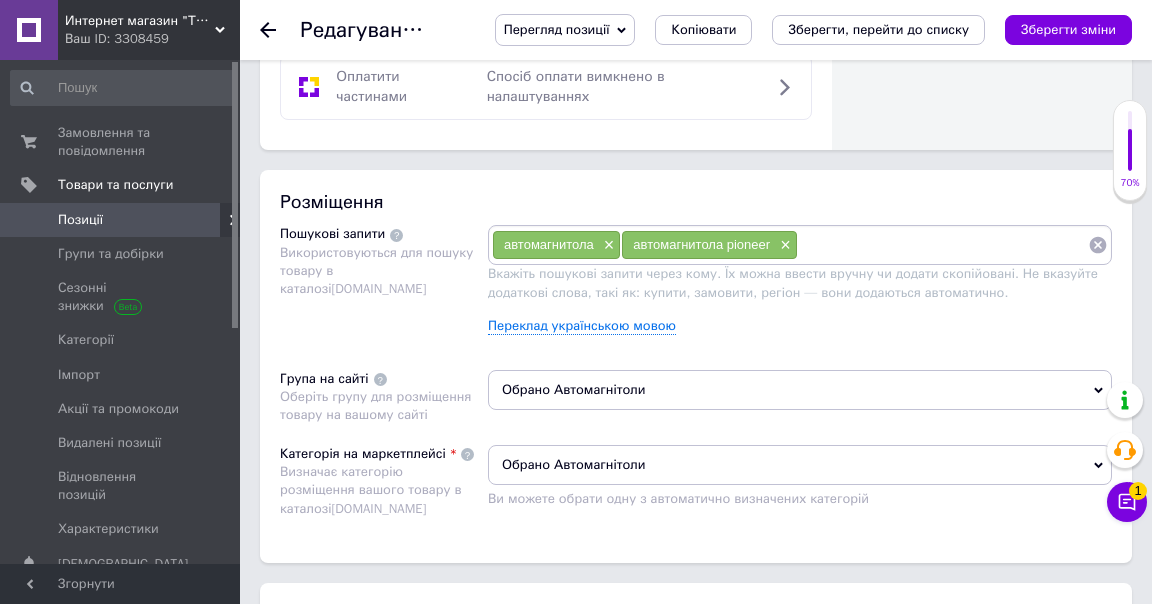 click at bounding box center [943, 245] 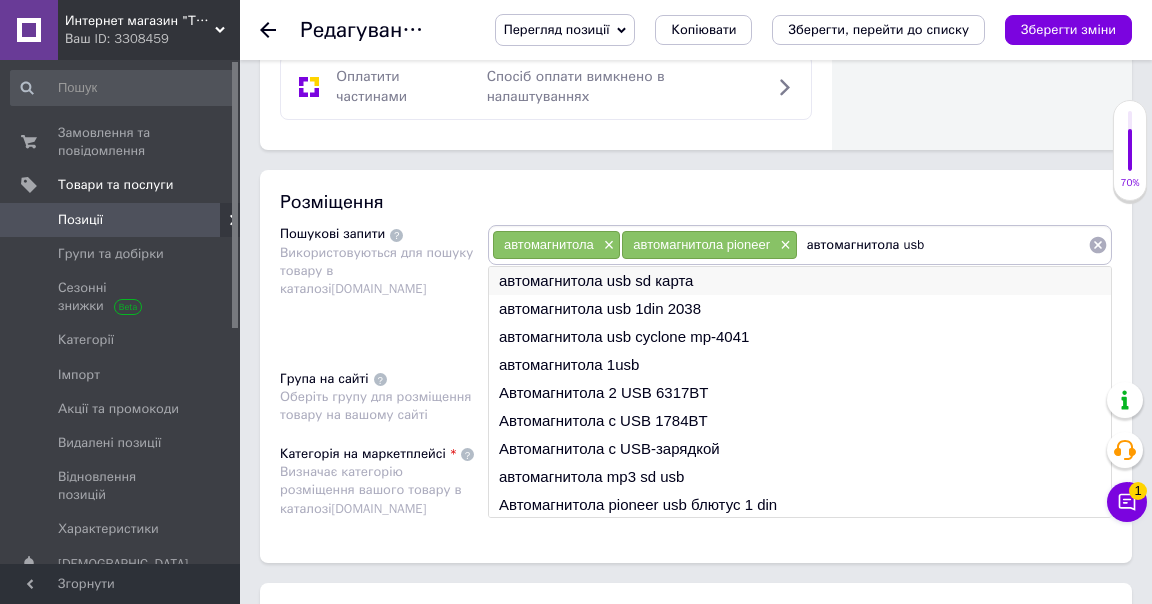 click on "автомагнитола usb sd карта" at bounding box center [800, 281] 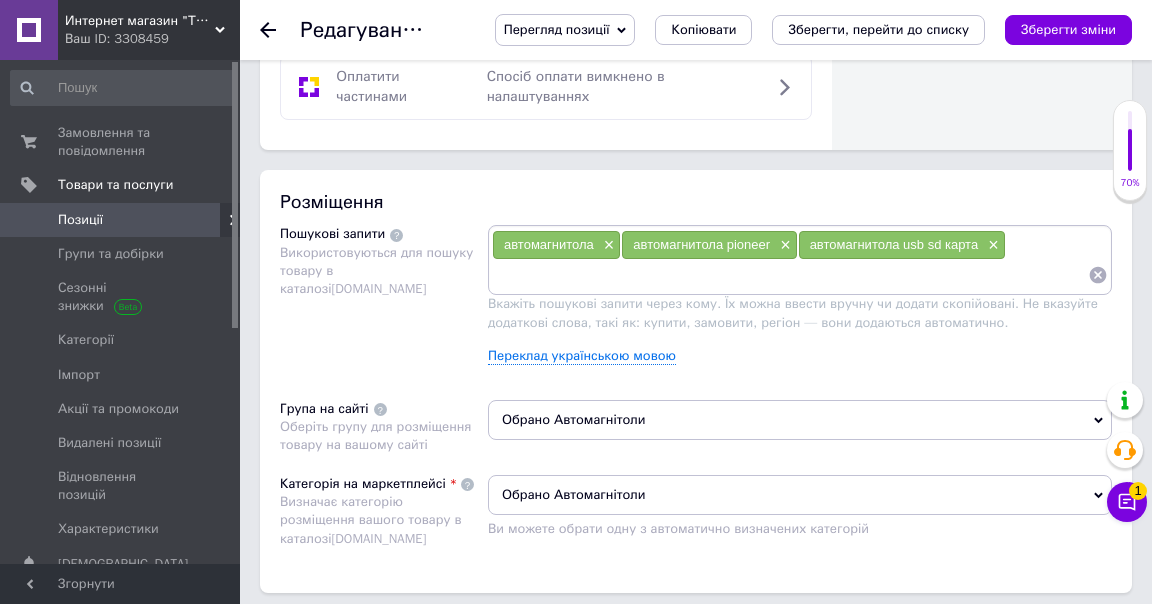 click at bounding box center (790, 275) 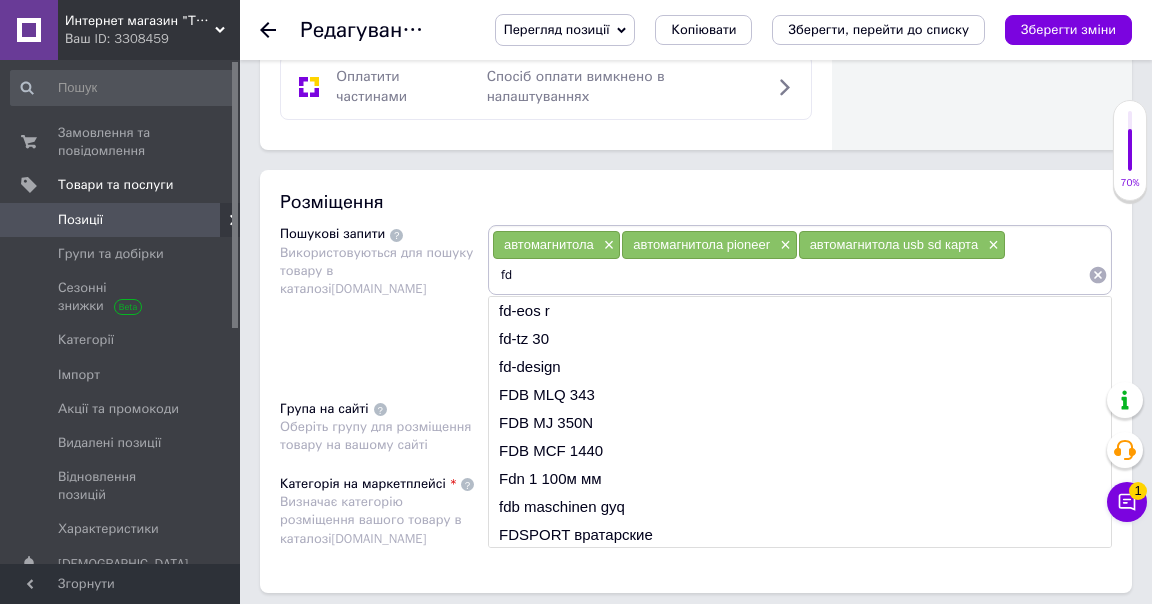 type on "f" 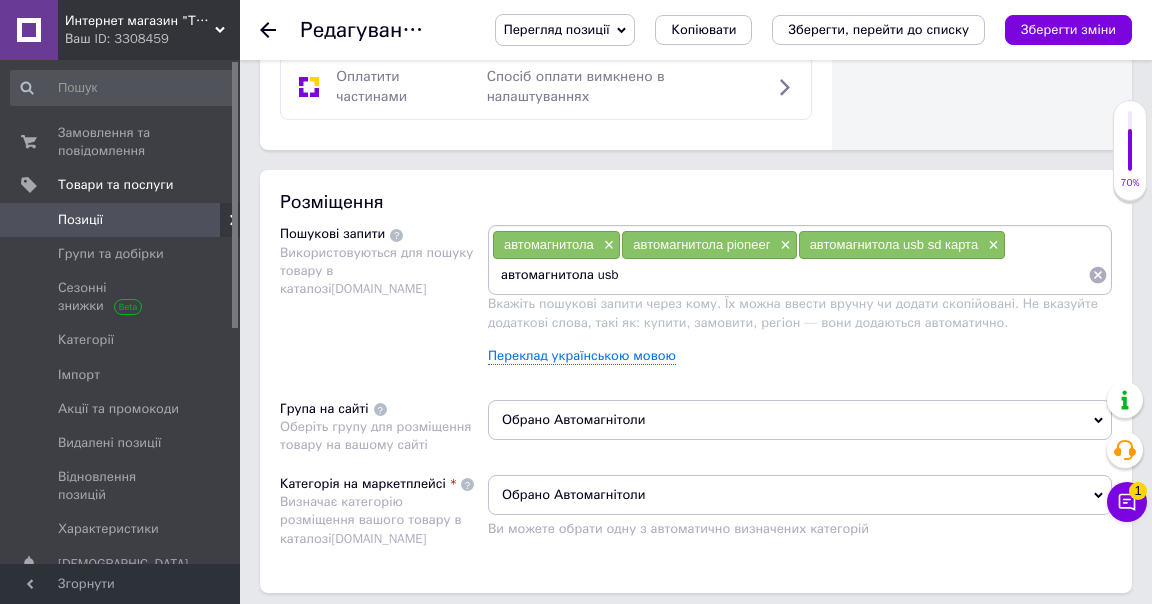type on "автомагнитола usb" 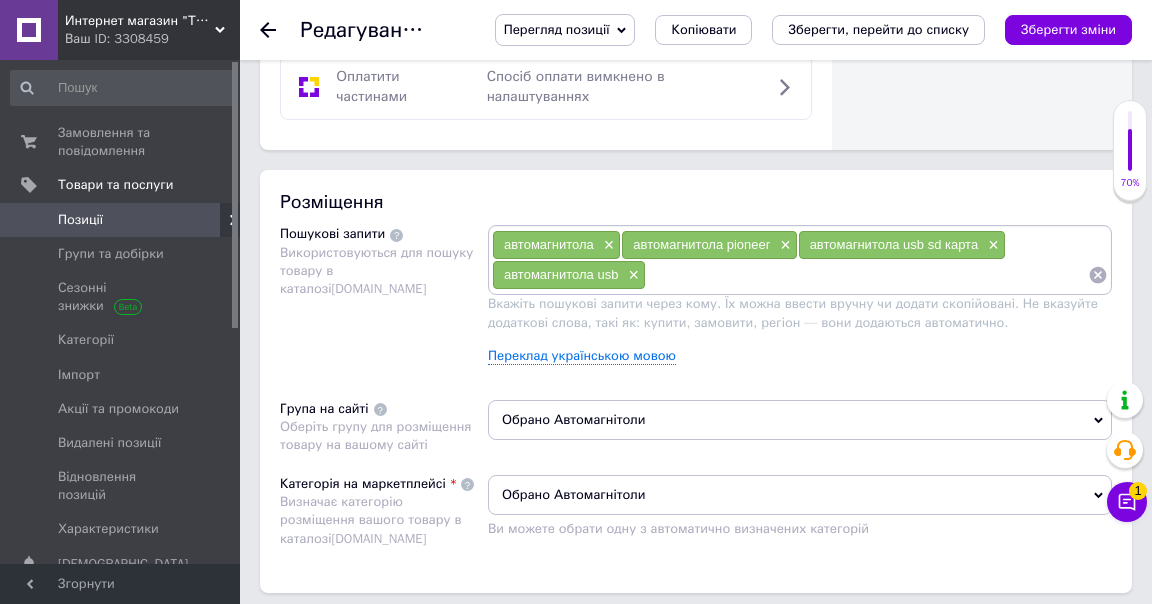 click at bounding box center [867, 275] 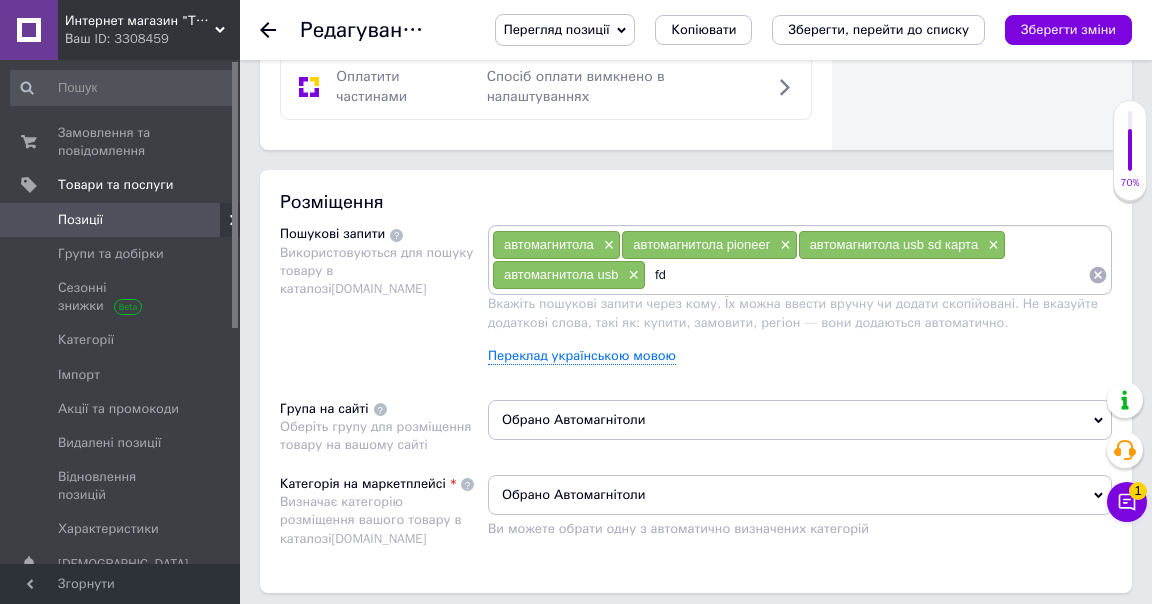 type on "f" 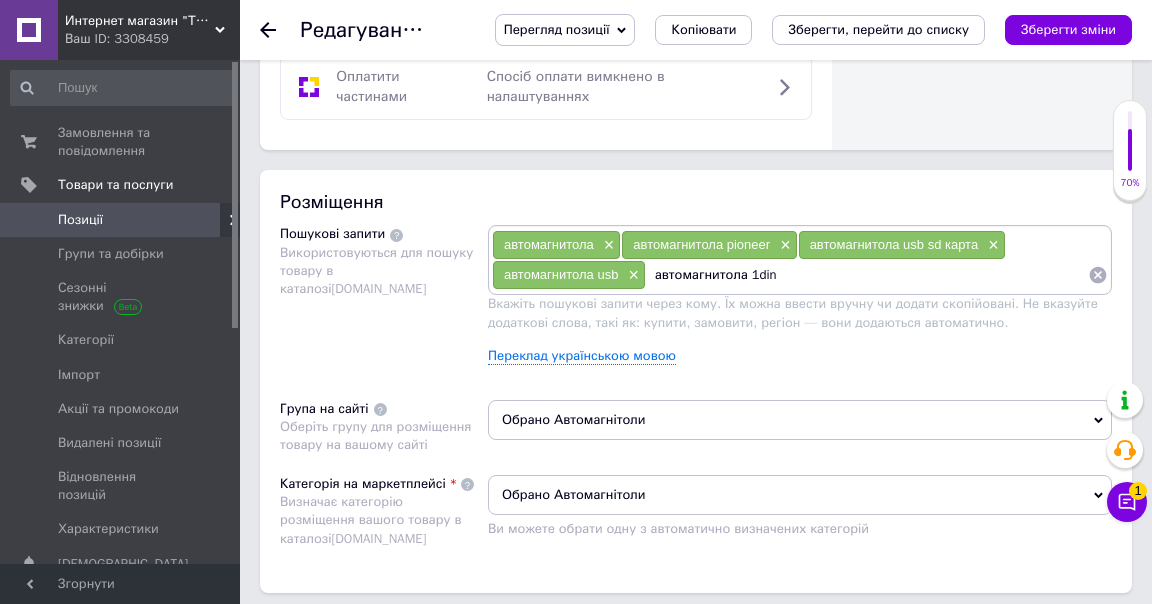 type on "автомагнитола 1din" 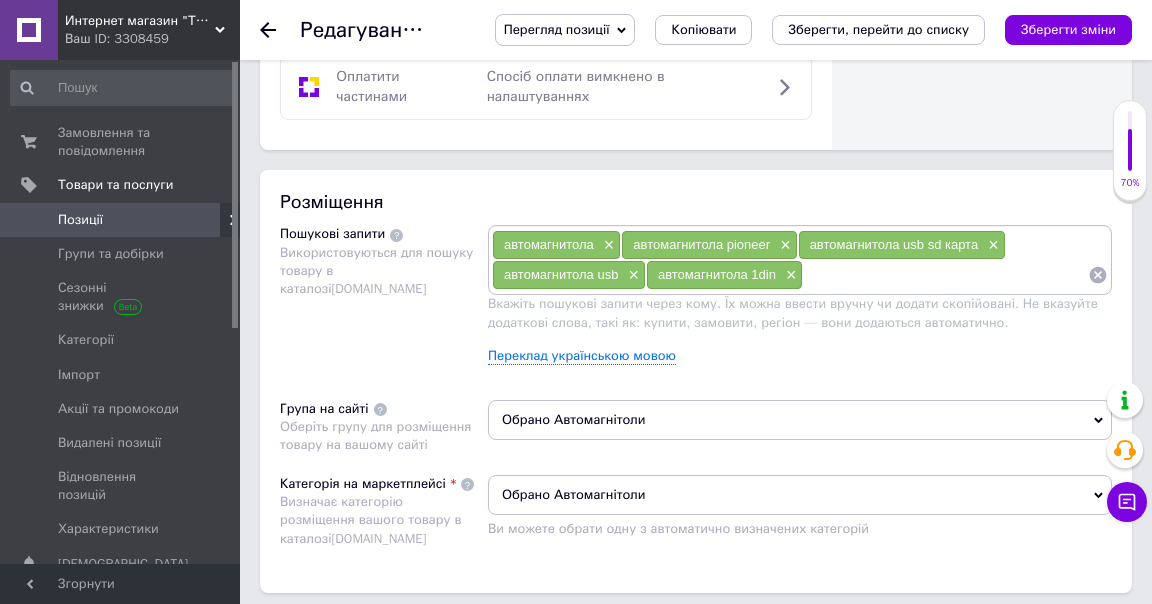 click at bounding box center (945, 275) 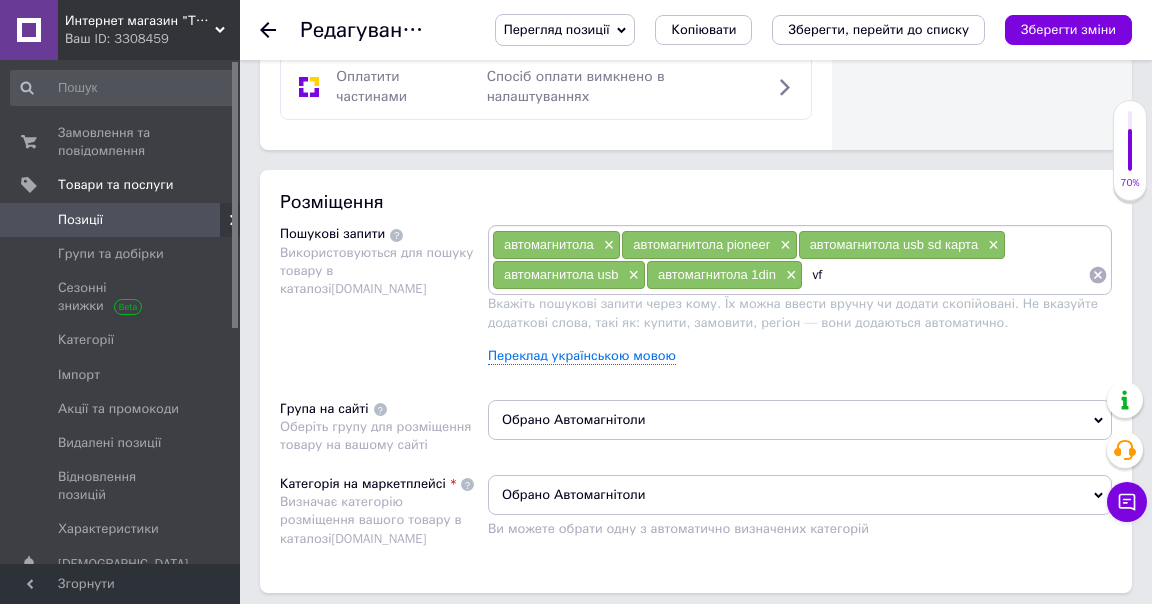 type on "v" 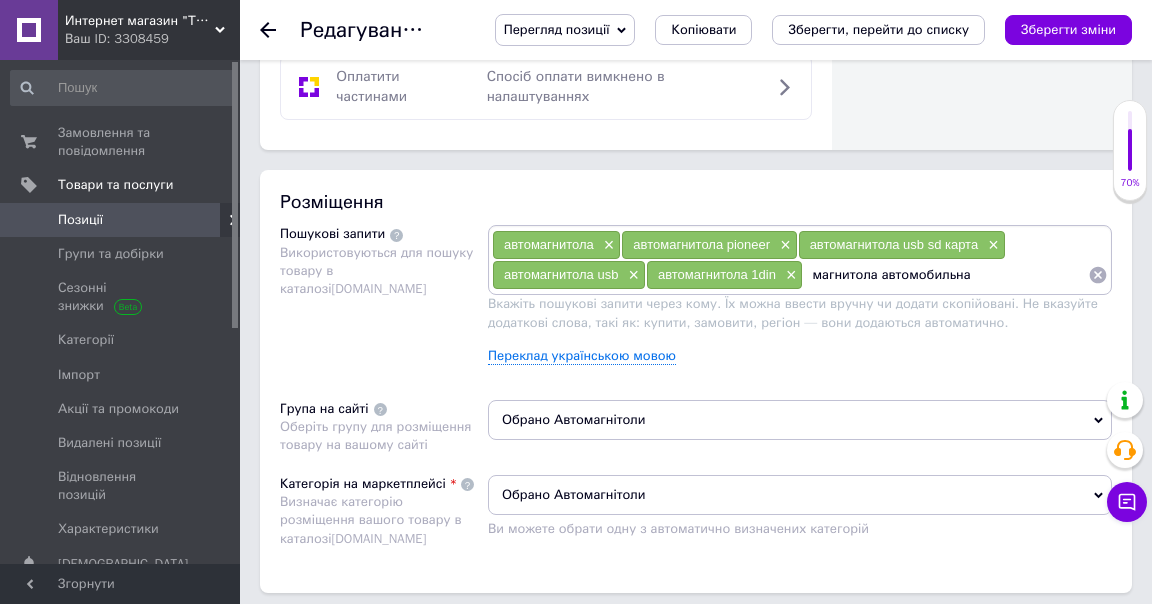 type on "магнитола автомобильна" 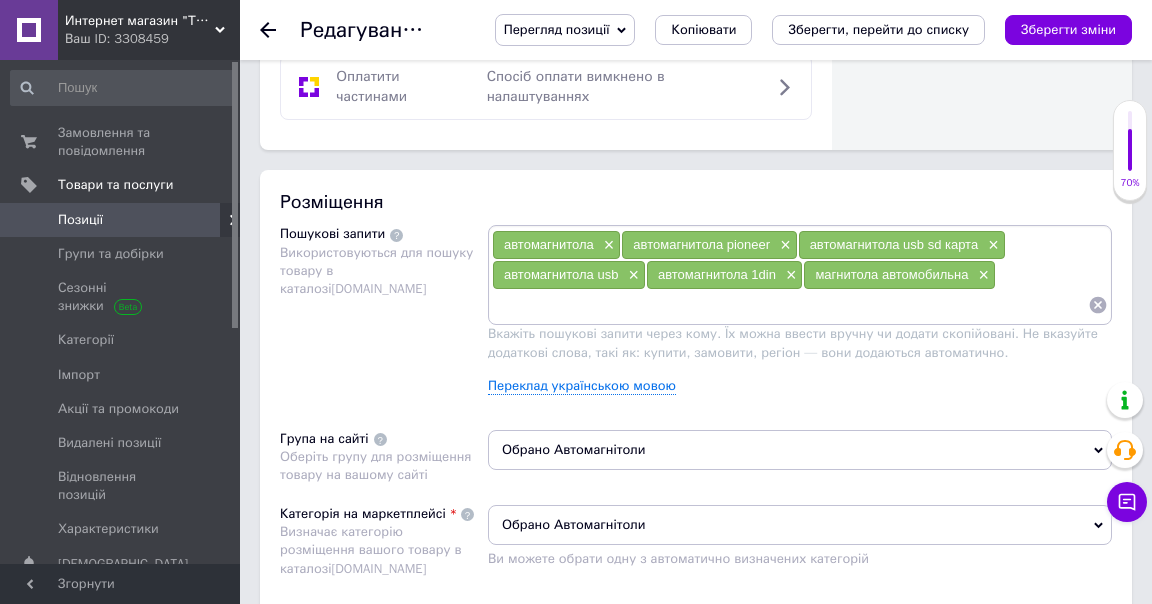 type on "м" 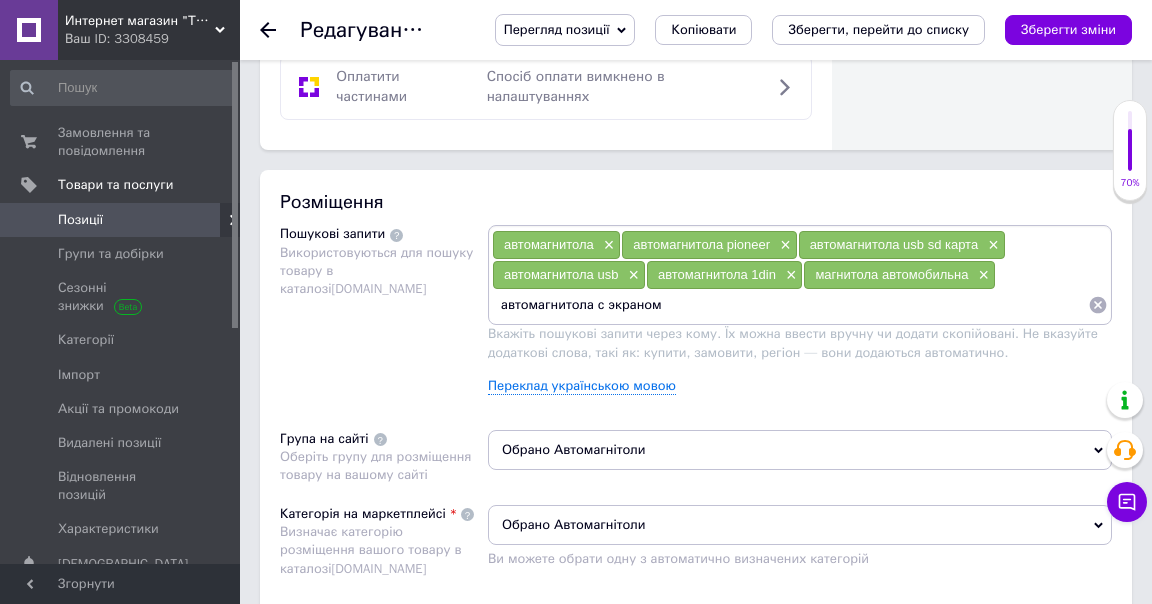 type on "автомагнитола с экраном" 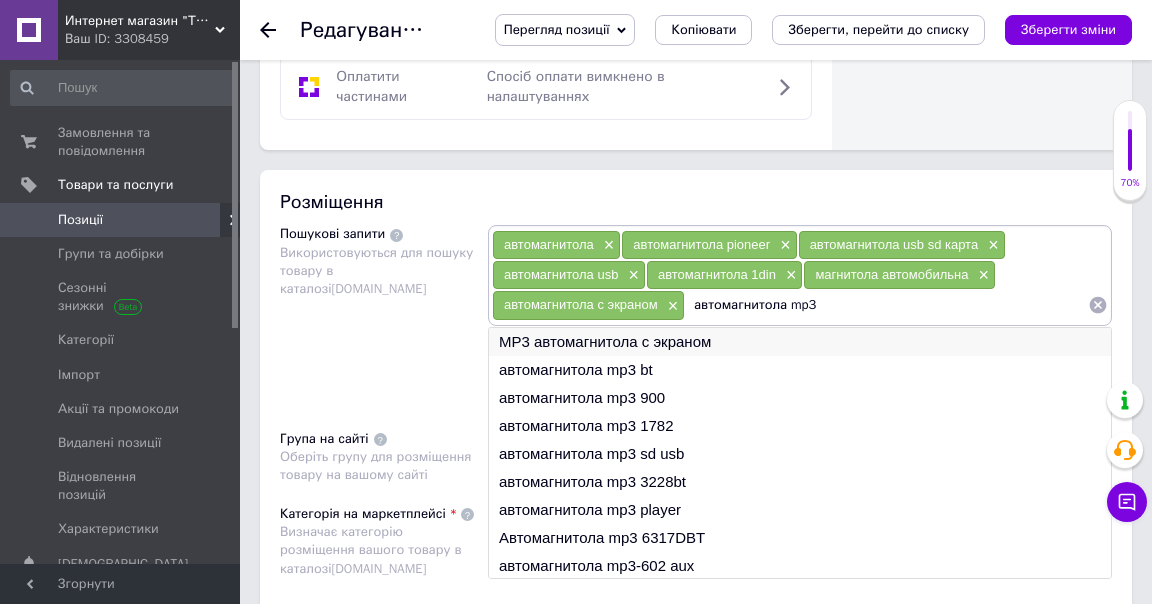 type on "автомагнитола mp3" 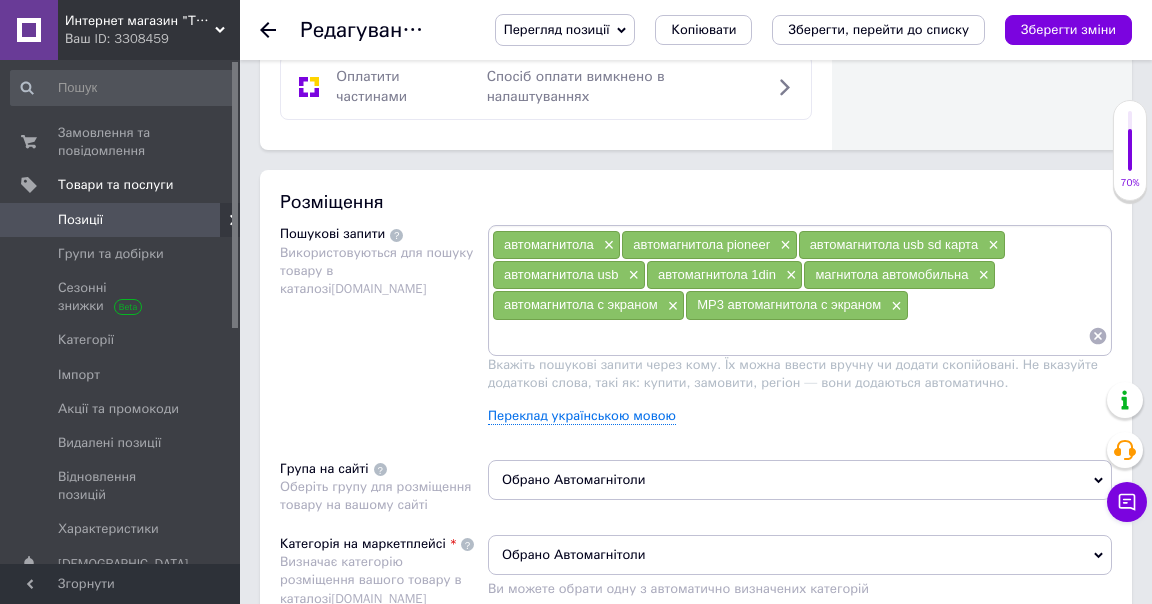 click at bounding box center [790, 336] 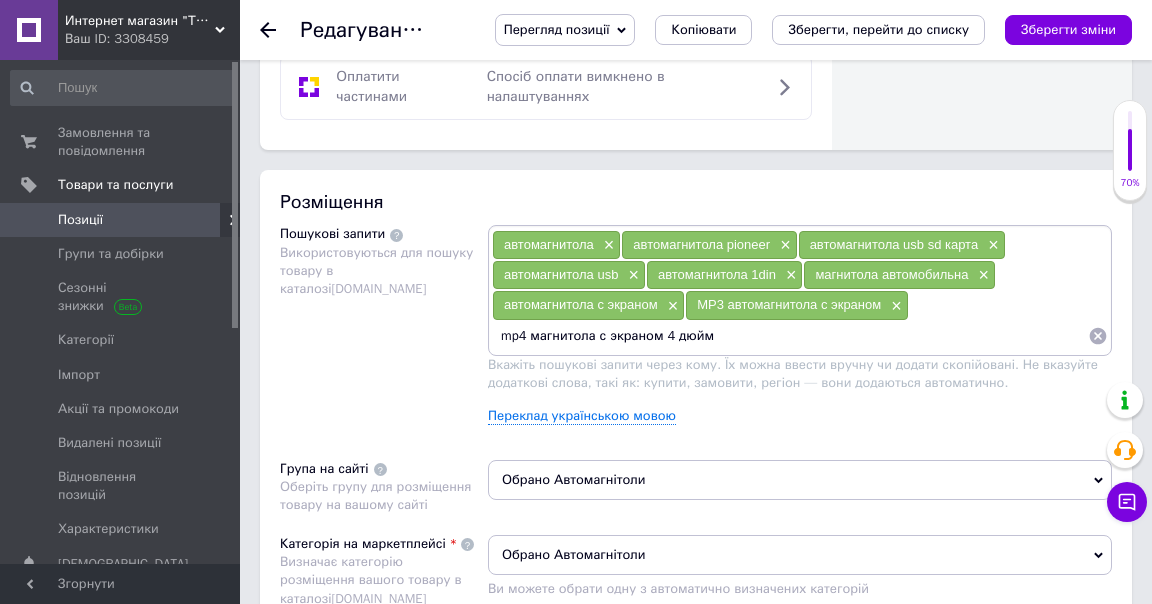 type on "mp4 магнитола с экраном 4 дюйма" 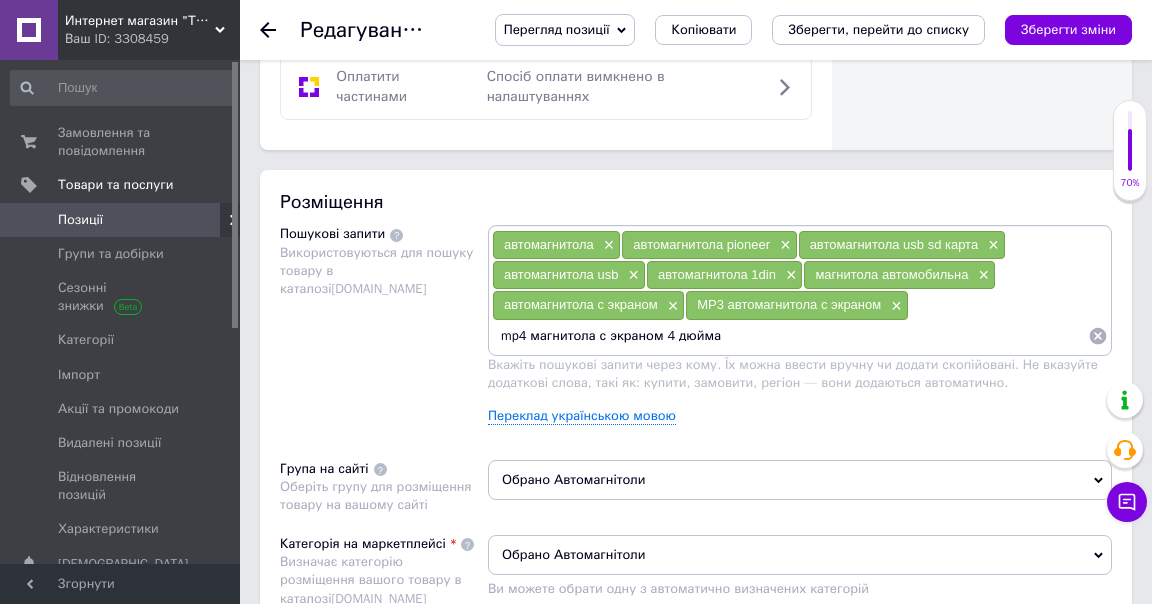 type 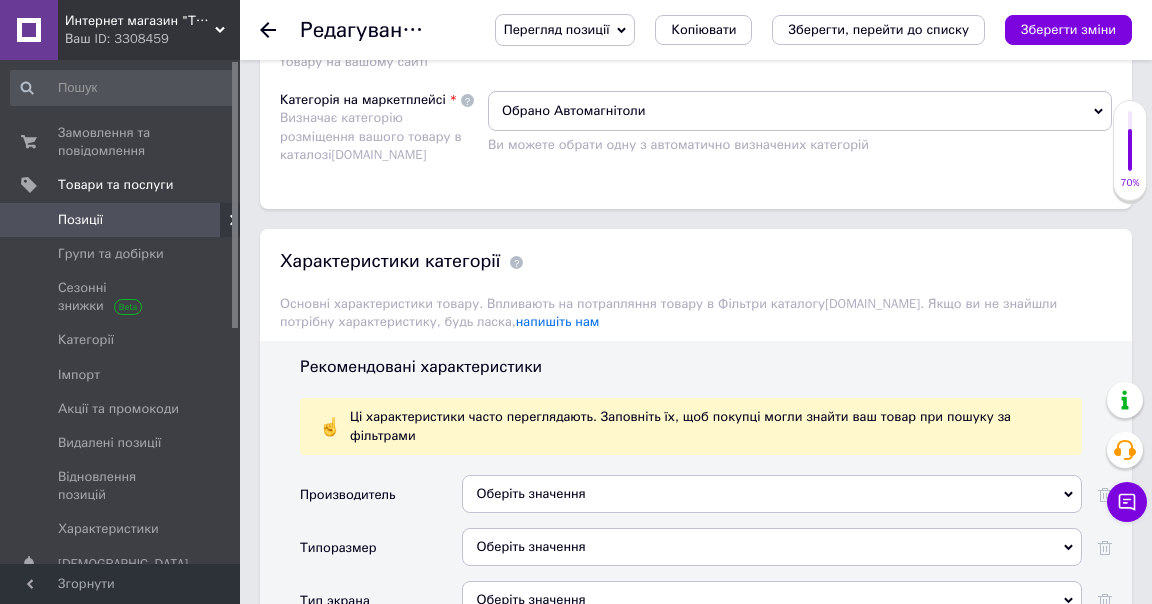 scroll, scrollTop: 1777, scrollLeft: 0, axis: vertical 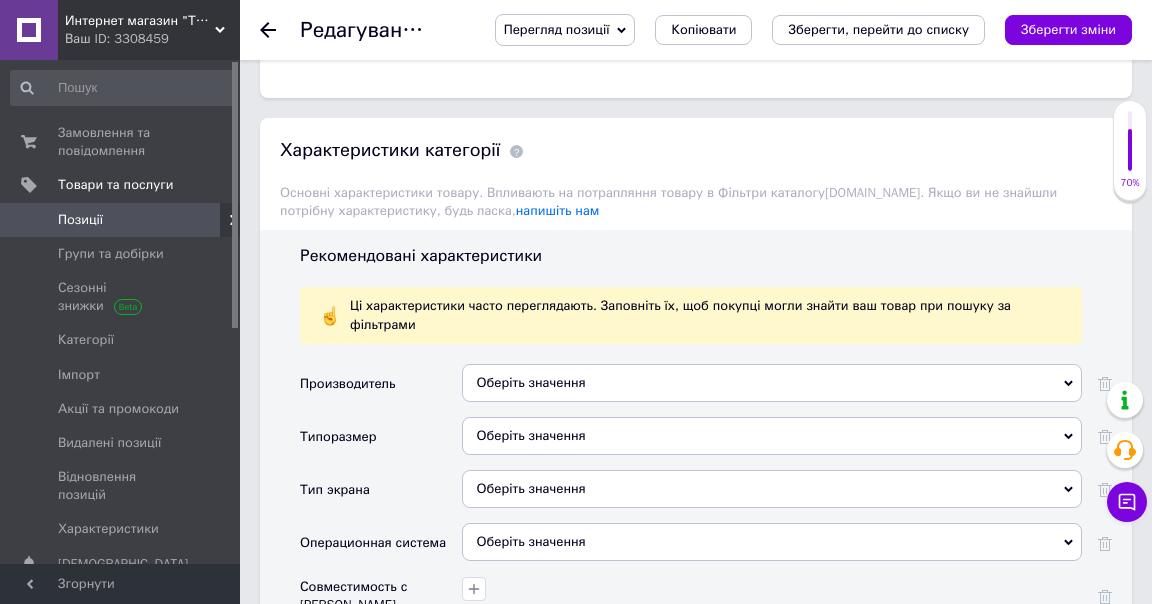 click on "Оберіть значення" at bounding box center (772, 383) 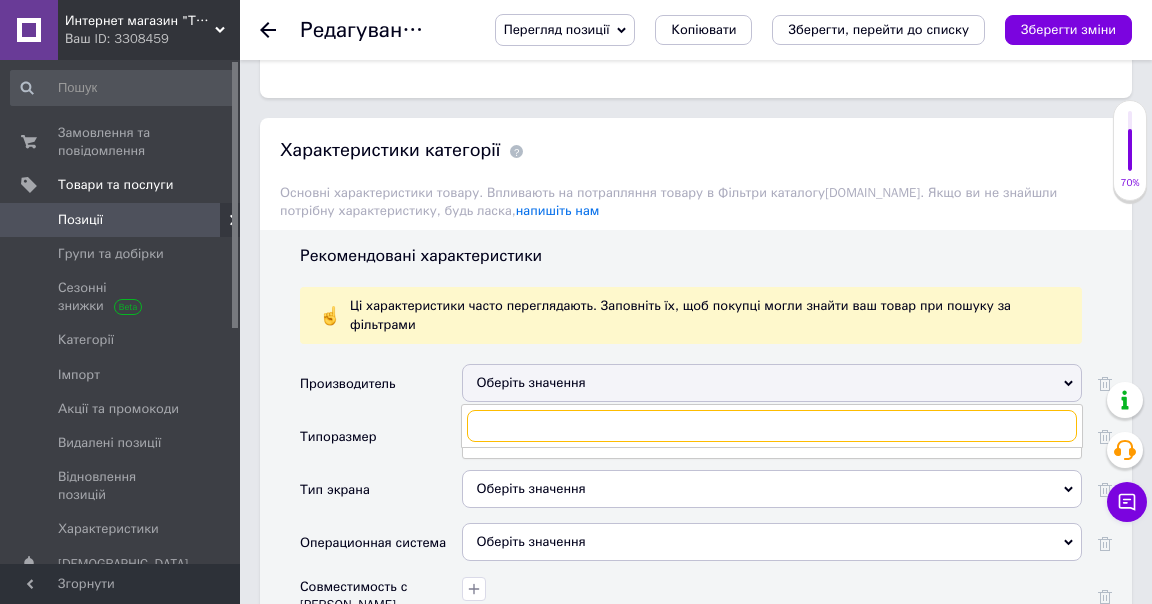 click at bounding box center [772, 426] 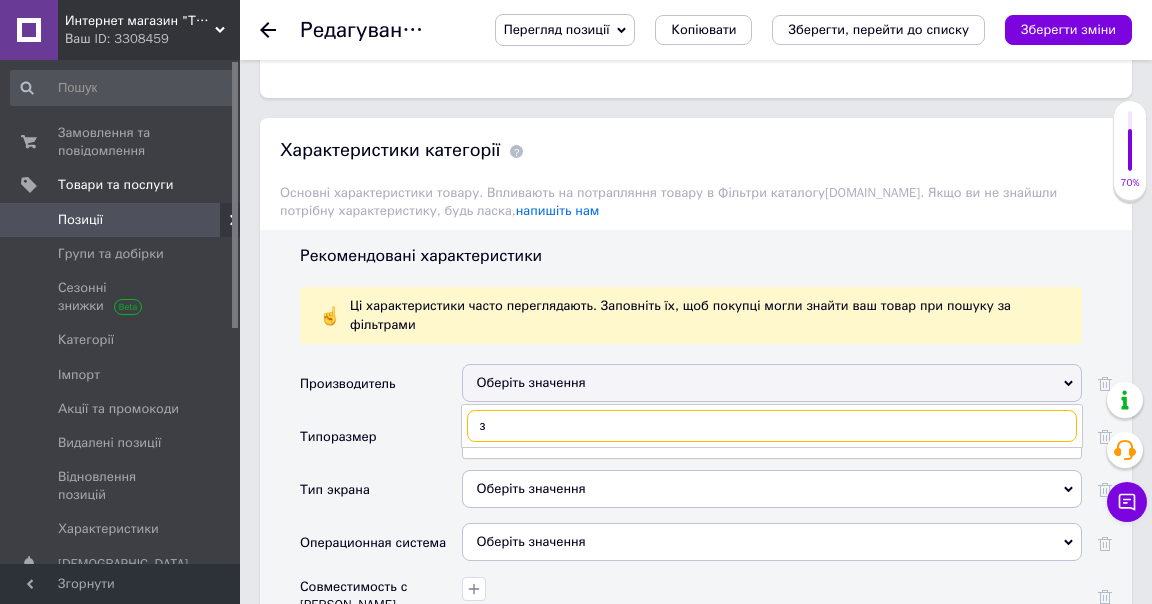 type on "з" 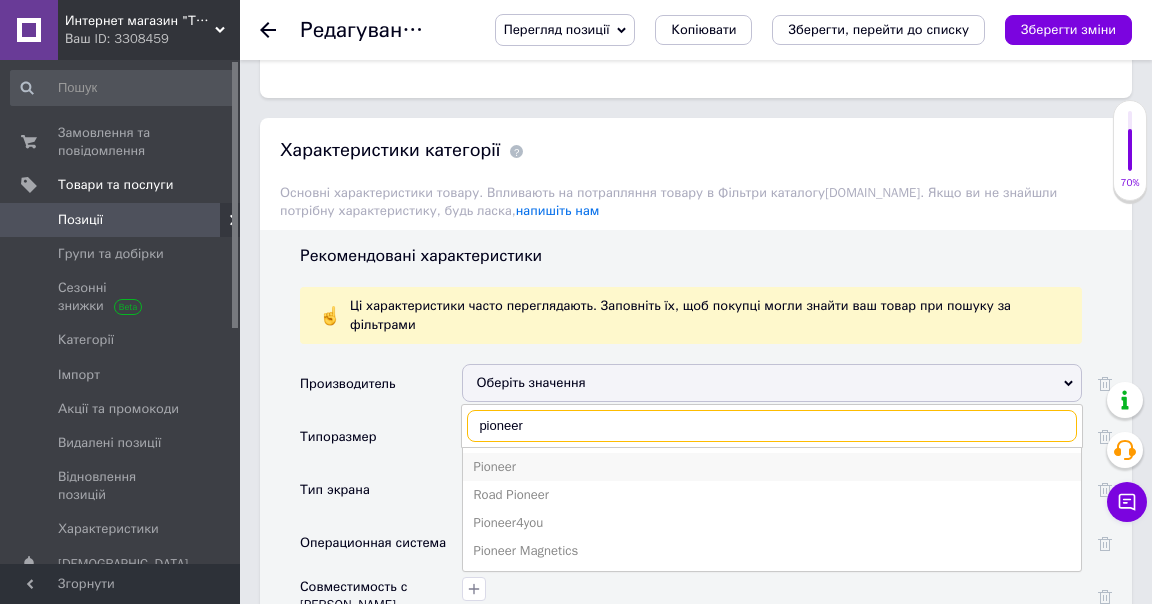 type on "pioneer" 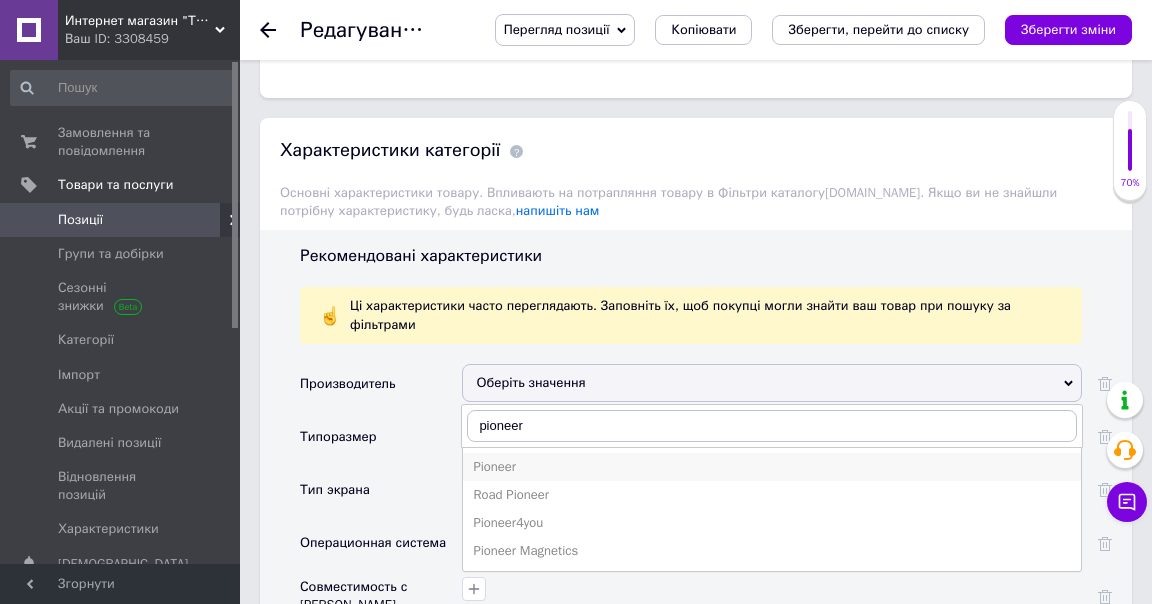 click on "Pioneer" at bounding box center (772, 467) 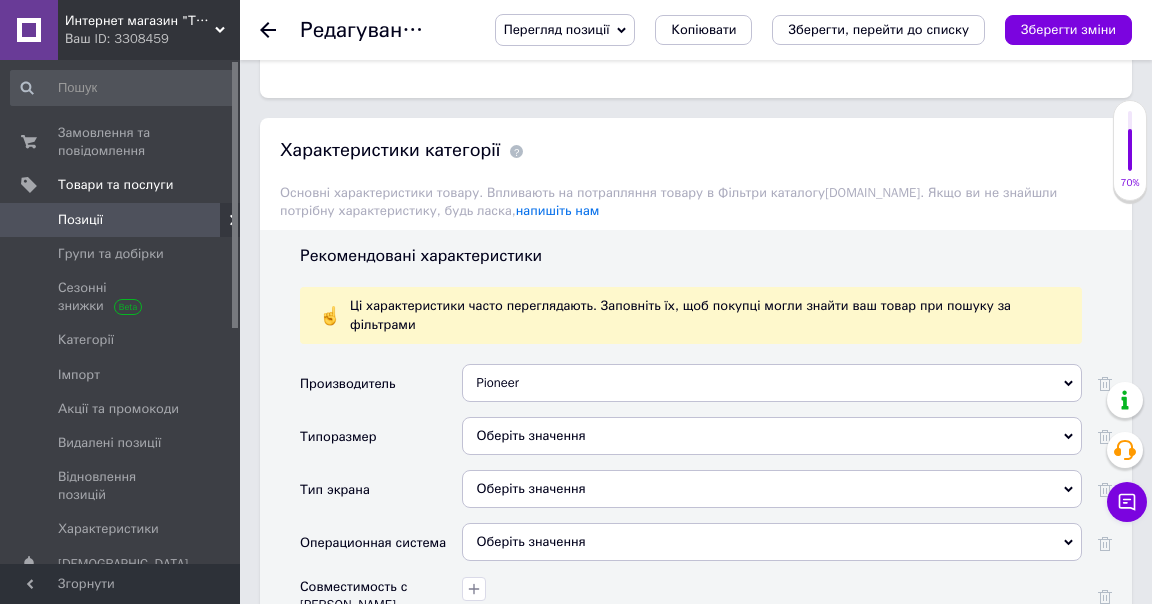 click on "Оберіть значення" at bounding box center (772, 436) 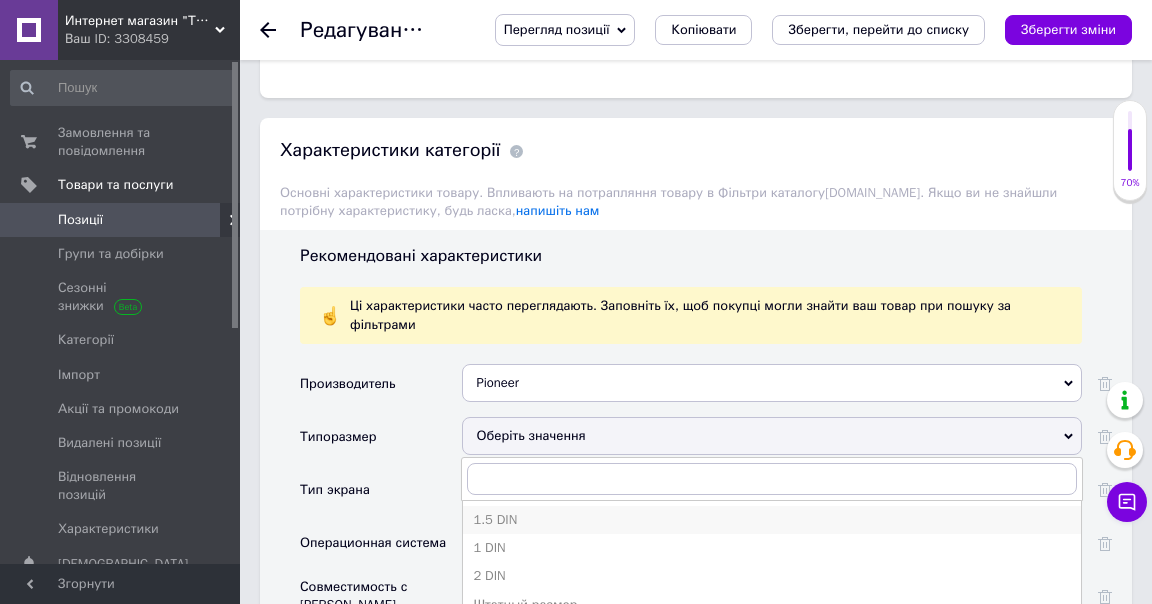 click on "1.5 DIN" at bounding box center [772, 520] 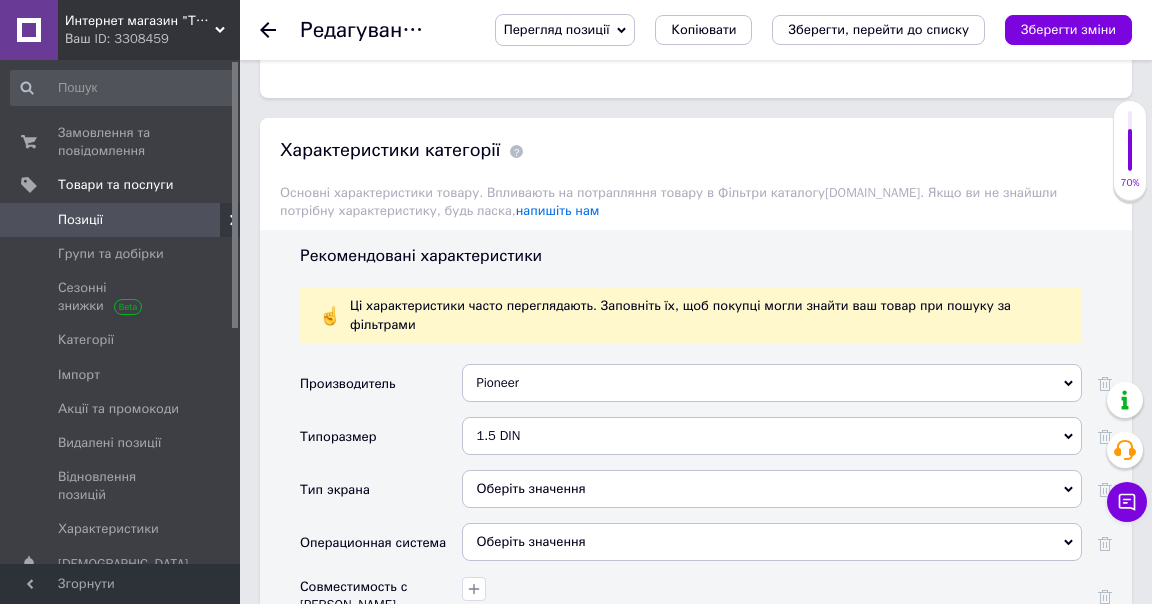 click on "1.5 DIN" at bounding box center [772, 436] 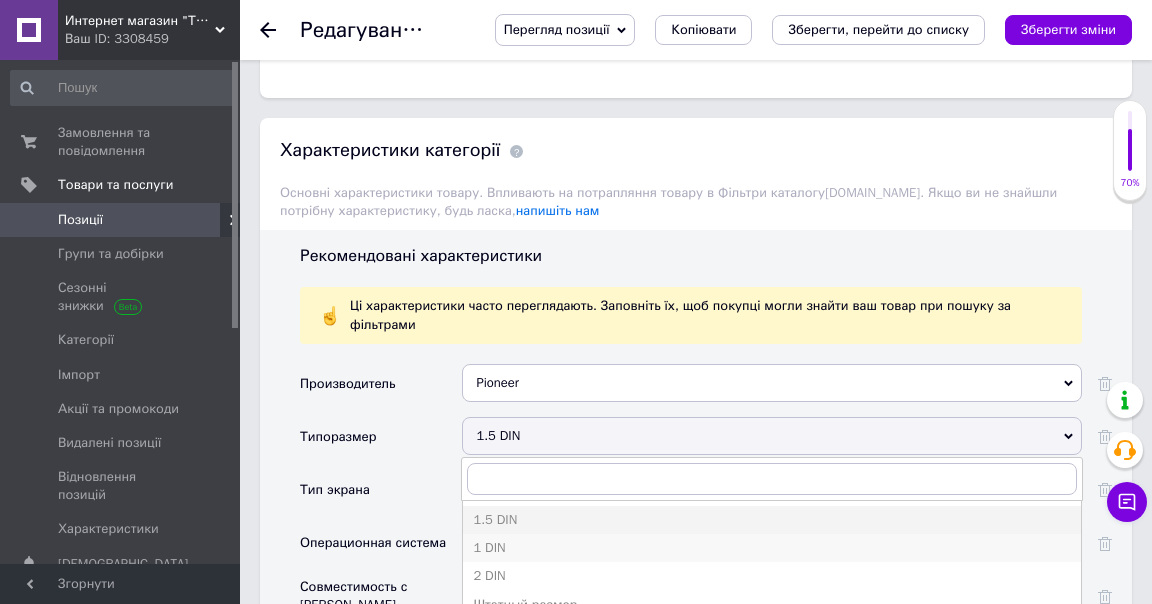 click on "1 DIN" at bounding box center [772, 548] 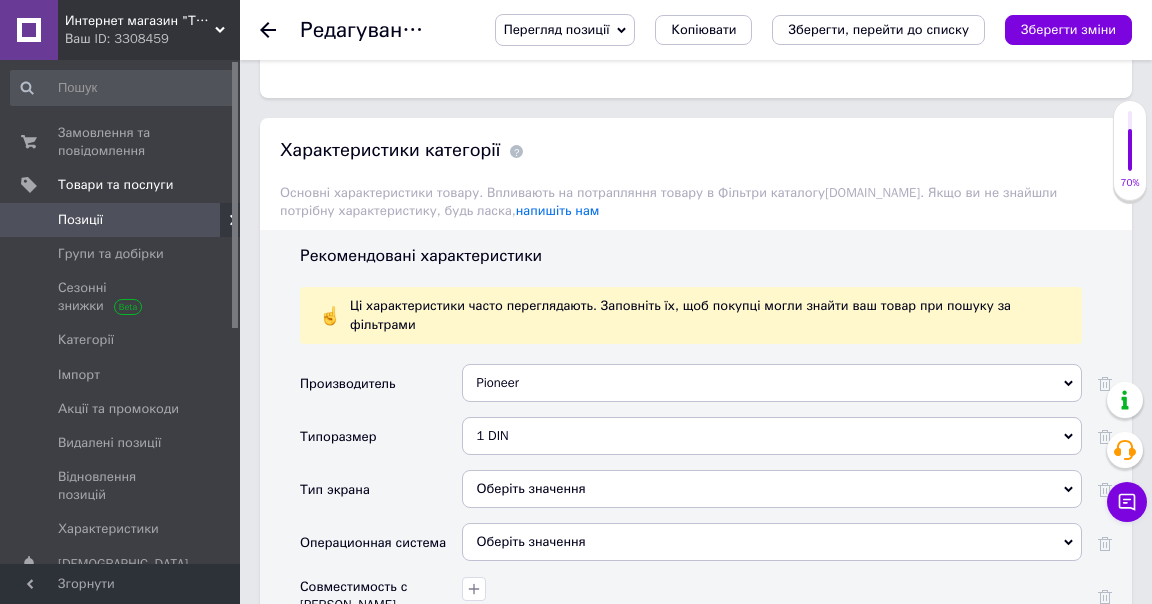 click on "Оберіть значення" at bounding box center [772, 489] 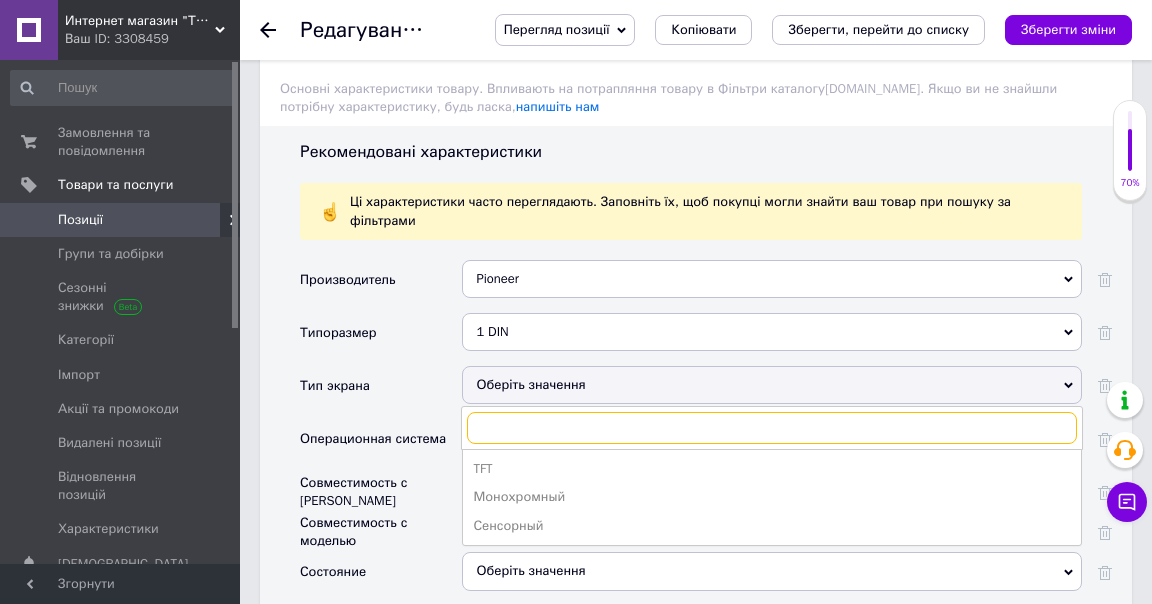 scroll, scrollTop: 2000, scrollLeft: 0, axis: vertical 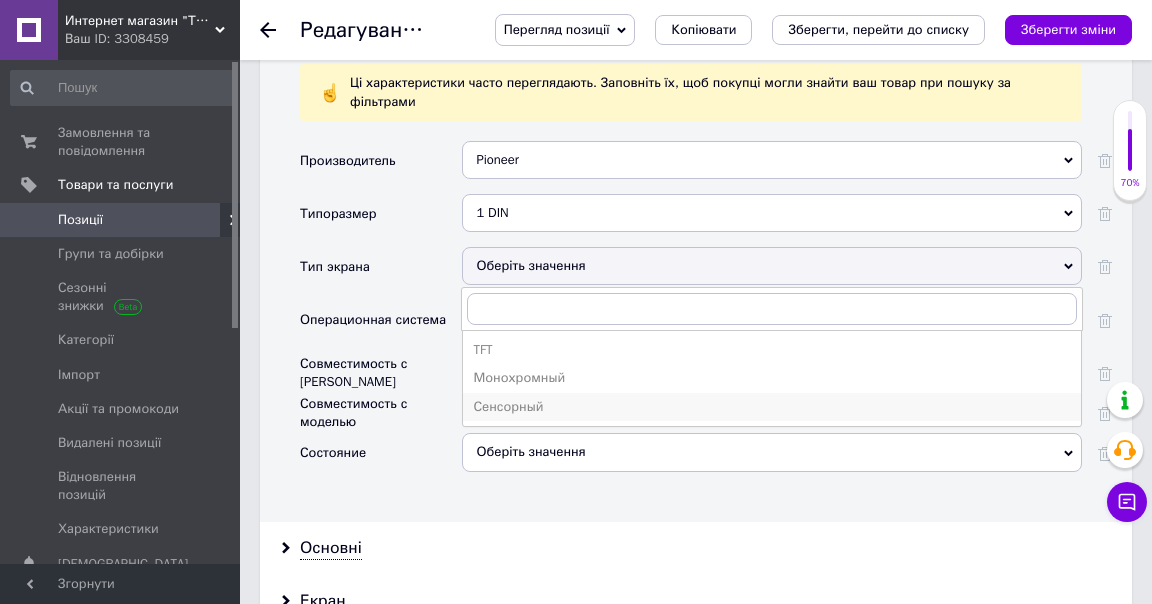 click on "Сенсорный" at bounding box center (772, 407) 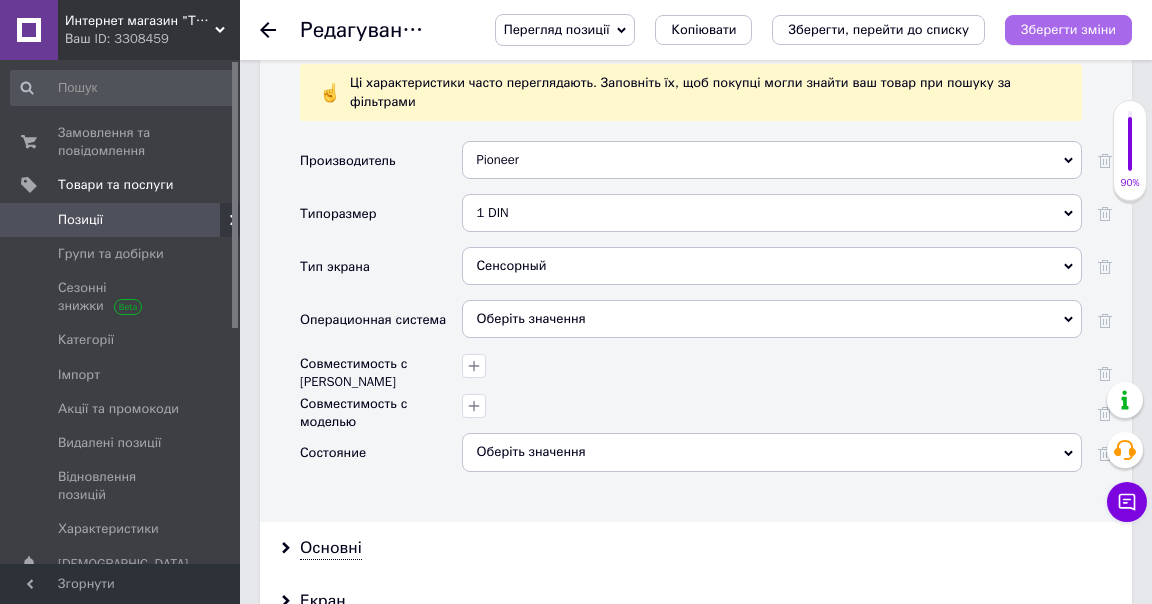 click on "Зберегти зміни" at bounding box center [1068, 30] 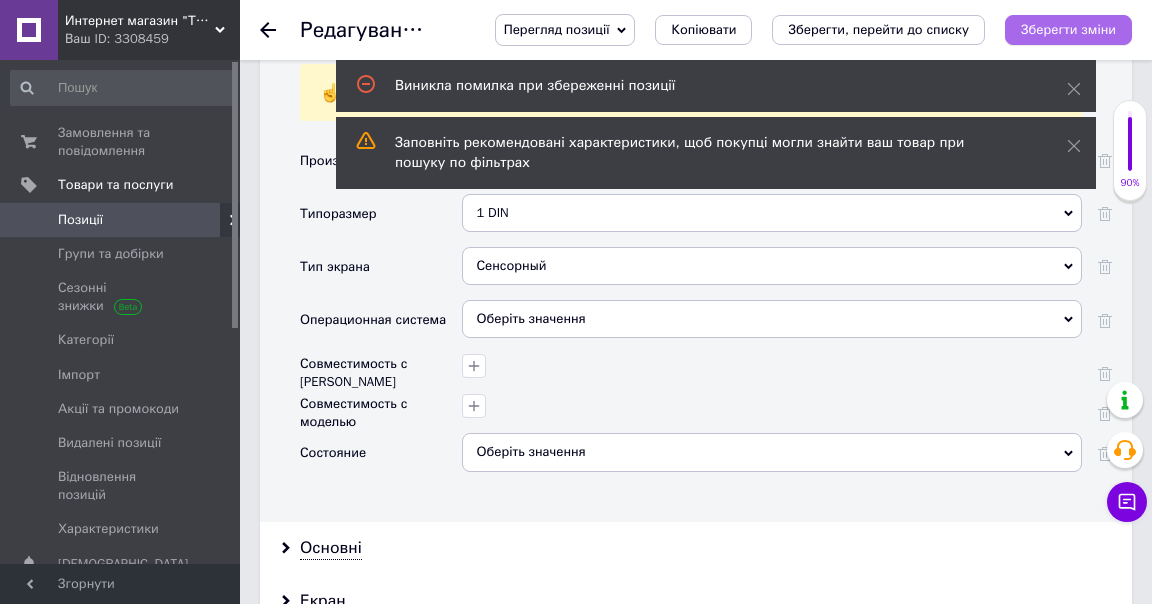 click on "Зберегти зміни" at bounding box center (1068, 29) 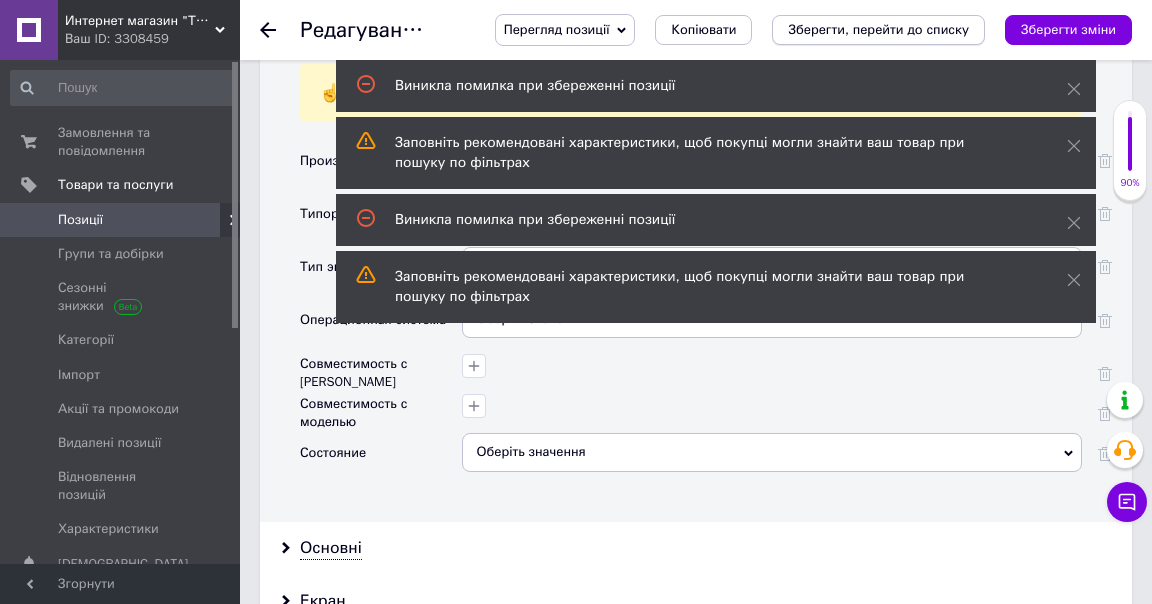 click on "Зберегти, перейти до списку" at bounding box center (878, 29) 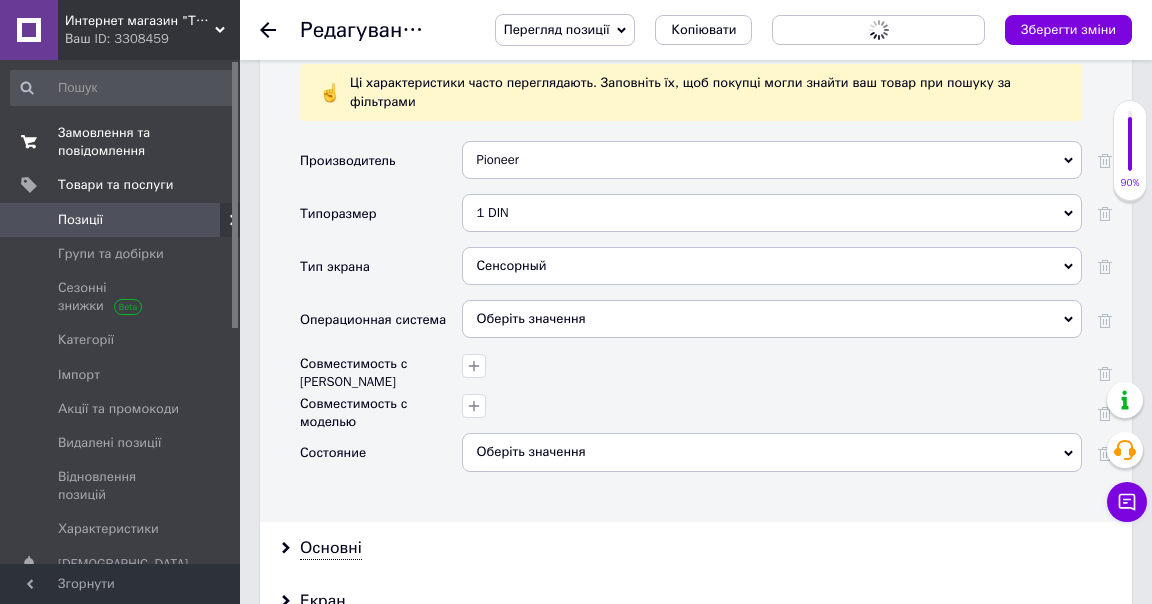 click on "Замовлення та повідомлення" at bounding box center [121, 142] 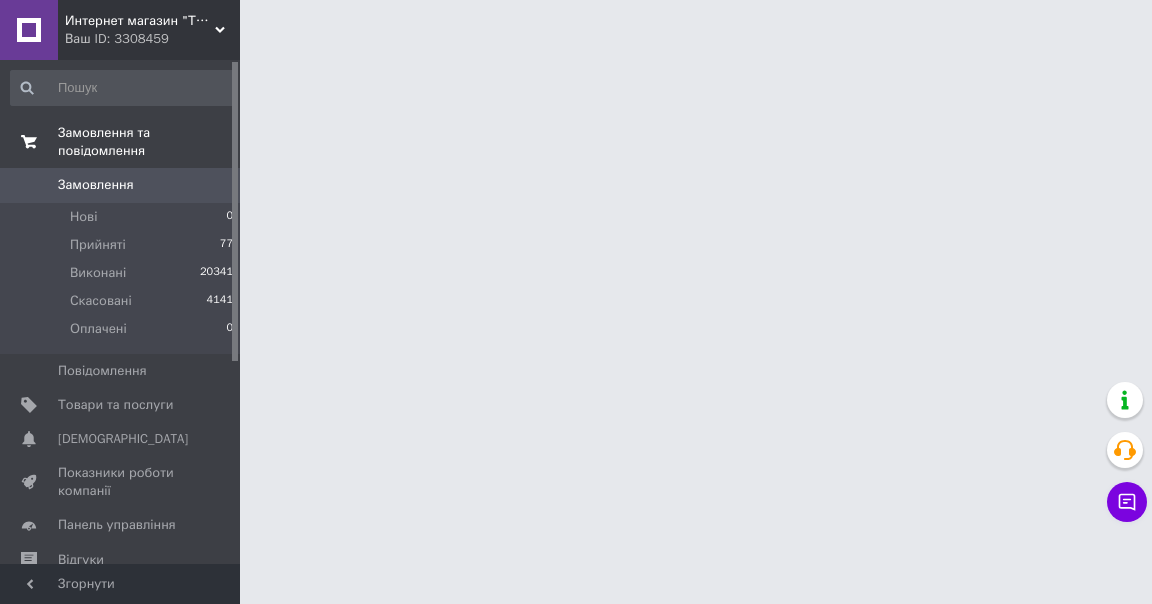 scroll, scrollTop: 0, scrollLeft: 0, axis: both 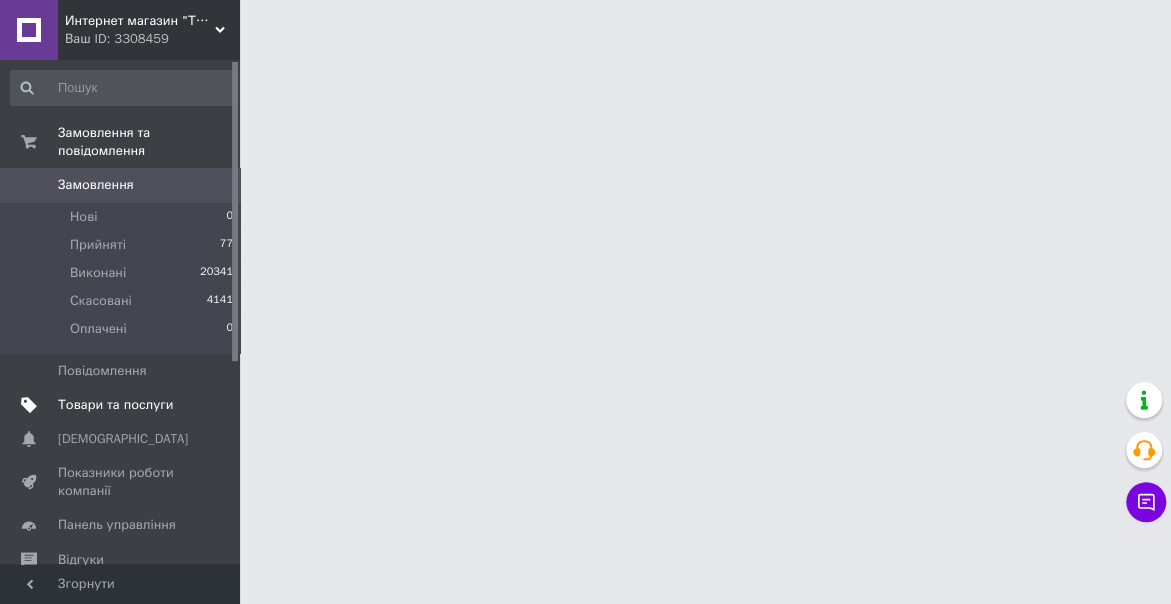click on "Товари та послуги" at bounding box center (115, 405) 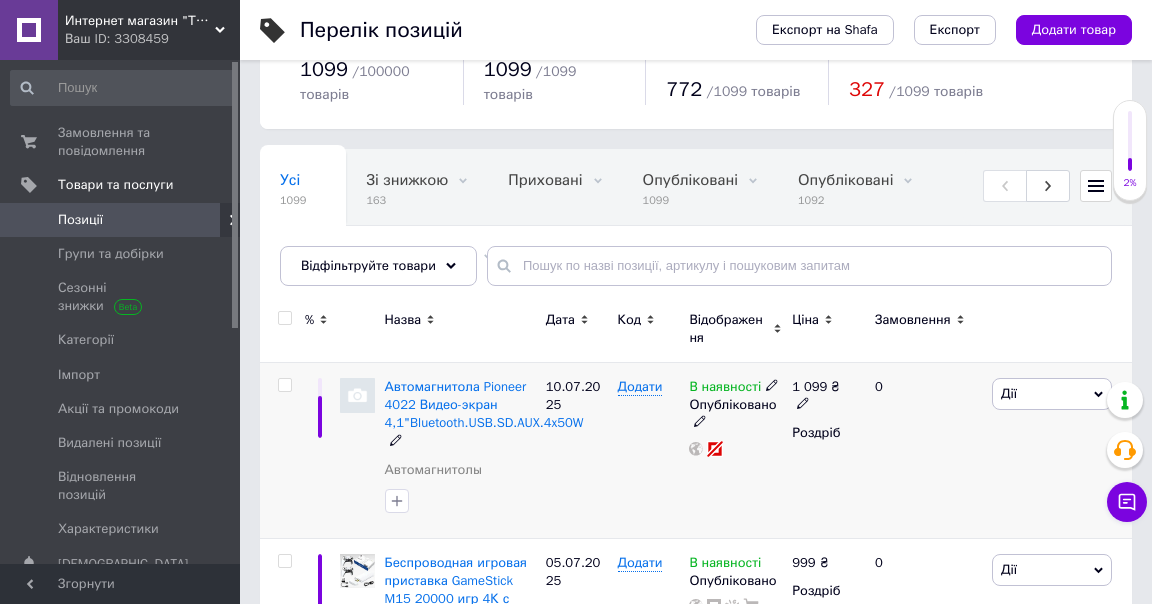 scroll, scrollTop: 111, scrollLeft: 0, axis: vertical 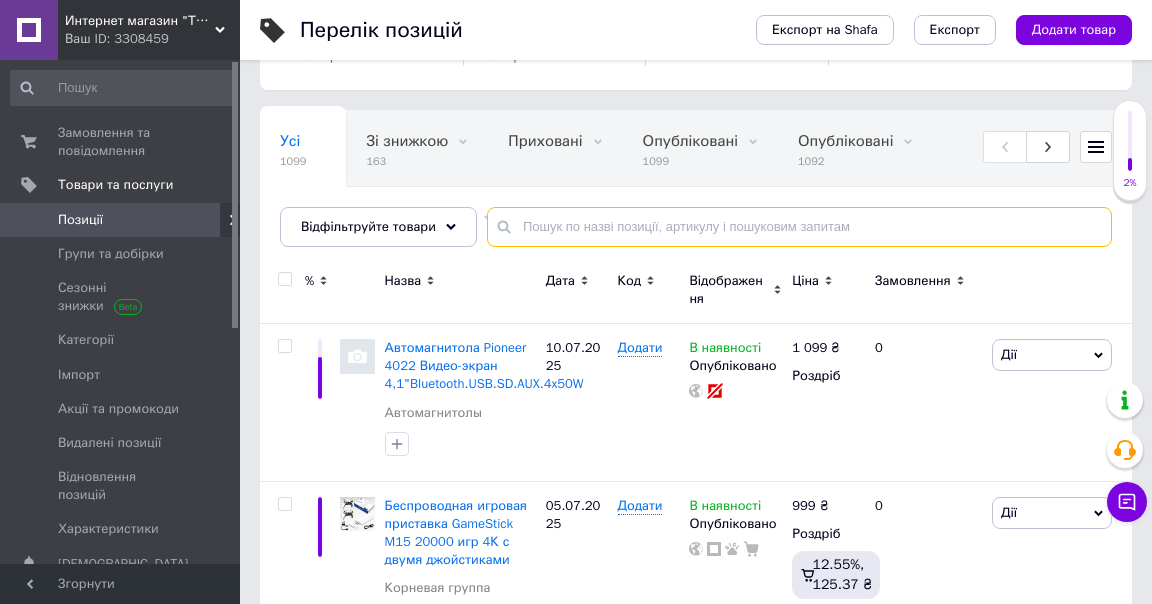click at bounding box center [799, 227] 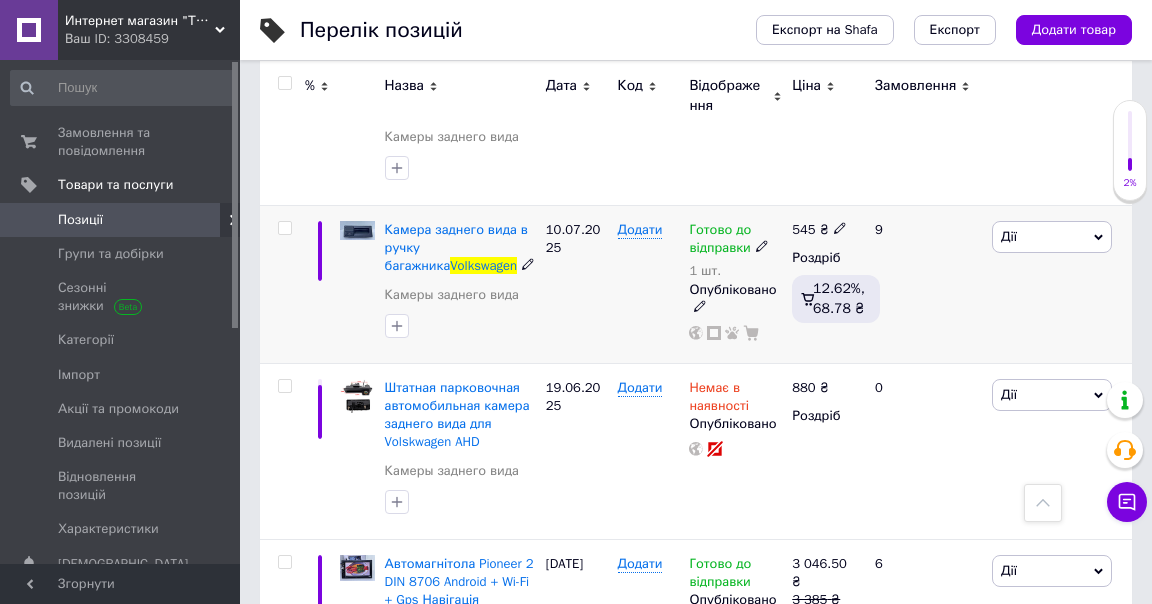 scroll, scrollTop: 666, scrollLeft: 0, axis: vertical 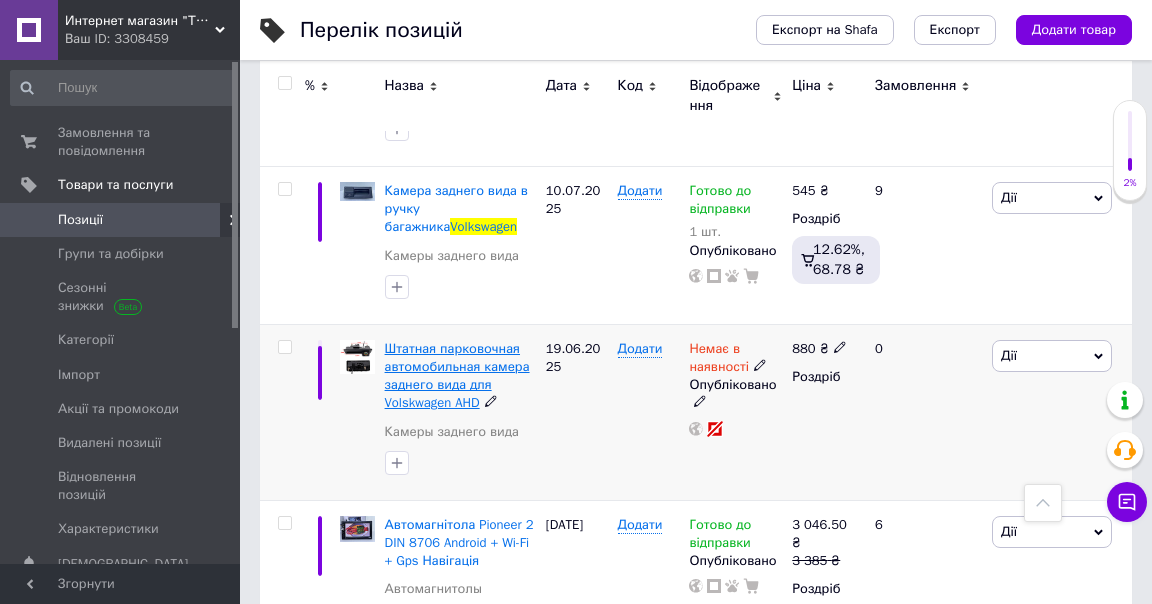 type on "Volkswagen" 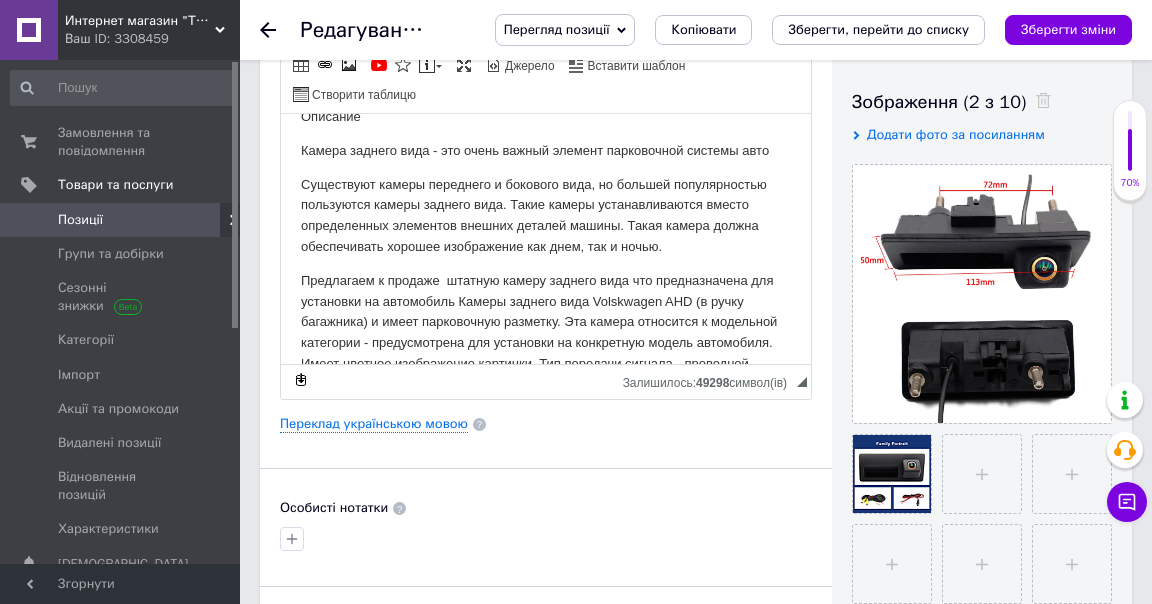 scroll, scrollTop: 0, scrollLeft: 0, axis: both 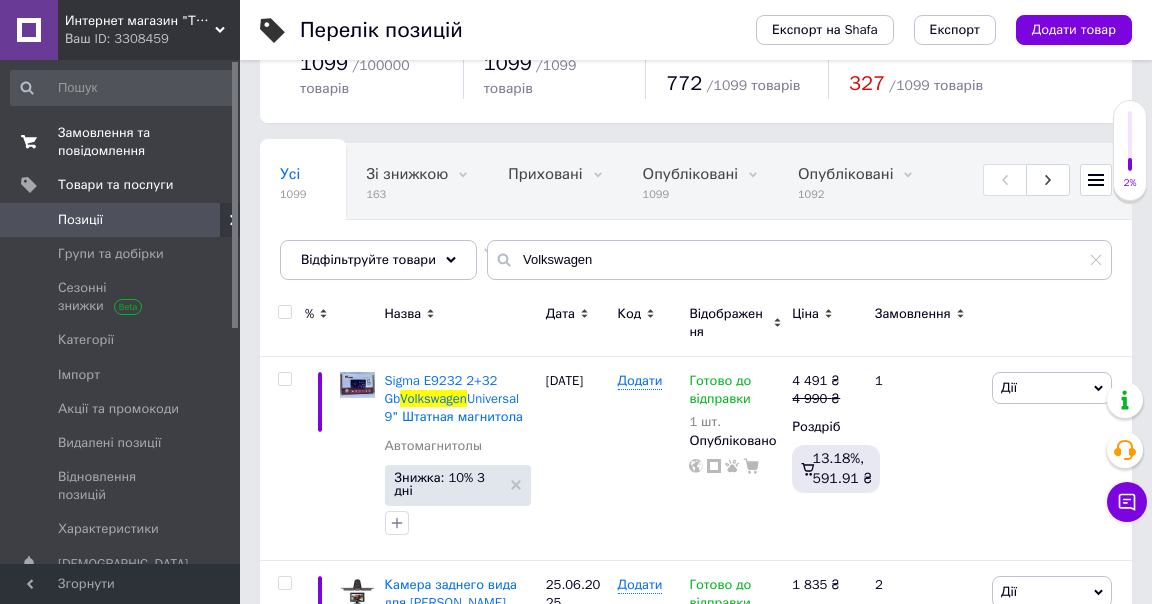 click on "Замовлення та повідомлення" at bounding box center [121, 142] 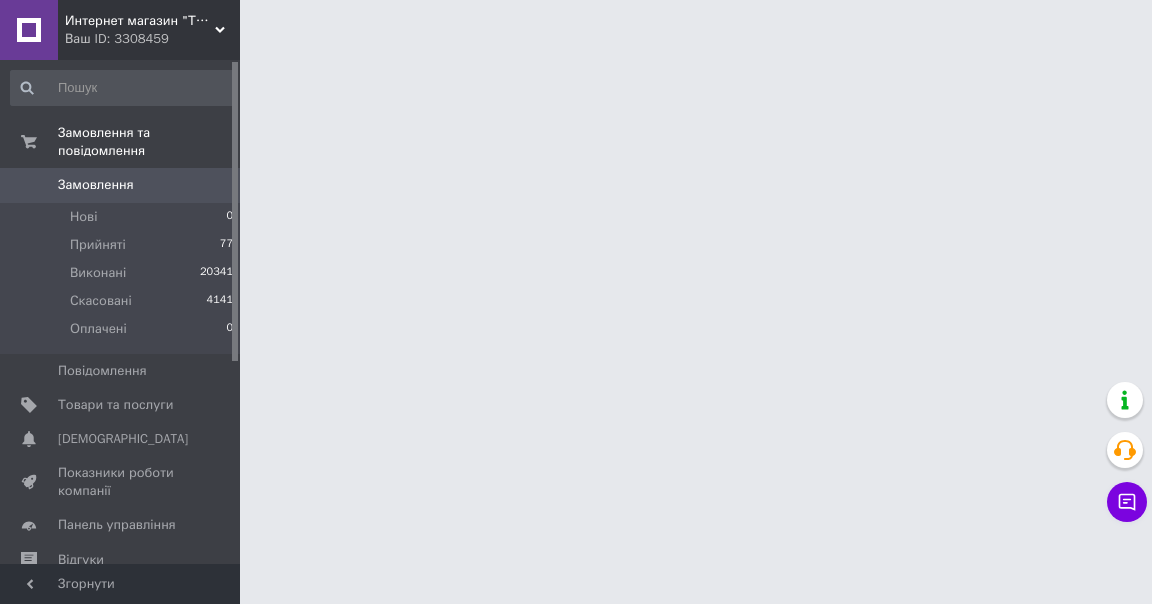 scroll, scrollTop: 0, scrollLeft: 0, axis: both 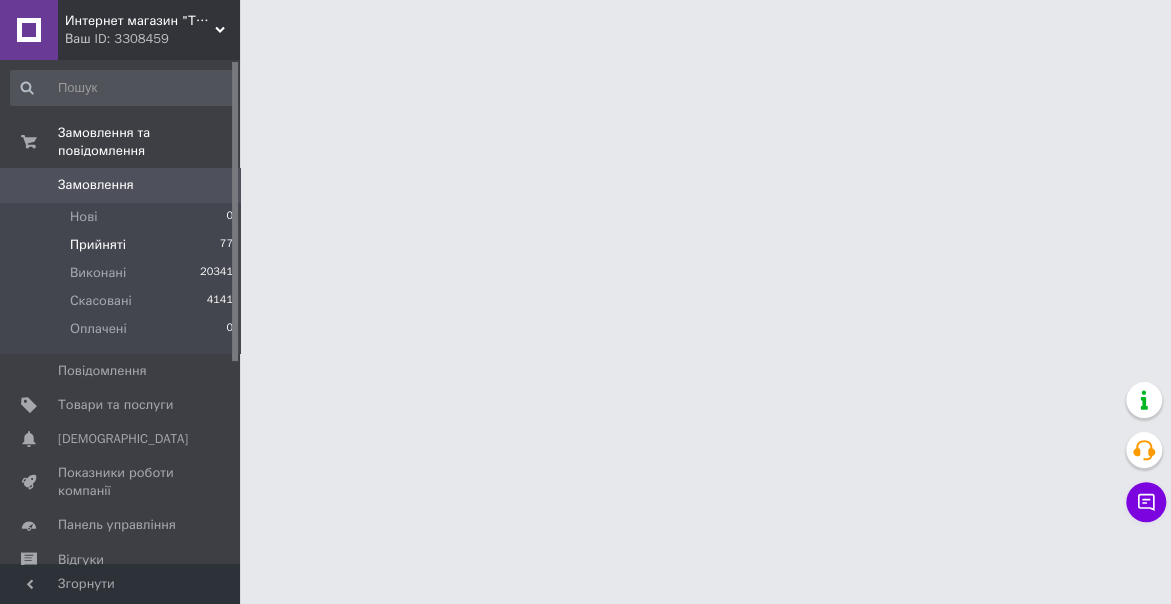 click on "Прийняті" at bounding box center (98, 245) 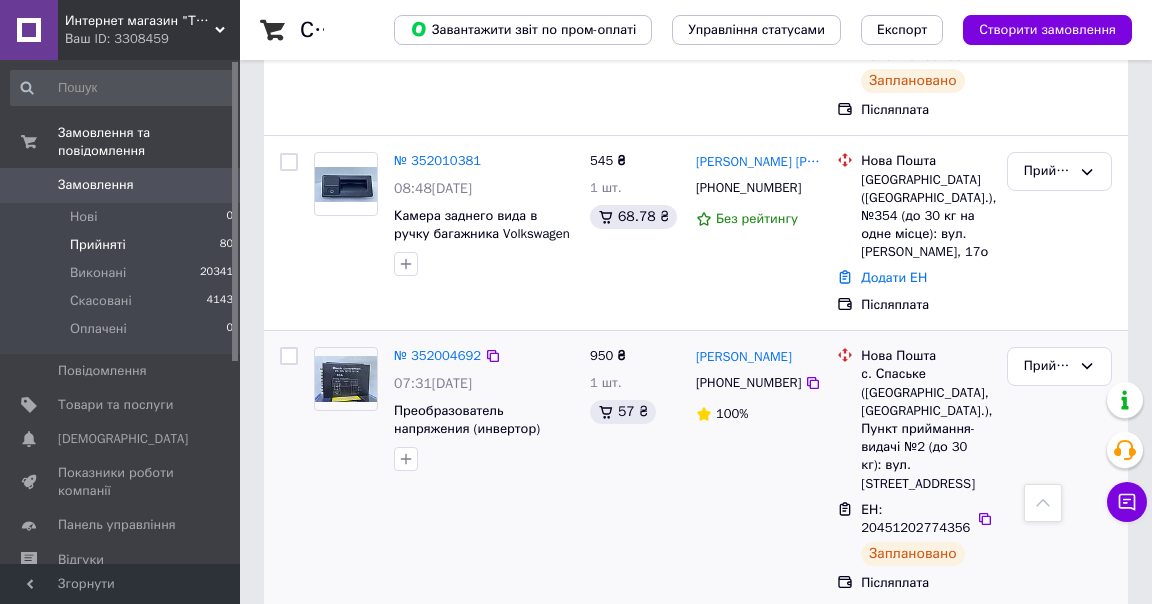 scroll, scrollTop: 1222, scrollLeft: 0, axis: vertical 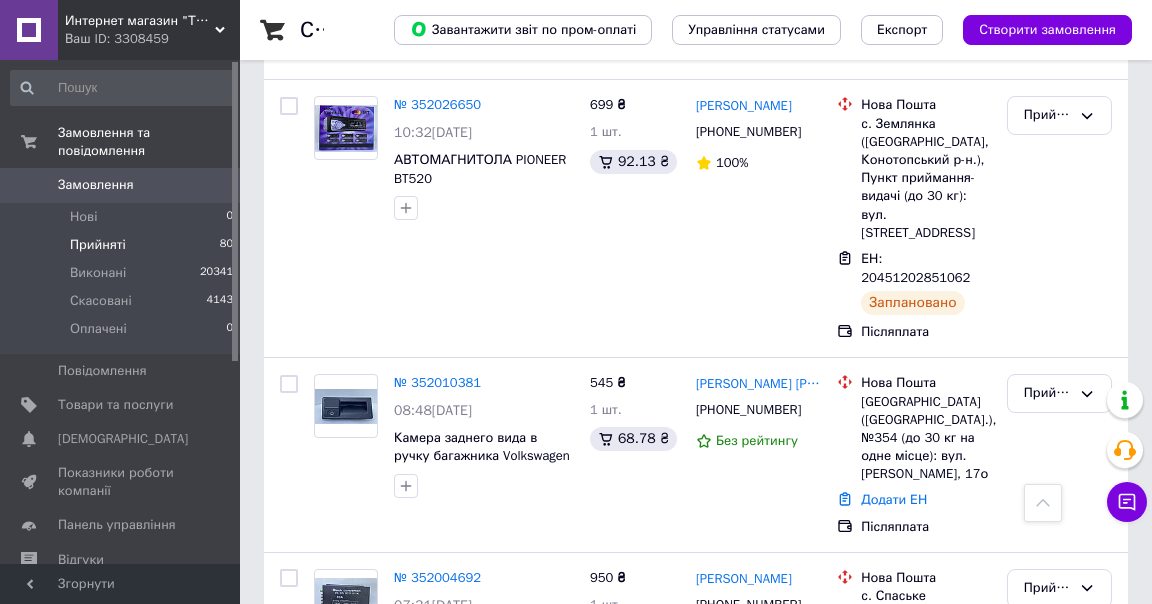 drag, startPoint x: 88, startPoint y: 232, endPoint x: 87, endPoint y: 3, distance: 229.00218 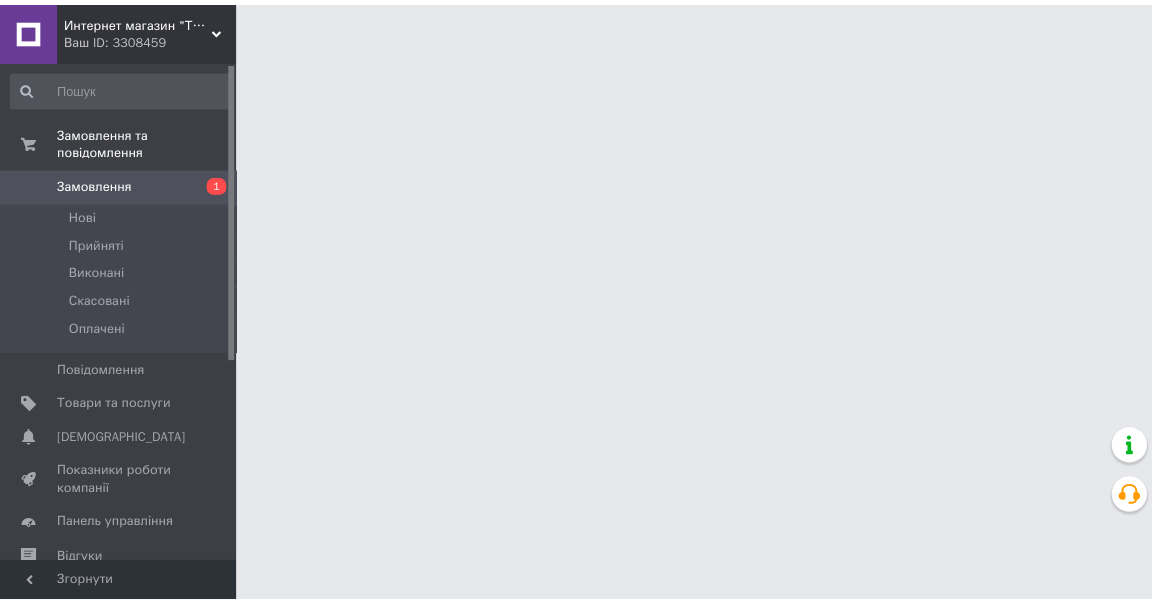 scroll, scrollTop: 0, scrollLeft: 0, axis: both 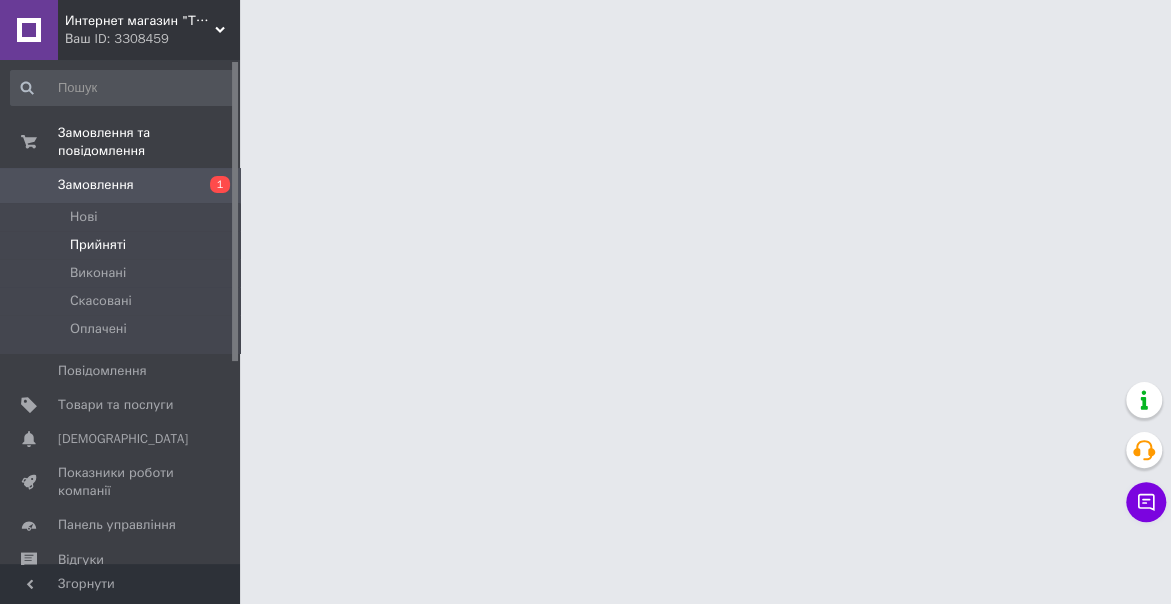 click on "Прийняті" at bounding box center (98, 245) 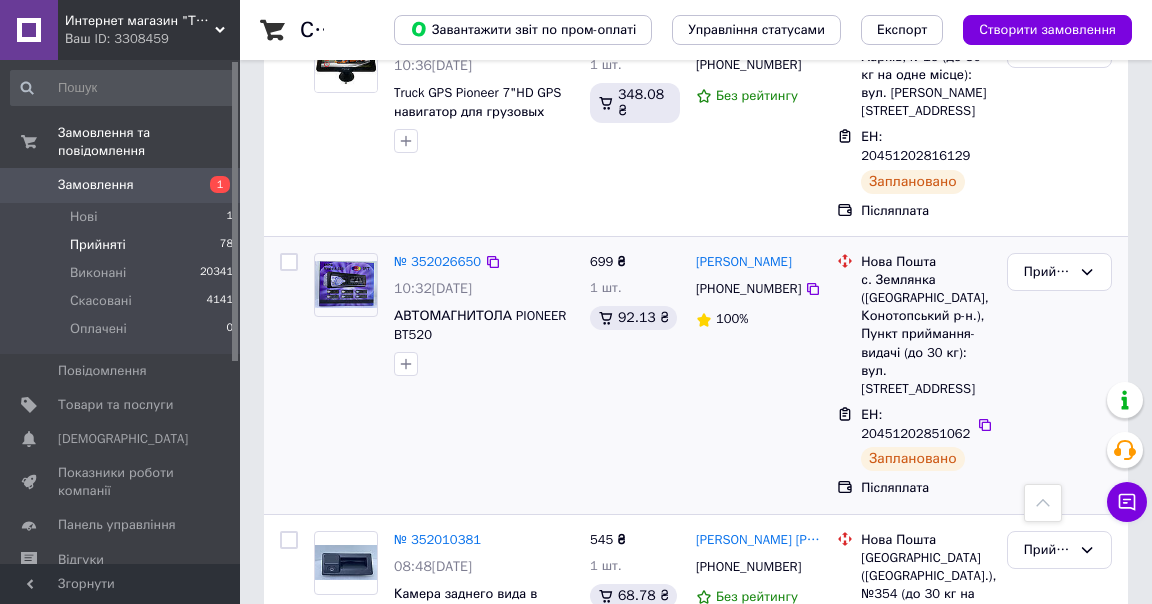 scroll, scrollTop: 666, scrollLeft: 0, axis: vertical 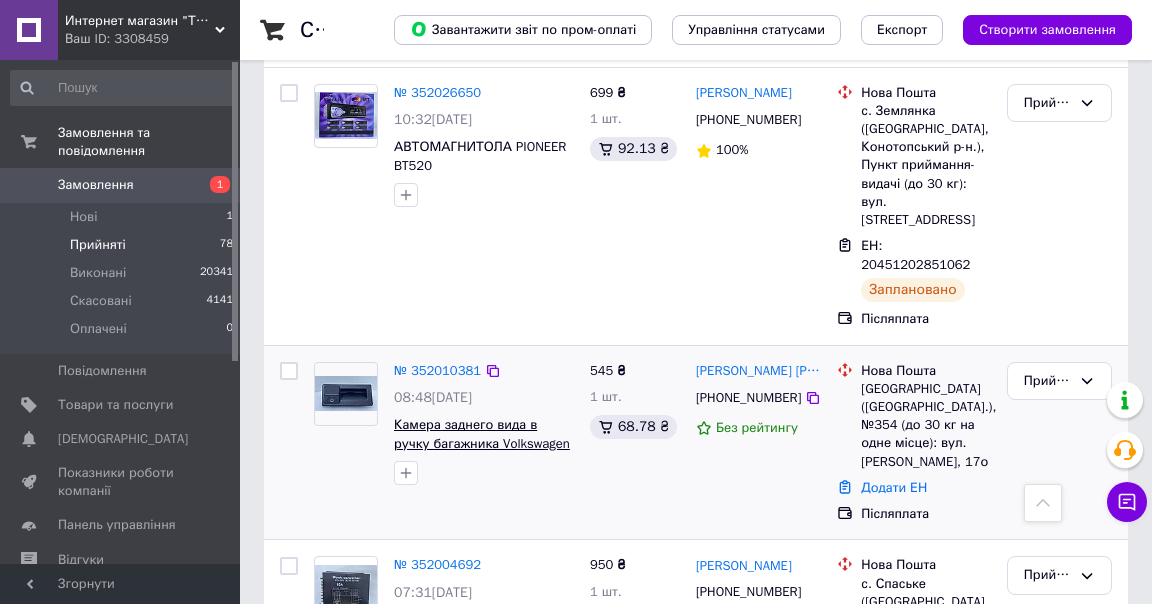 click on "Камера заднего вида в ручку багажника Volkswagen" at bounding box center [482, 434] 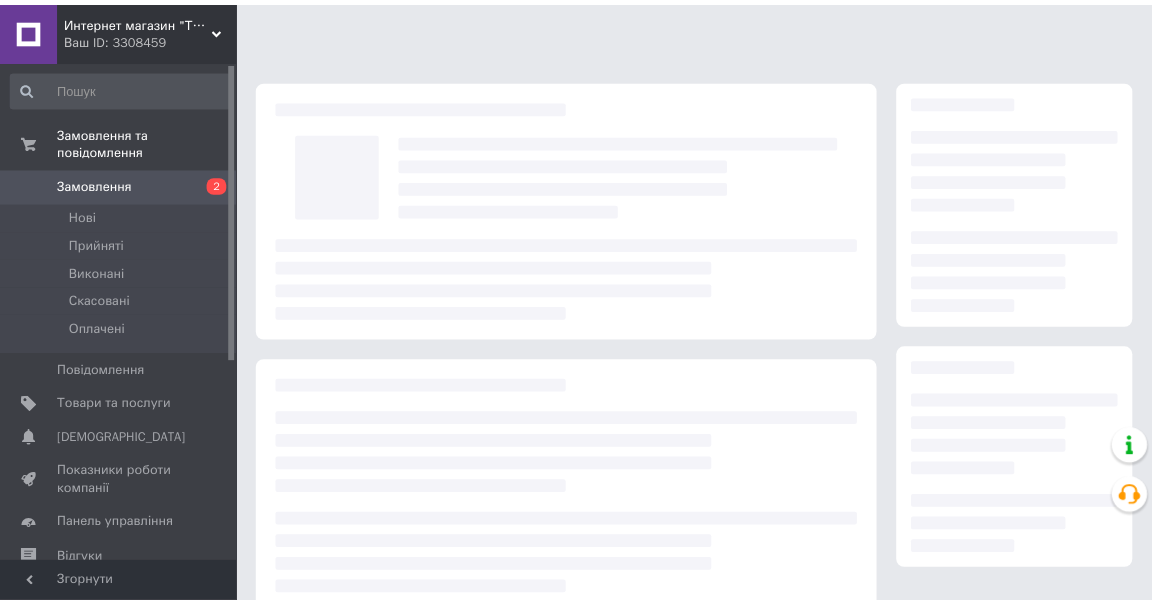 scroll, scrollTop: 0, scrollLeft: 0, axis: both 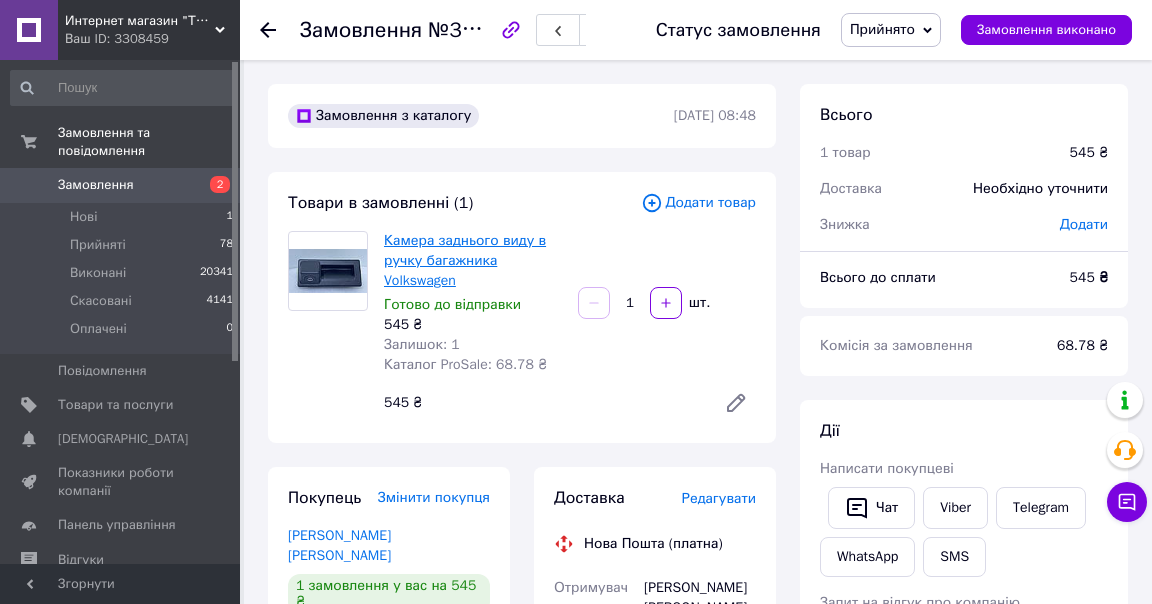 click on "Камера заднього виду в ручку багажника Volkswagen" at bounding box center [465, 260] 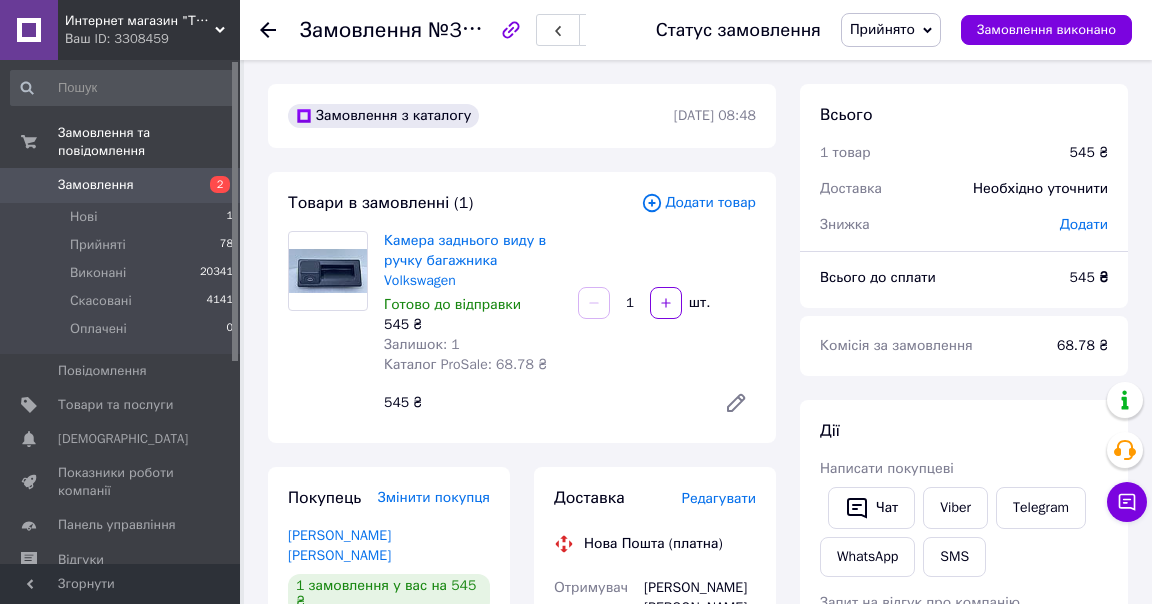 scroll, scrollTop: 333, scrollLeft: 0, axis: vertical 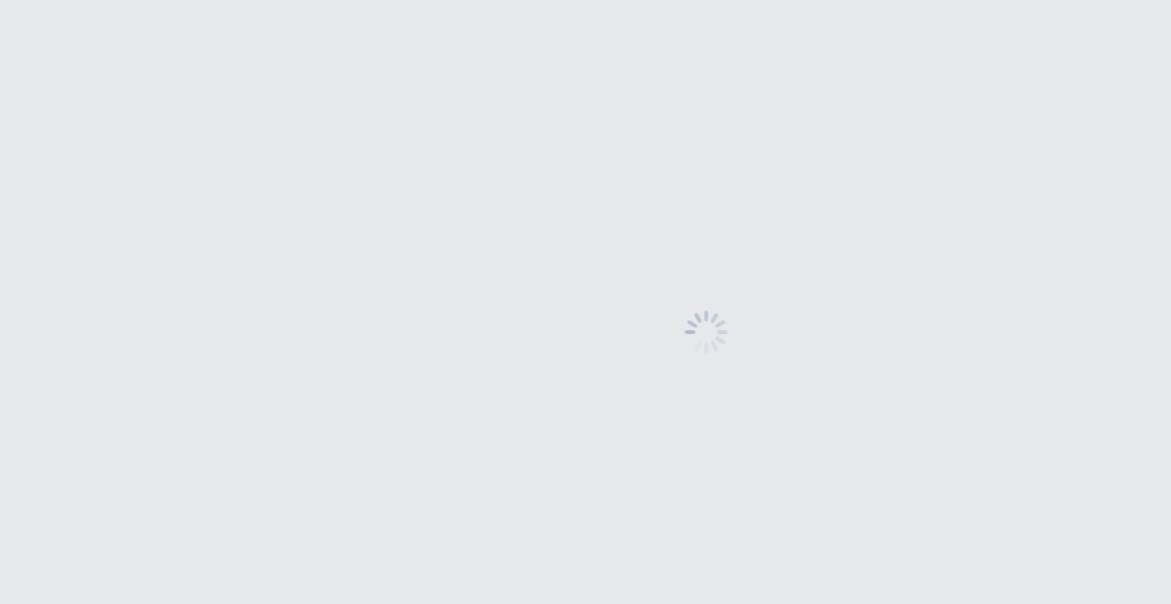 click at bounding box center (585, 0) 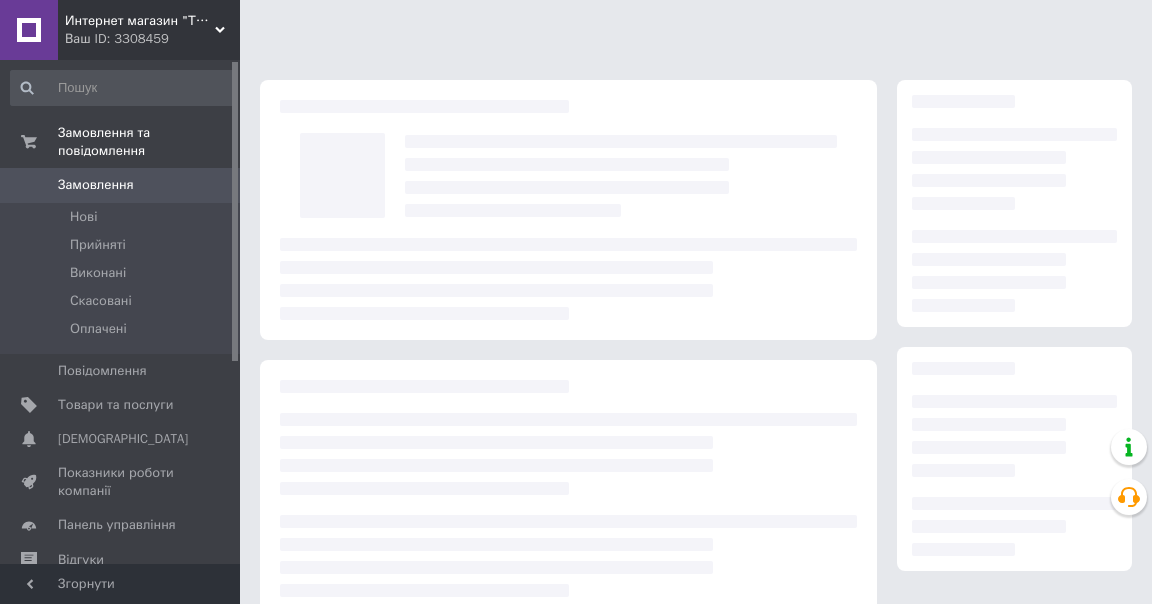 scroll, scrollTop: 0, scrollLeft: 0, axis: both 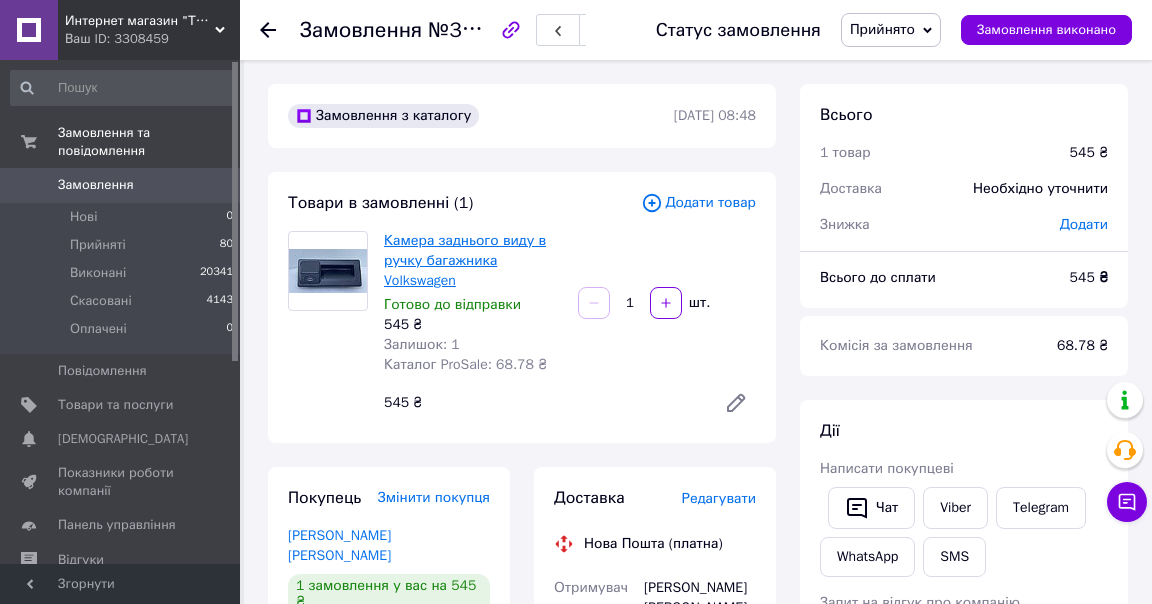 click on "Камера заднього виду в ручку багажника Volkswagen" at bounding box center [465, 260] 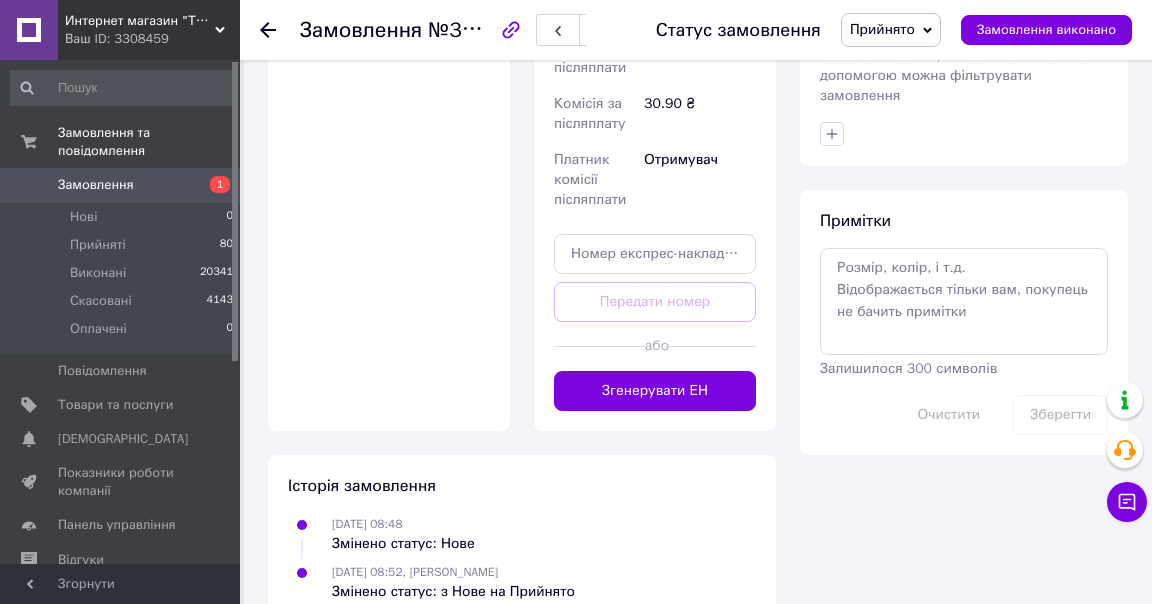 scroll, scrollTop: 997, scrollLeft: 0, axis: vertical 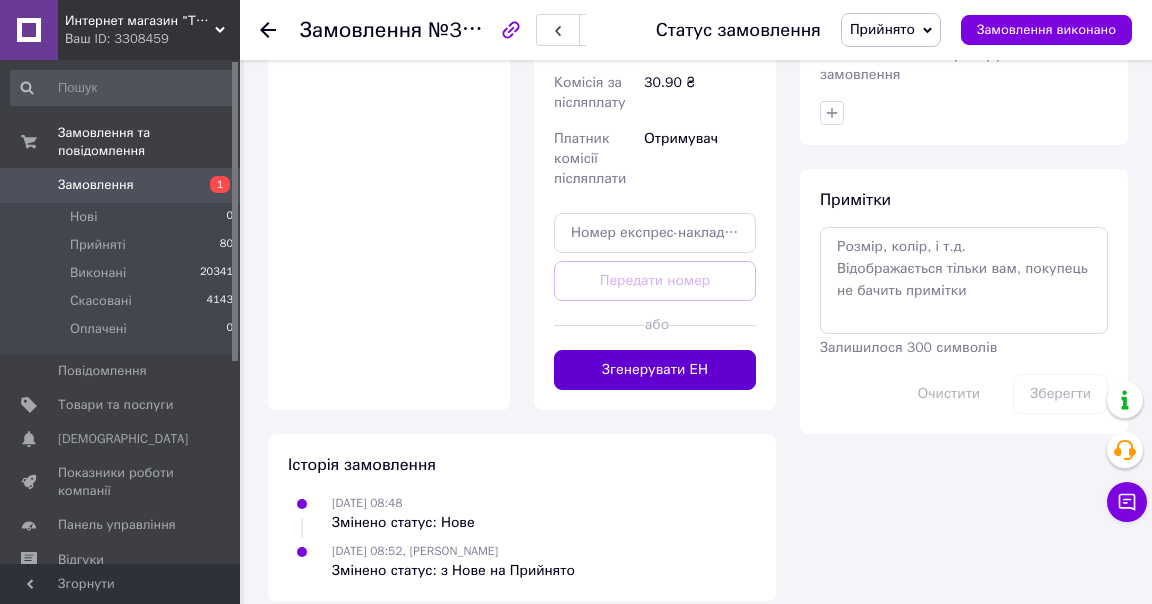 click on "Згенерувати ЕН" at bounding box center (655, 370) 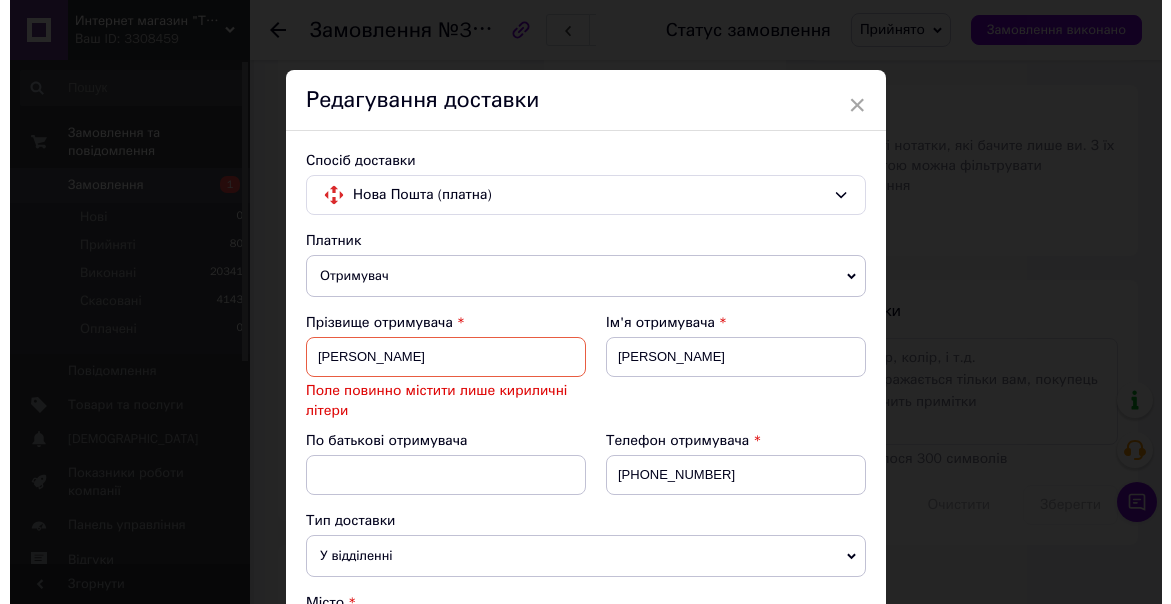 scroll, scrollTop: 552, scrollLeft: 0, axis: vertical 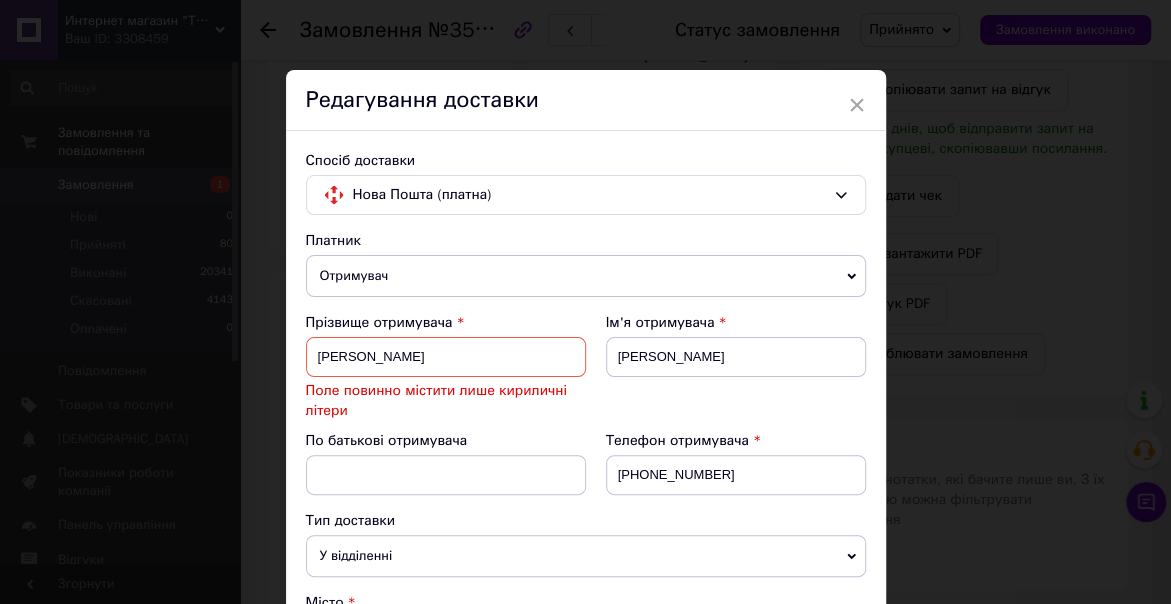 click on "Стадніченко ОЛЕКСАНДР Анатолійович" at bounding box center (446, 357) 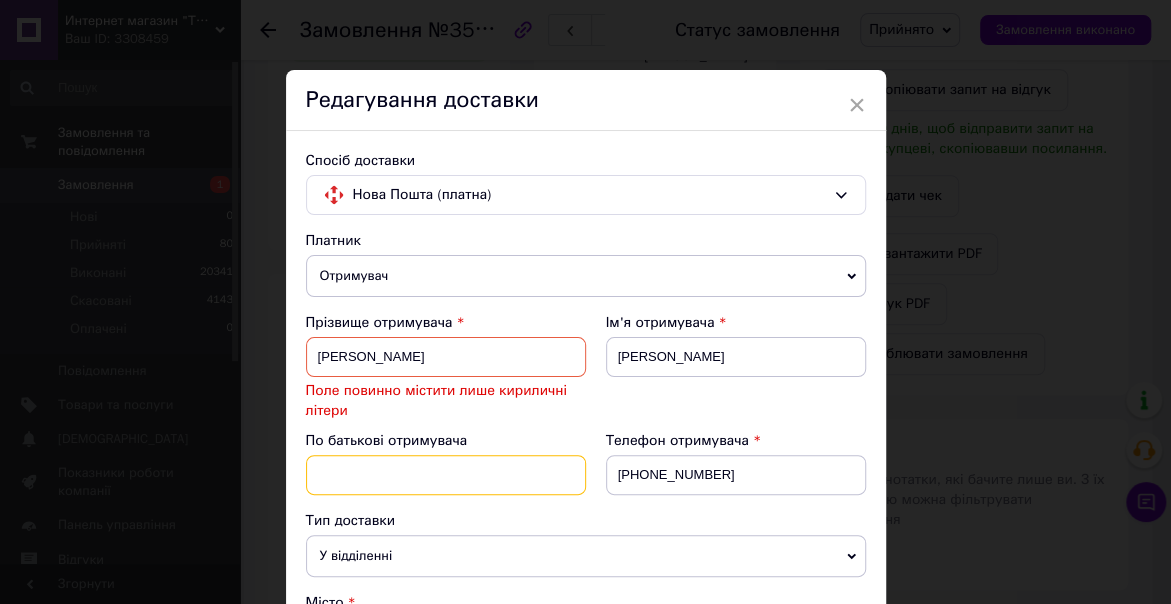 click at bounding box center [446, 475] 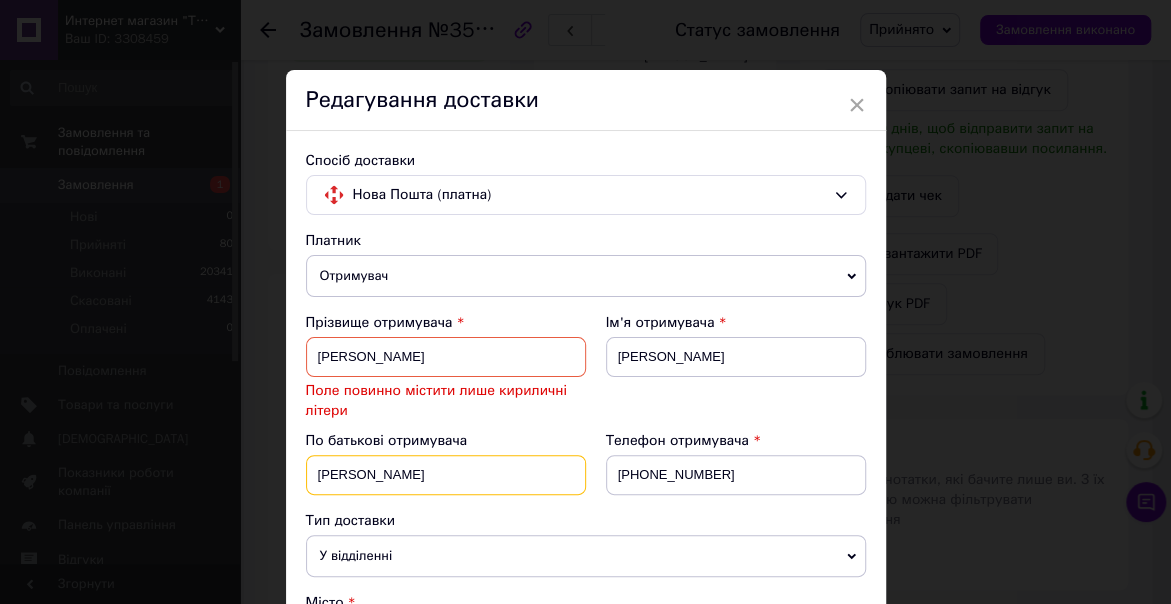 type on "Анатолійович" 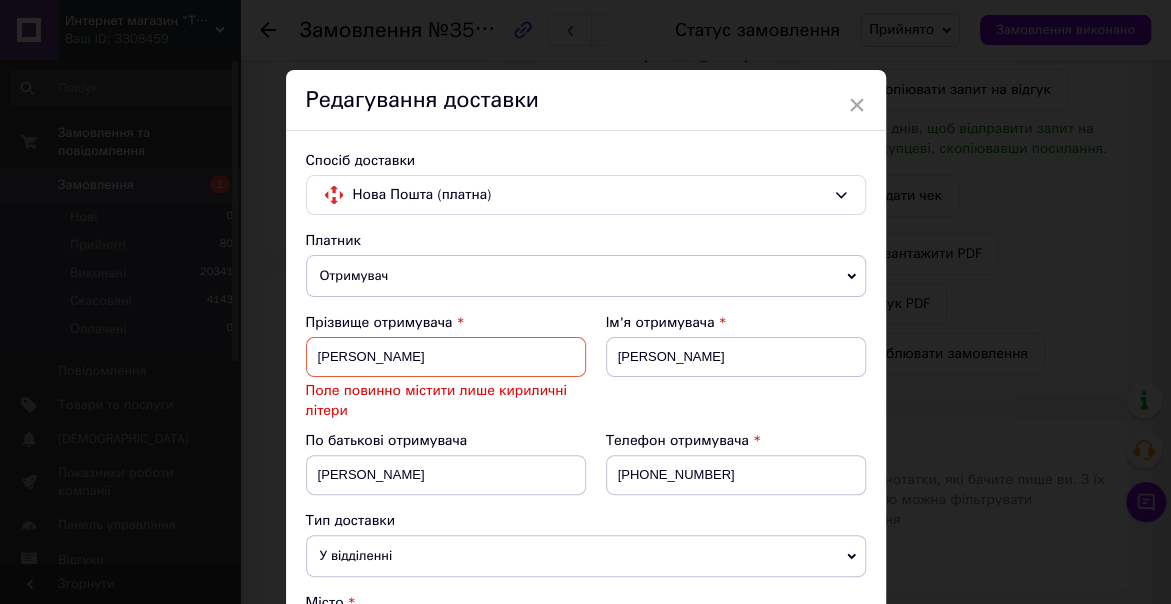 click on "Стадніченко ОЛЕКСАНДР Анатолійович" at bounding box center [446, 357] 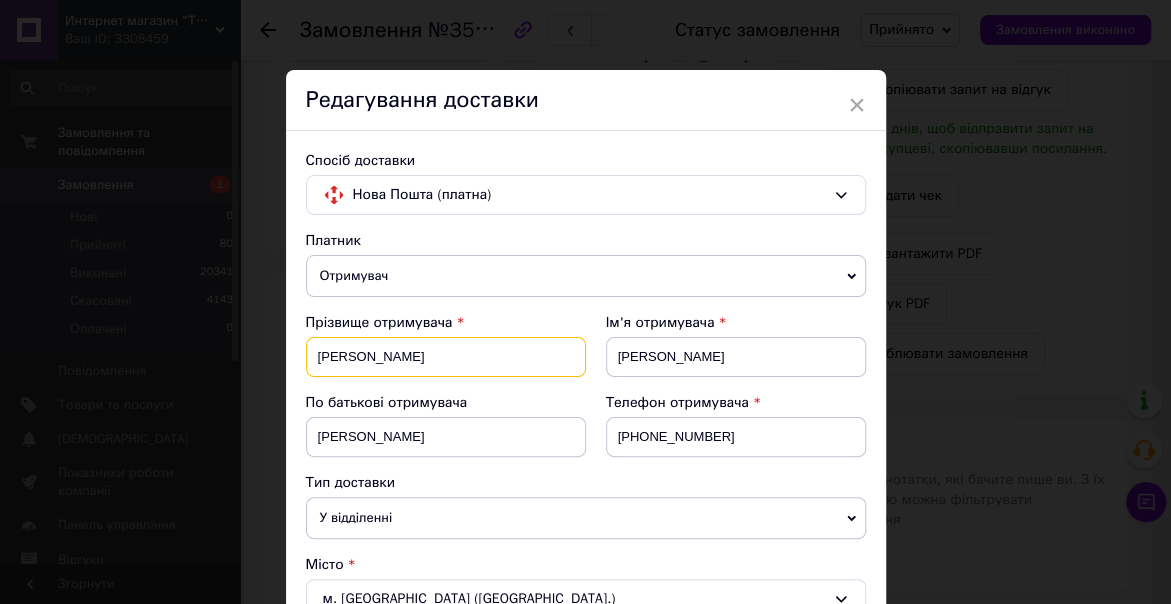 click on "Стадніченкоч" at bounding box center (446, 357) 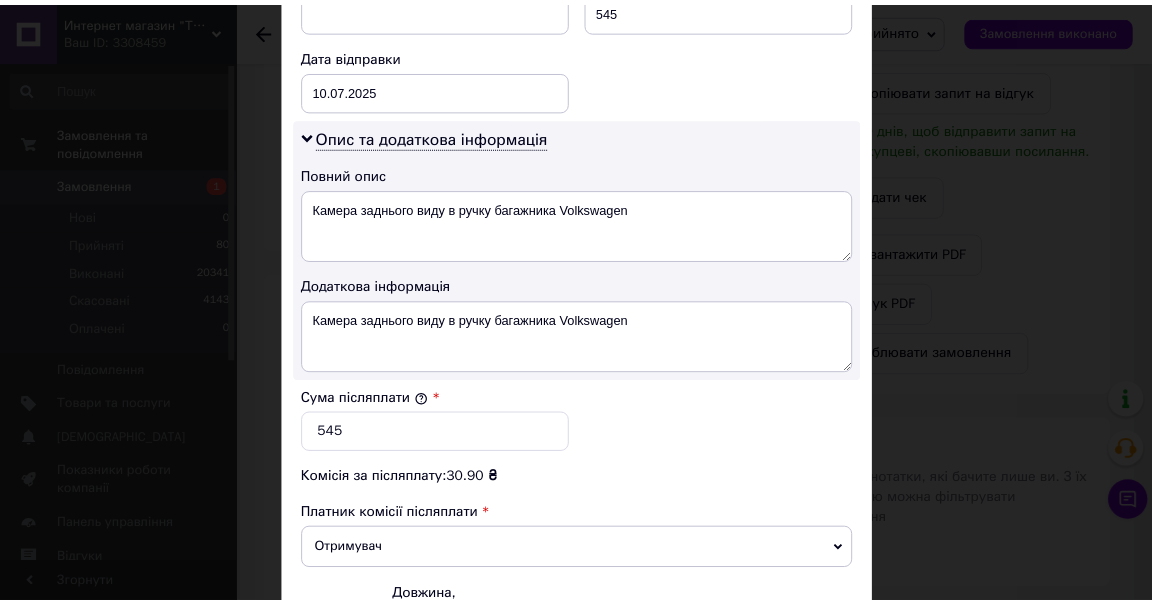 scroll, scrollTop: 1162, scrollLeft: 0, axis: vertical 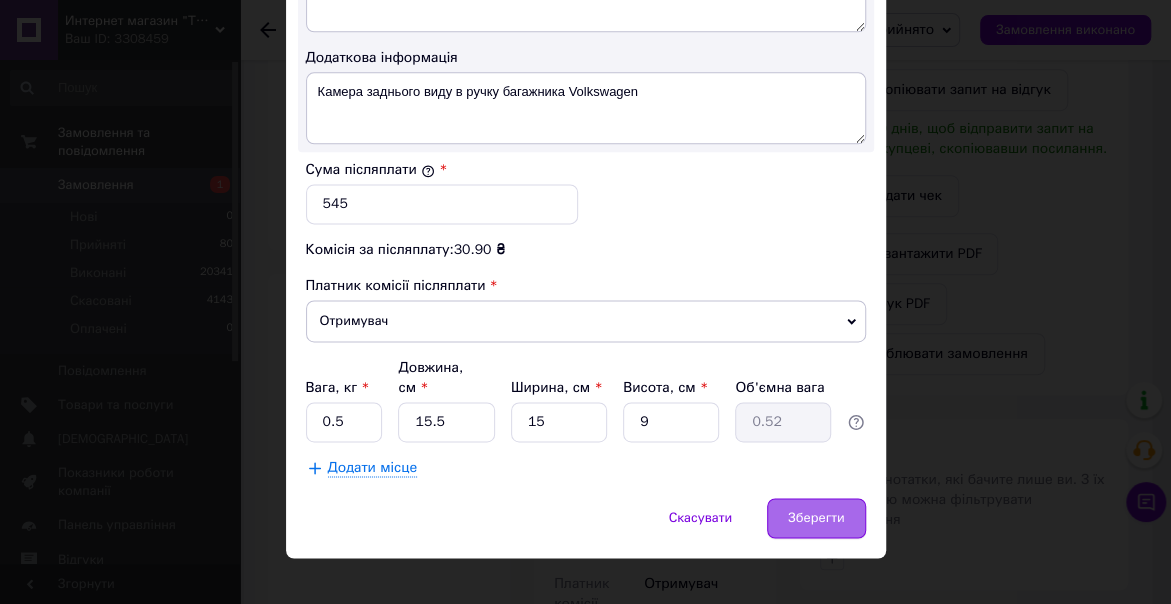 type on "Стадніченко" 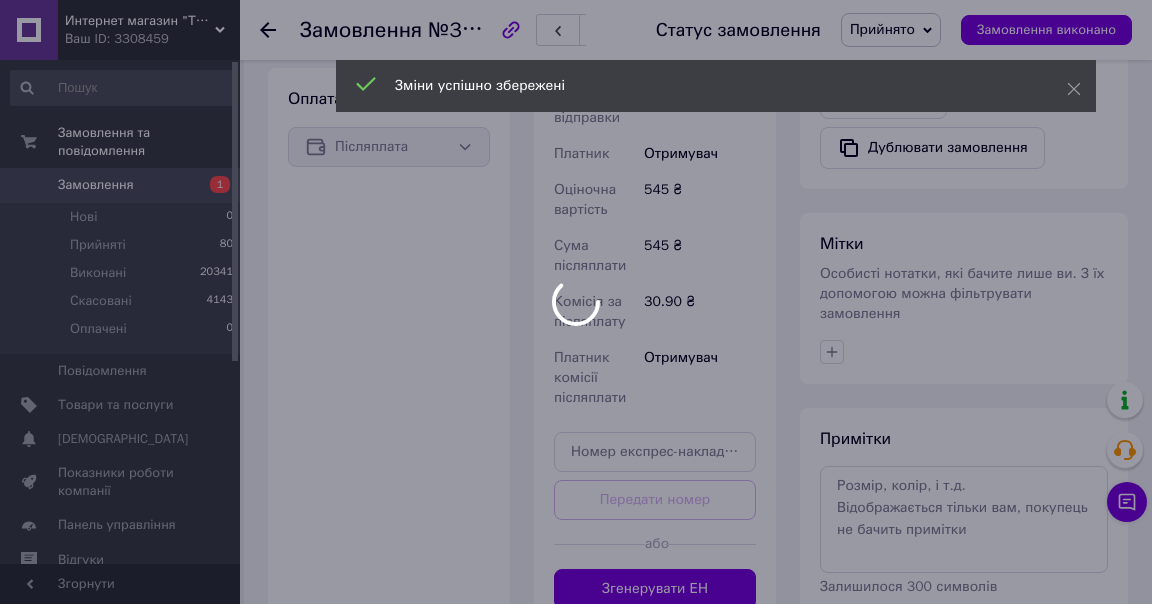 scroll, scrollTop: 976, scrollLeft: 0, axis: vertical 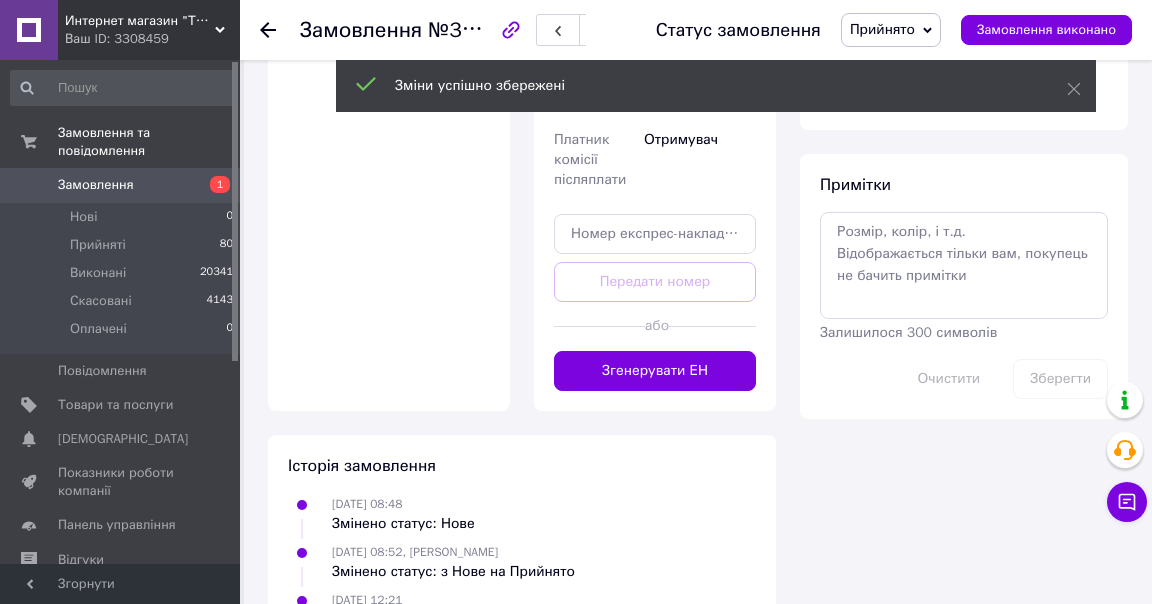 drag, startPoint x: 681, startPoint y: 352, endPoint x: 696, endPoint y: 413, distance: 62.817196 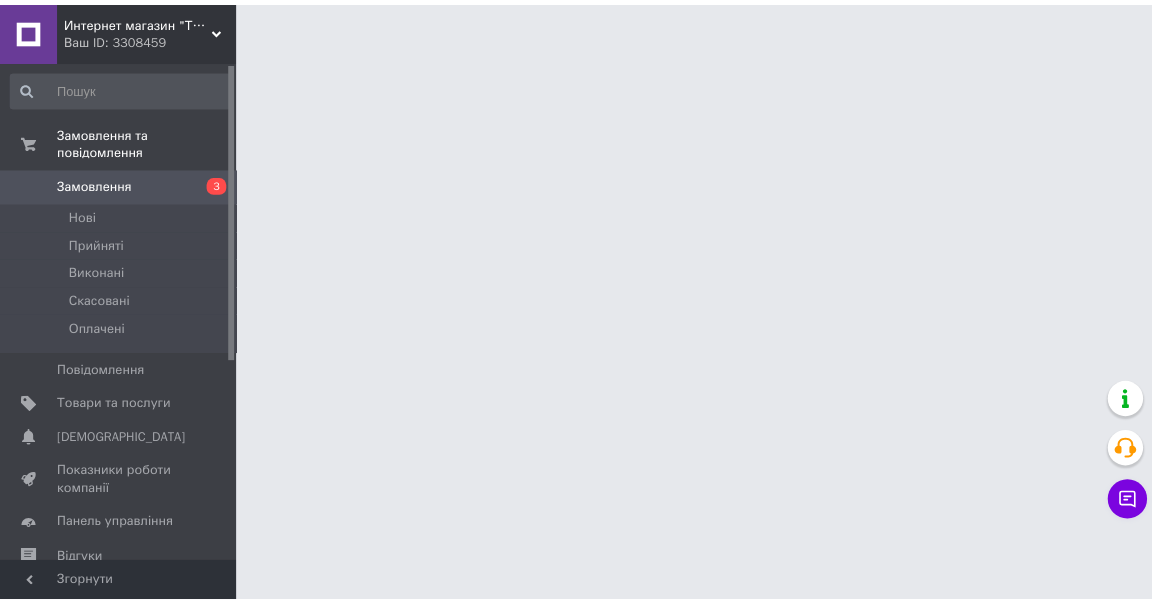 scroll, scrollTop: 0, scrollLeft: 0, axis: both 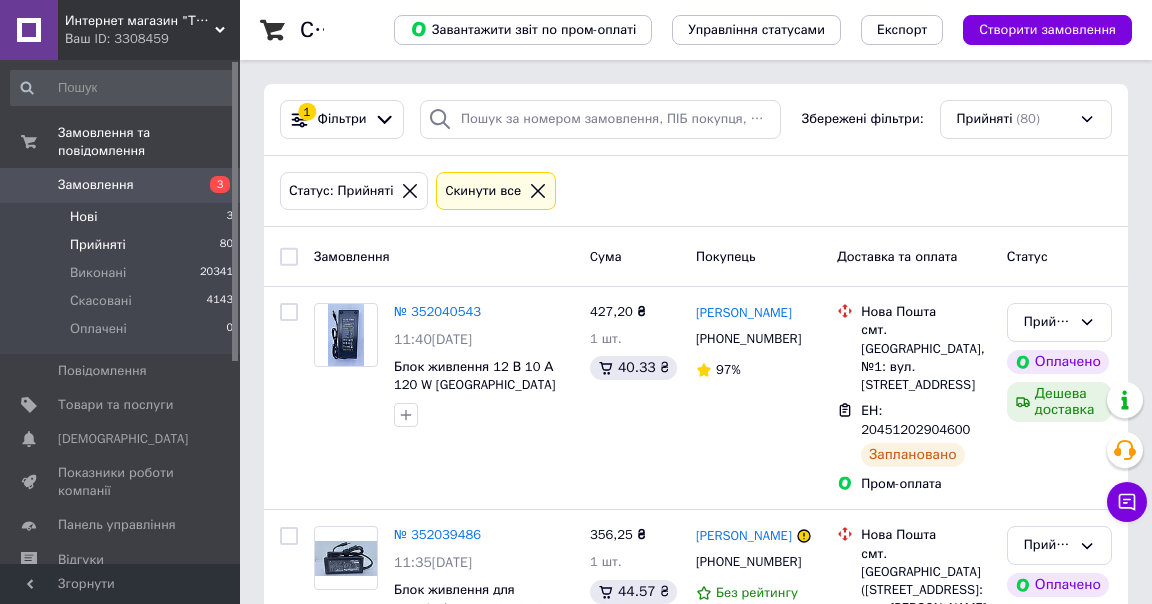 click on "Нові" at bounding box center [83, 217] 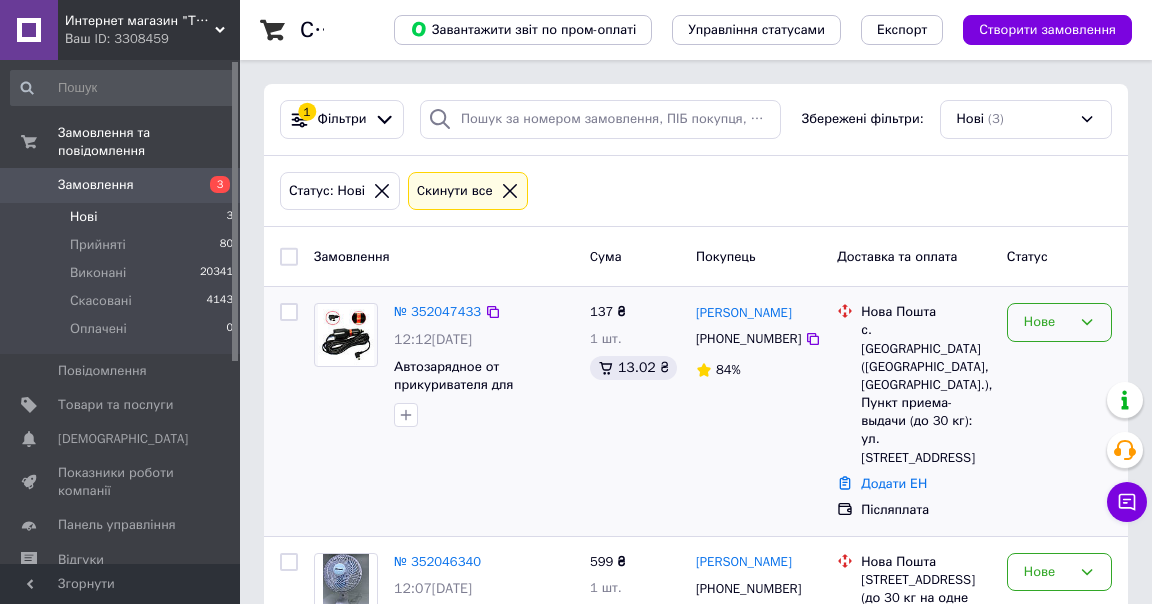 click on "Нове" at bounding box center [1047, 322] 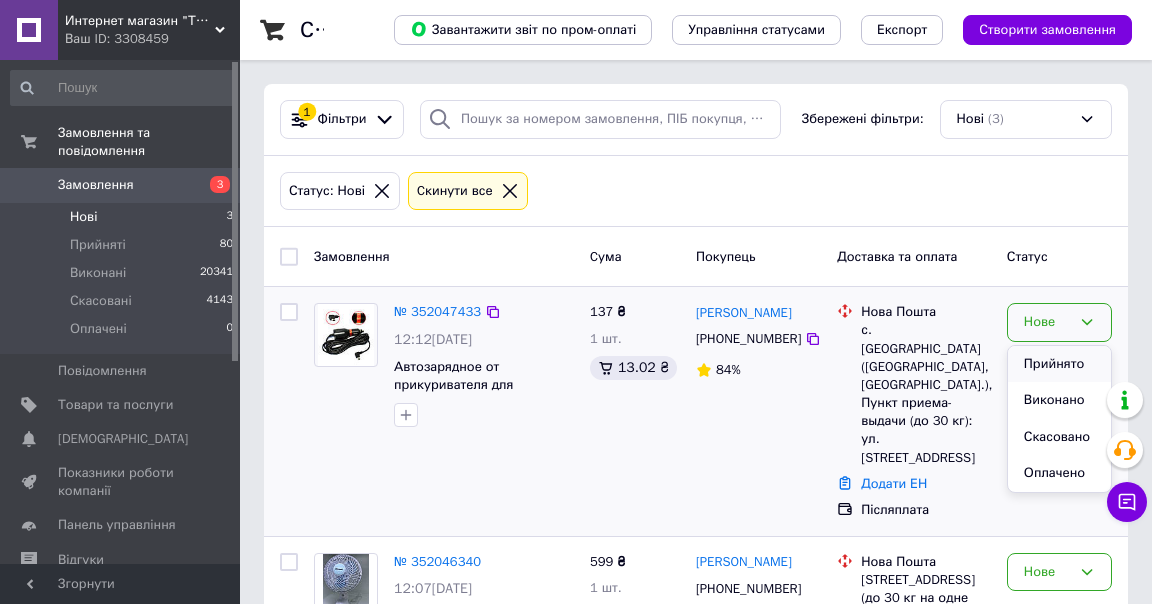 click on "Прийнято" at bounding box center [1059, 364] 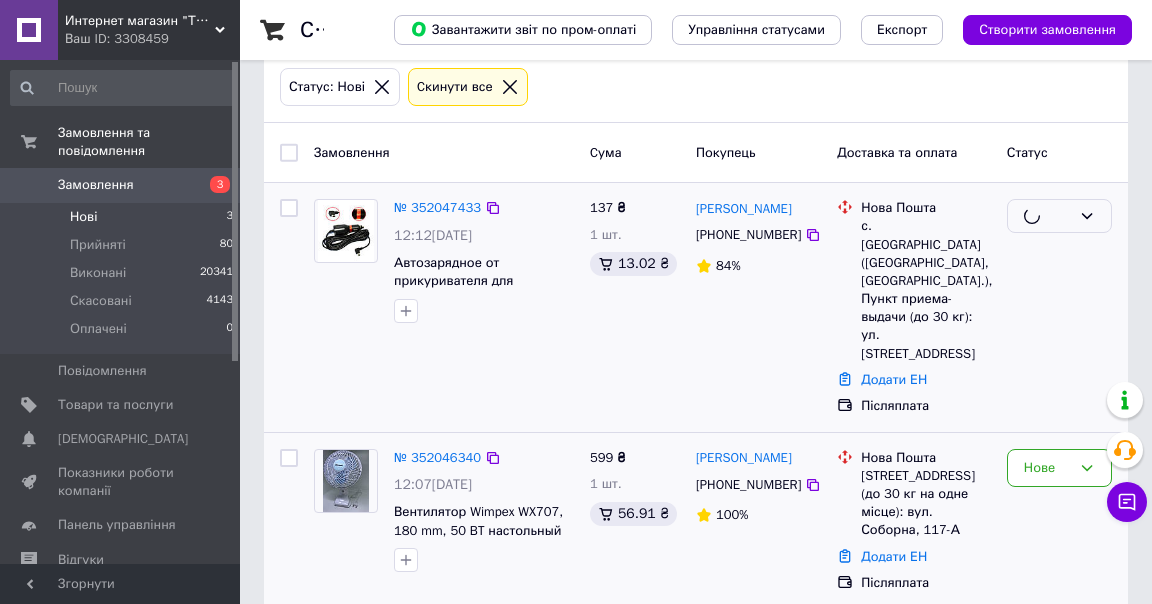 scroll, scrollTop: 222, scrollLeft: 0, axis: vertical 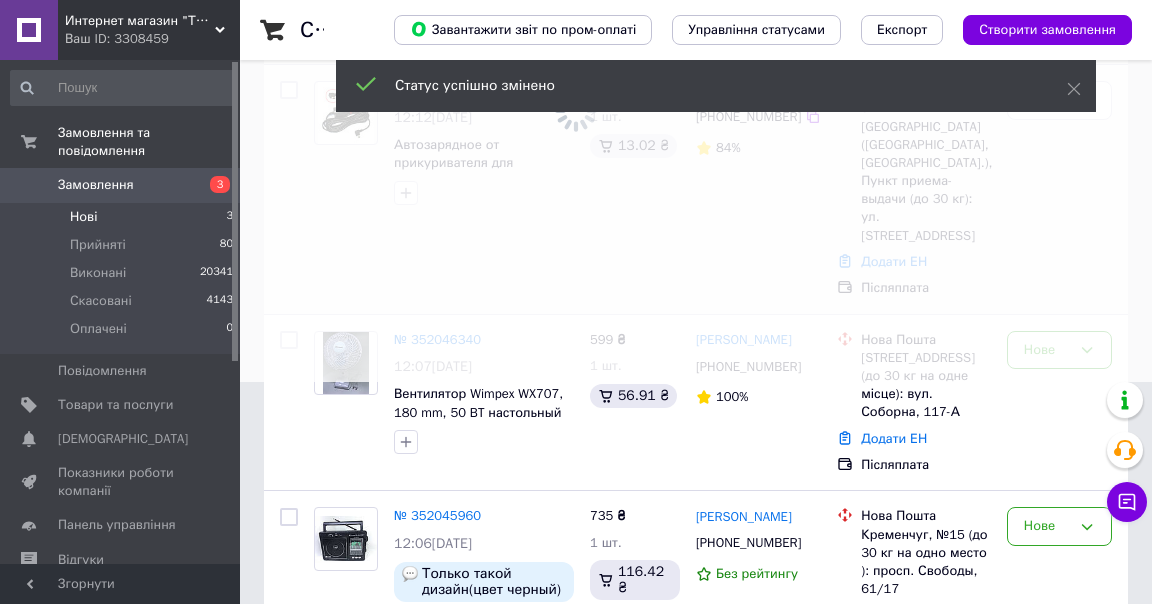 click at bounding box center [576, 80] 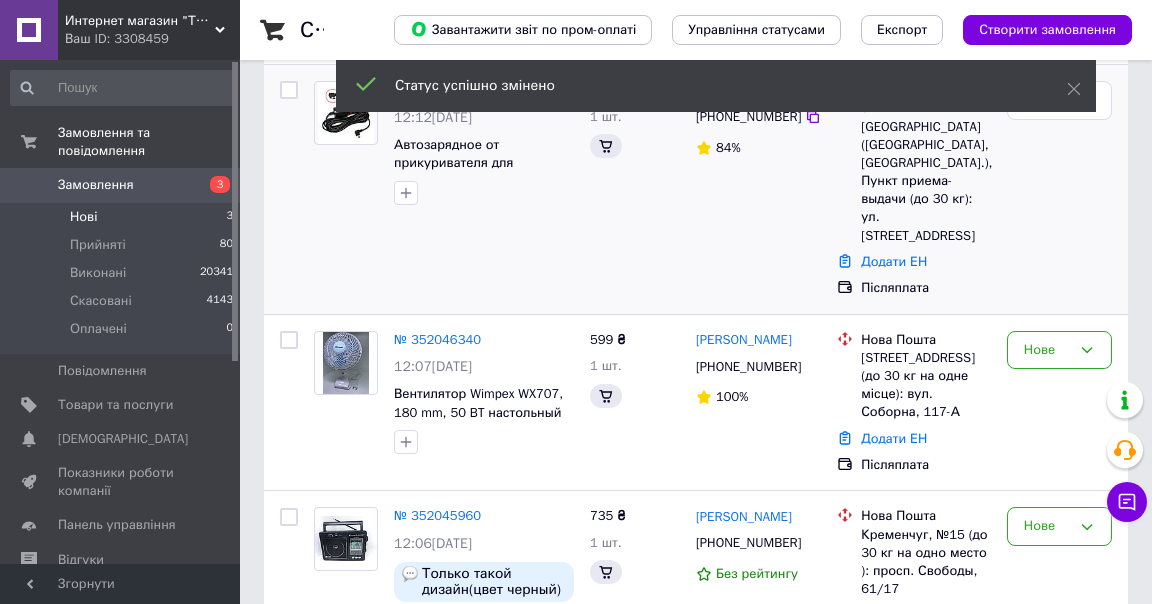 click on "Нове" at bounding box center [1059, 350] 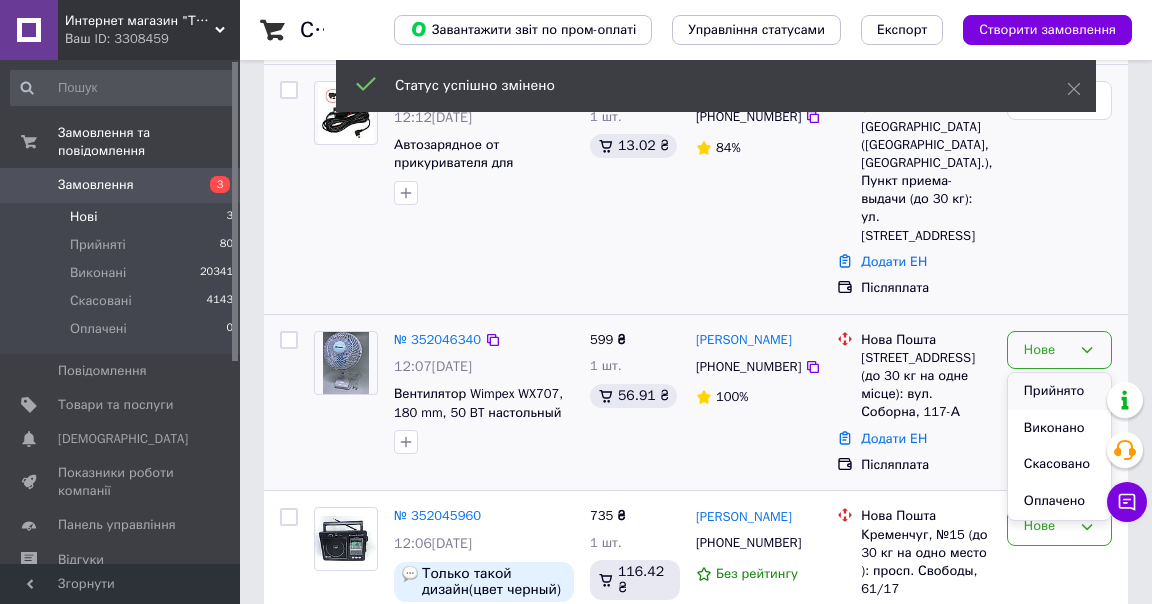 click on "Прийнято" at bounding box center (1059, 391) 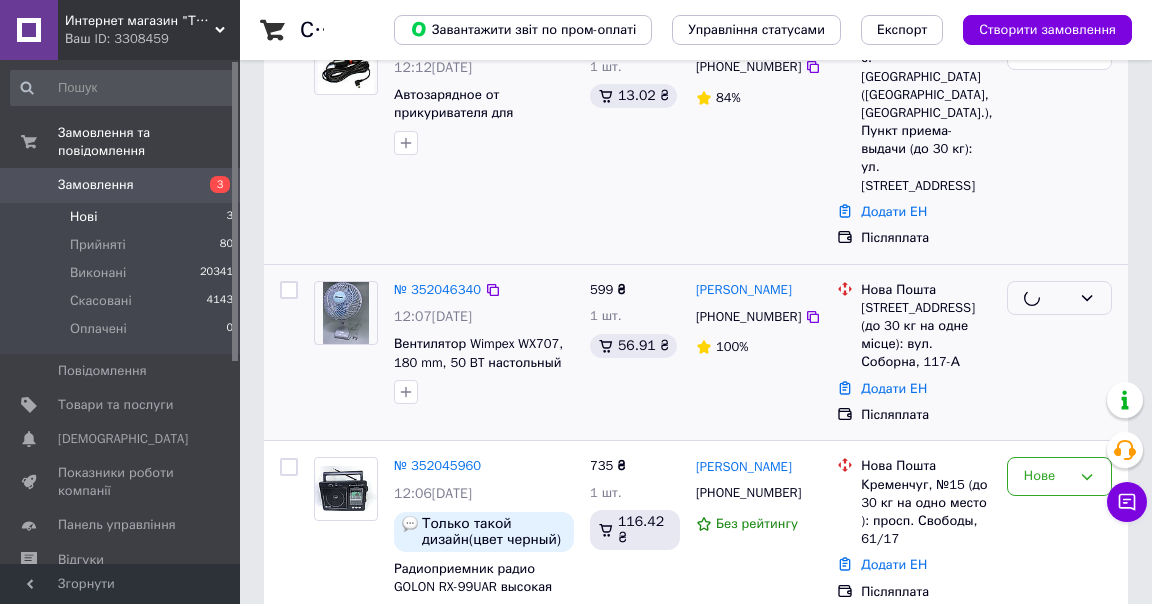 scroll, scrollTop: 300, scrollLeft: 0, axis: vertical 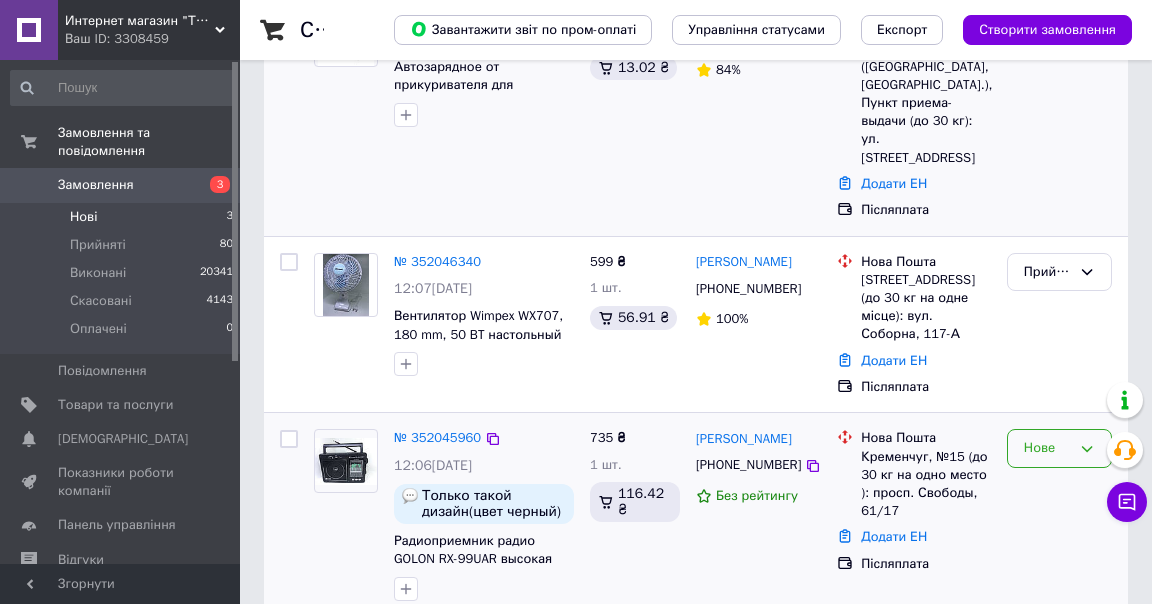 click on "Нове" at bounding box center (1059, 448) 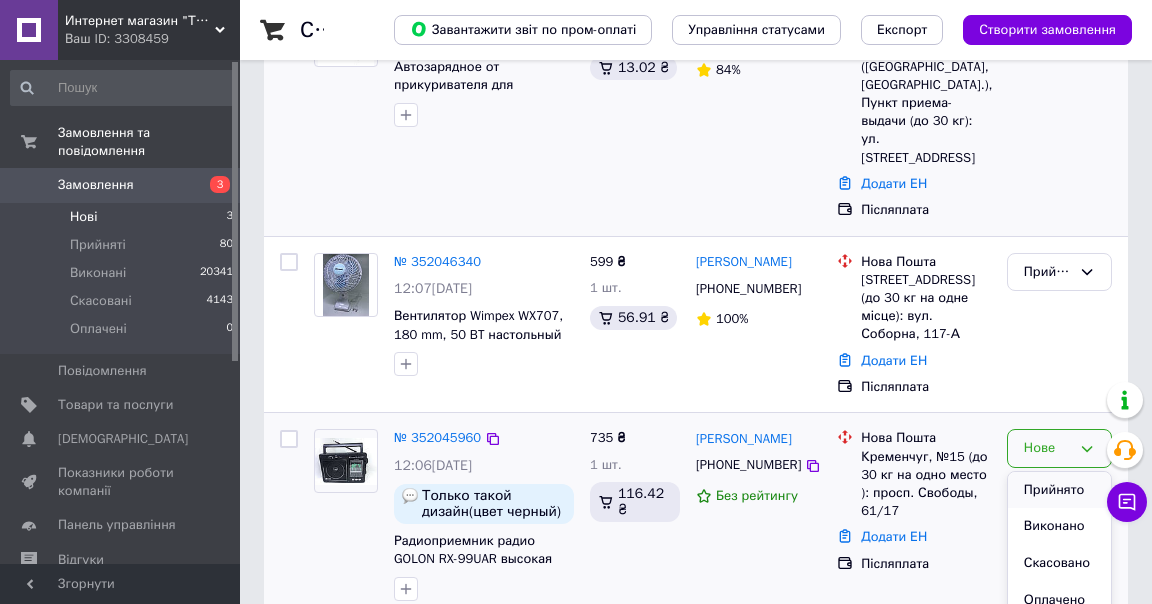 click on "Прийнято" at bounding box center [1059, 490] 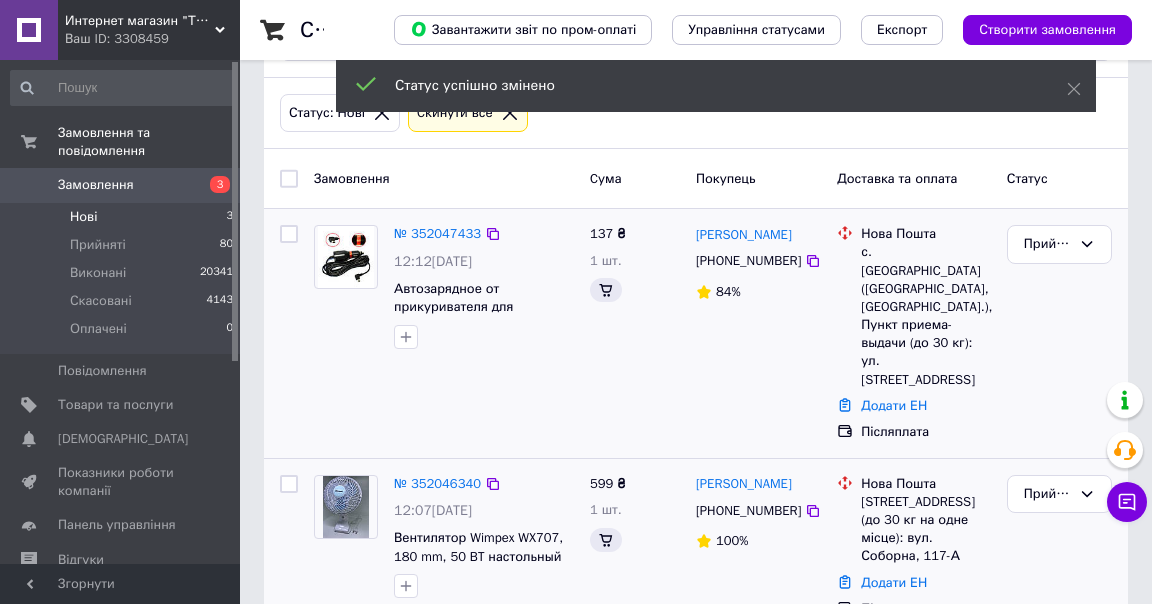 scroll, scrollTop: 0, scrollLeft: 0, axis: both 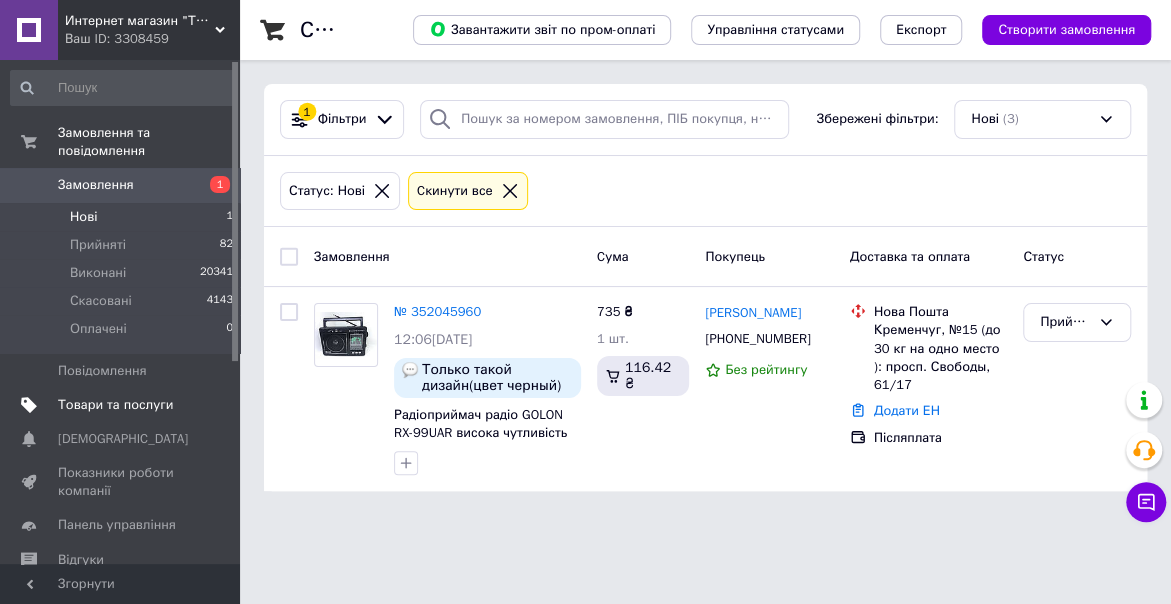click on "Товари та послуги" at bounding box center (115, 405) 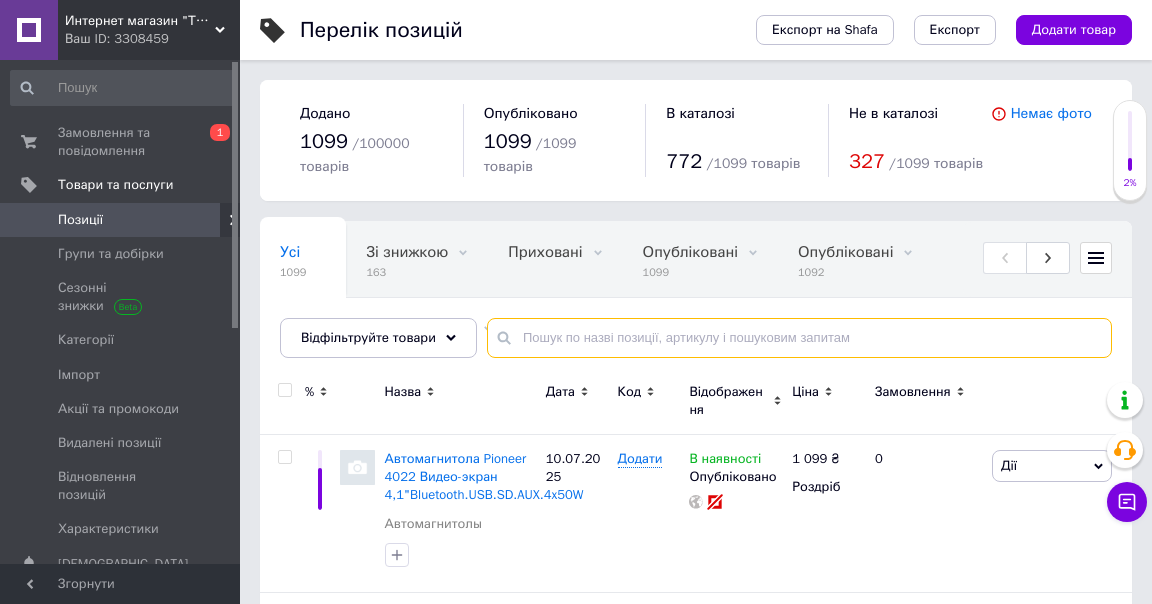 click at bounding box center (799, 338) 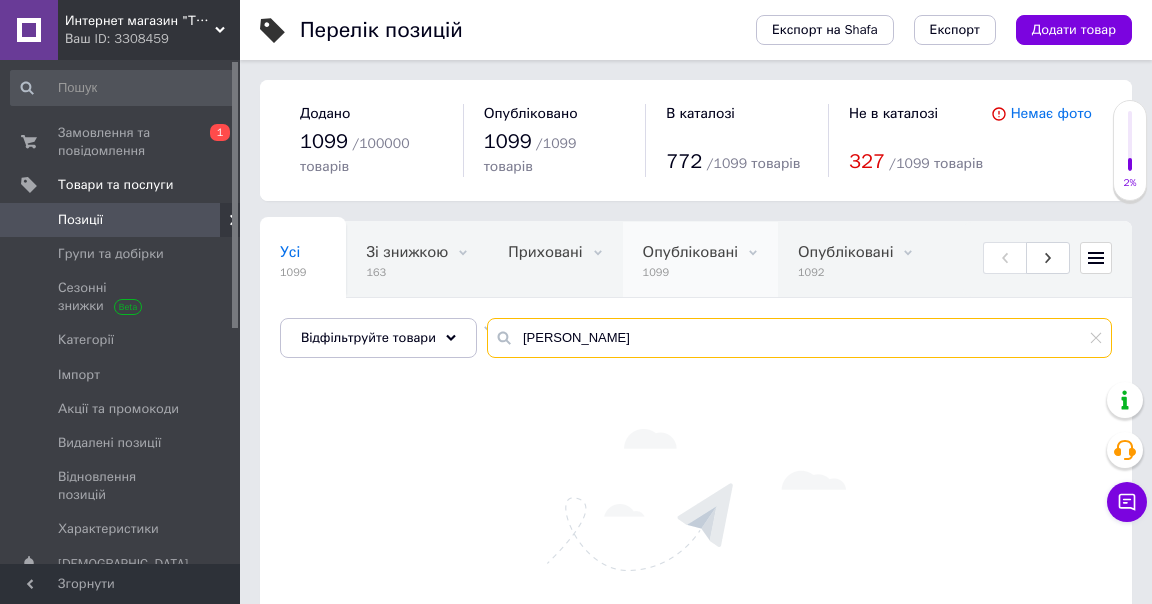 type on "А" 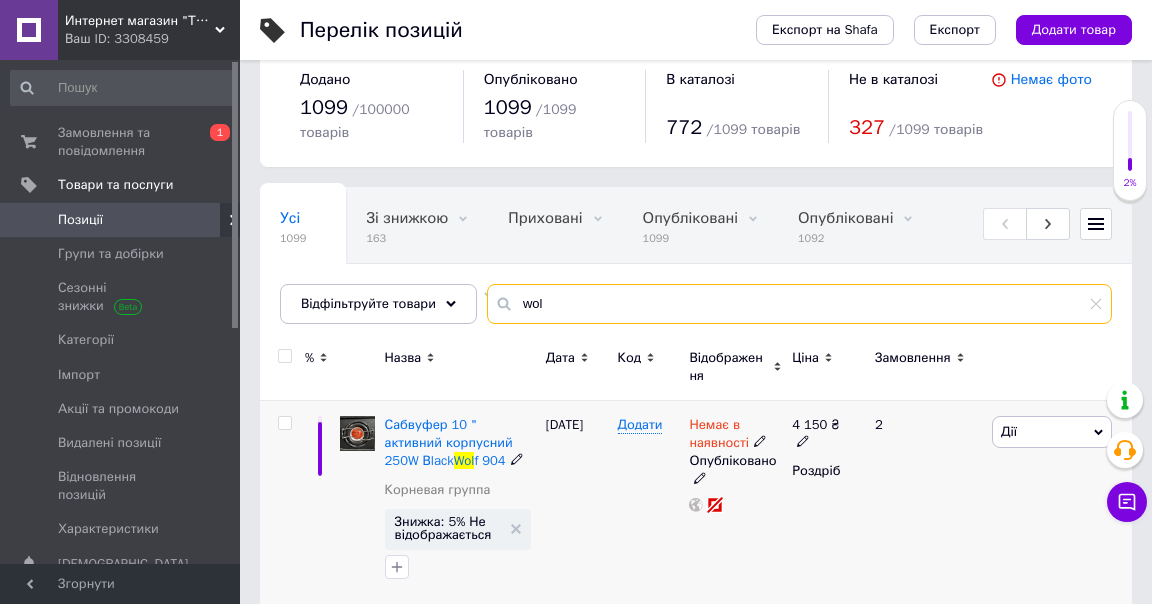 scroll, scrollTop: 53, scrollLeft: 0, axis: vertical 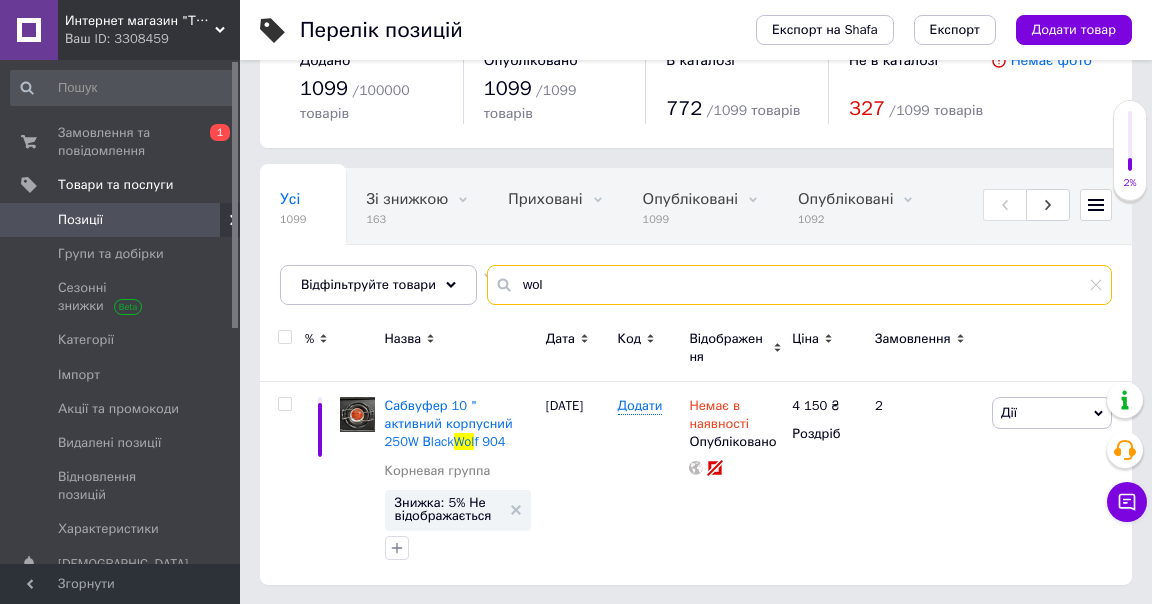click on "wol" at bounding box center (799, 285) 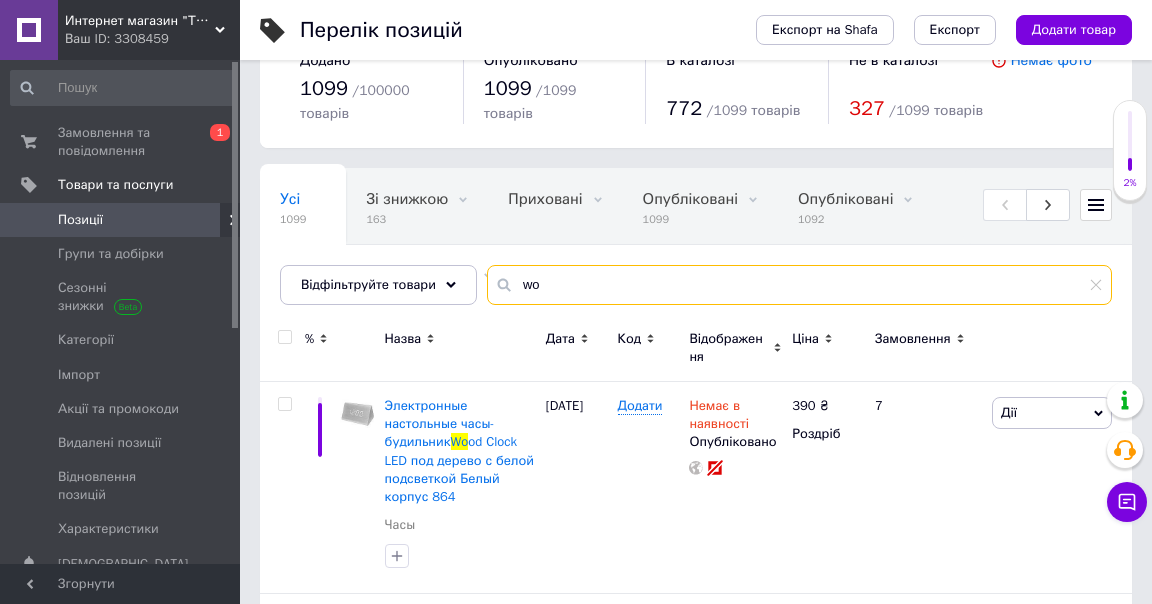 type on "w" 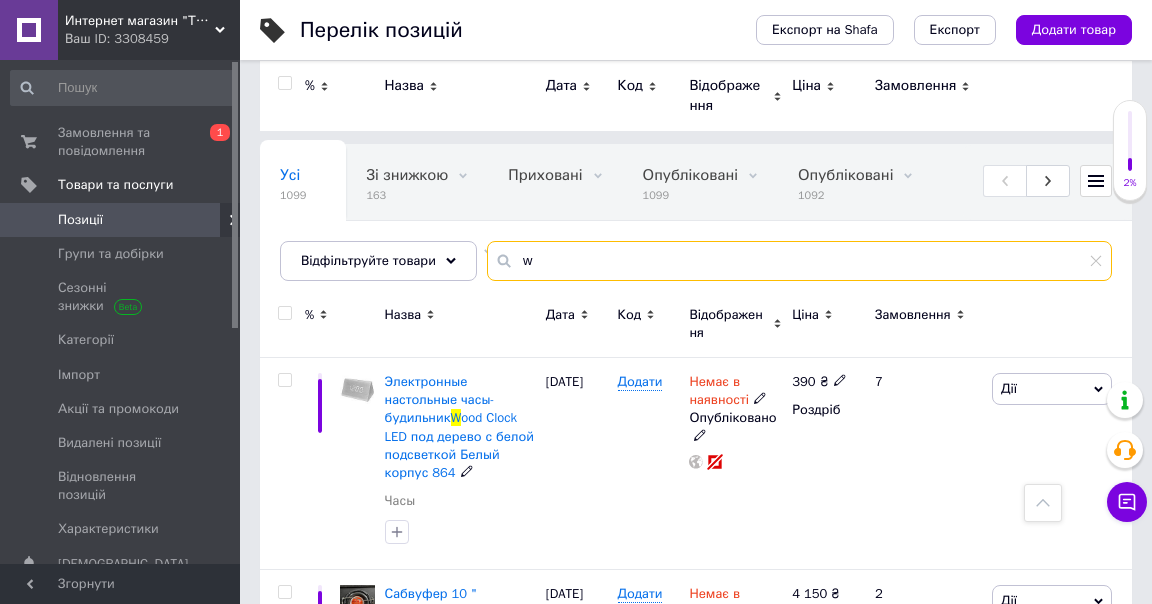 scroll, scrollTop: 0, scrollLeft: 0, axis: both 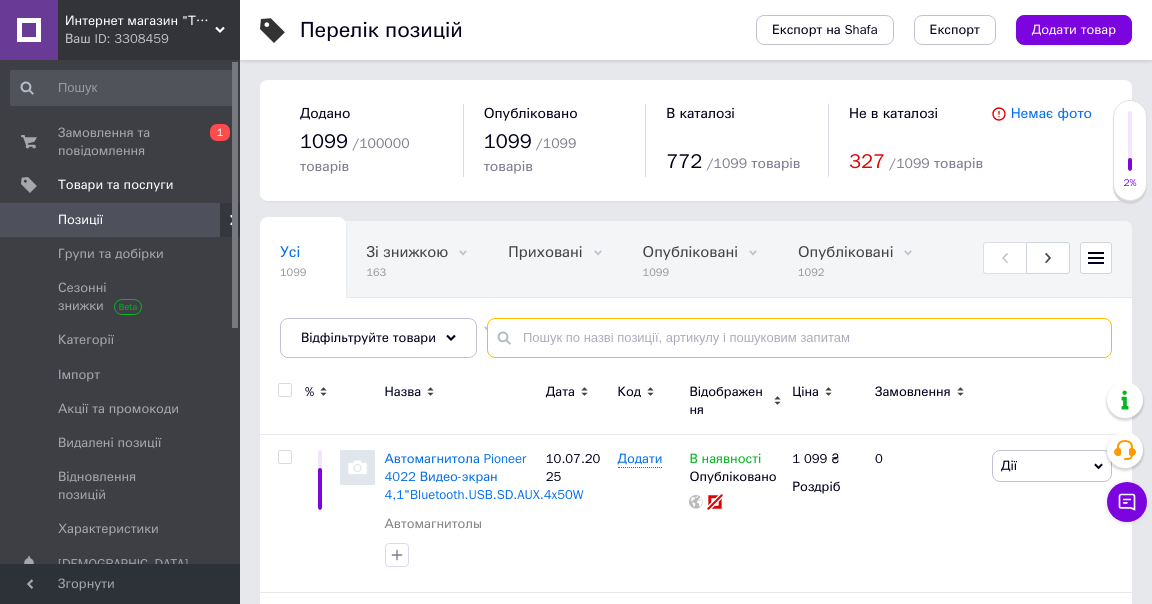 type on "ц" 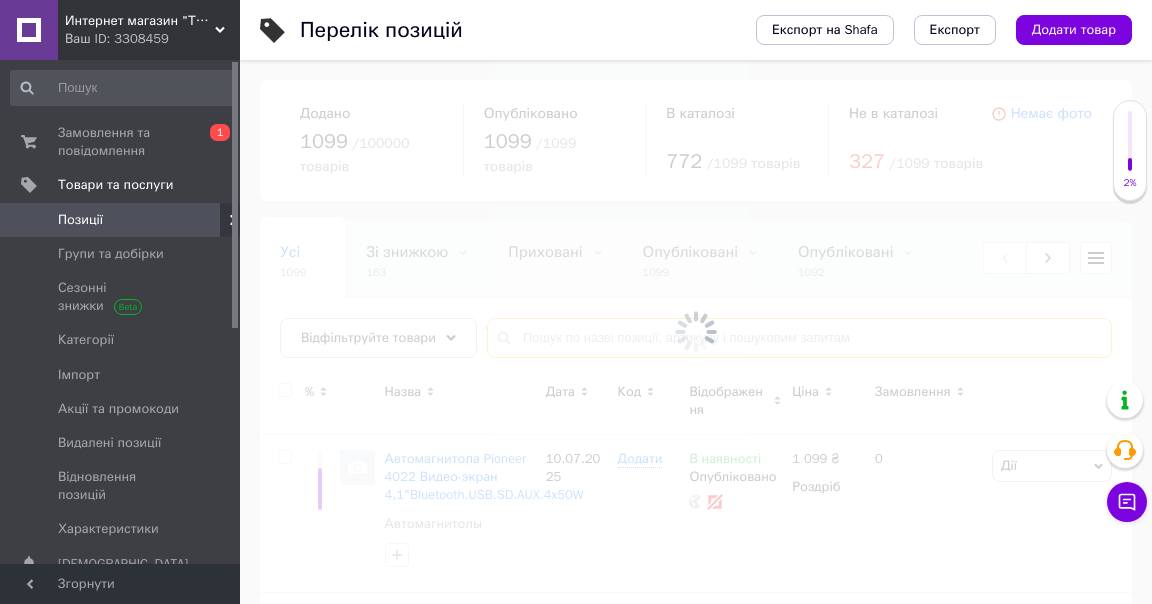 type on "ц" 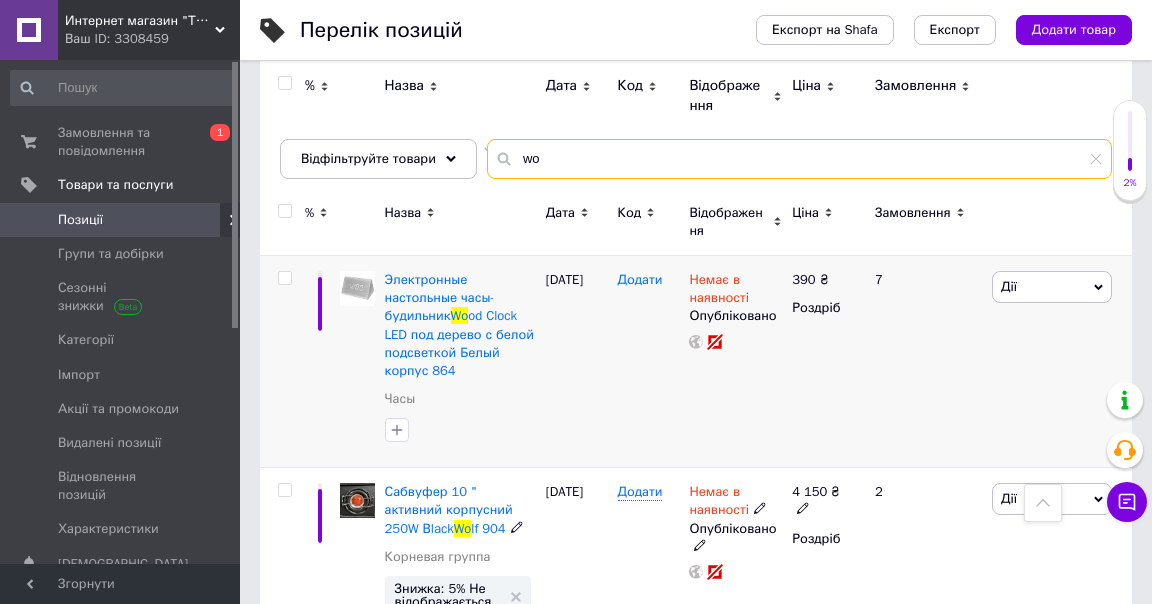 scroll, scrollTop: 0, scrollLeft: 0, axis: both 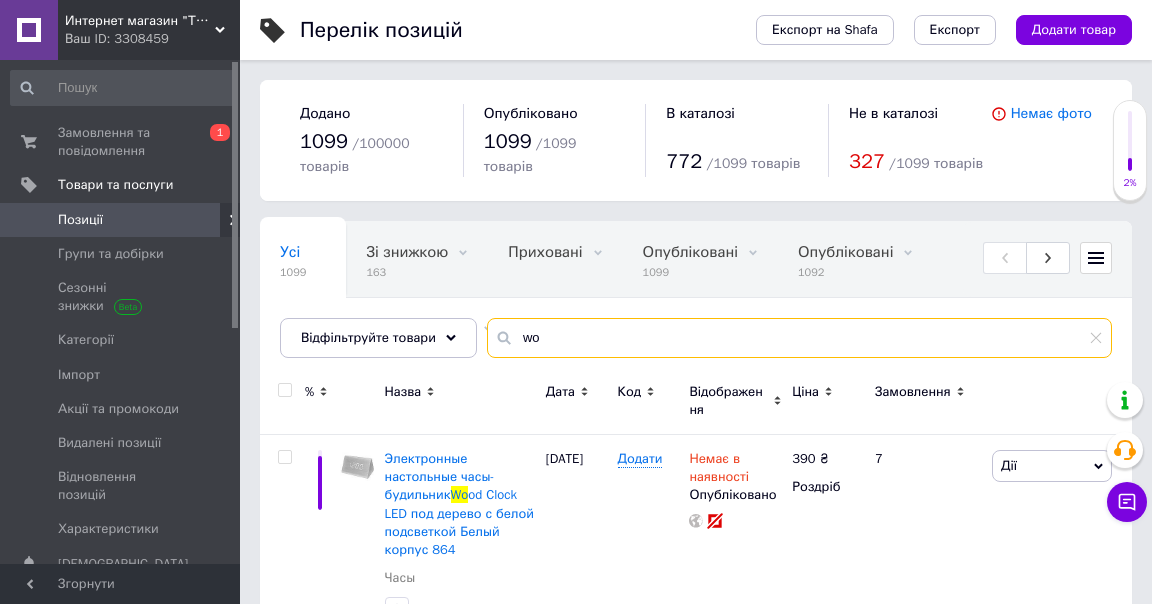 click on "wo" at bounding box center [799, 338] 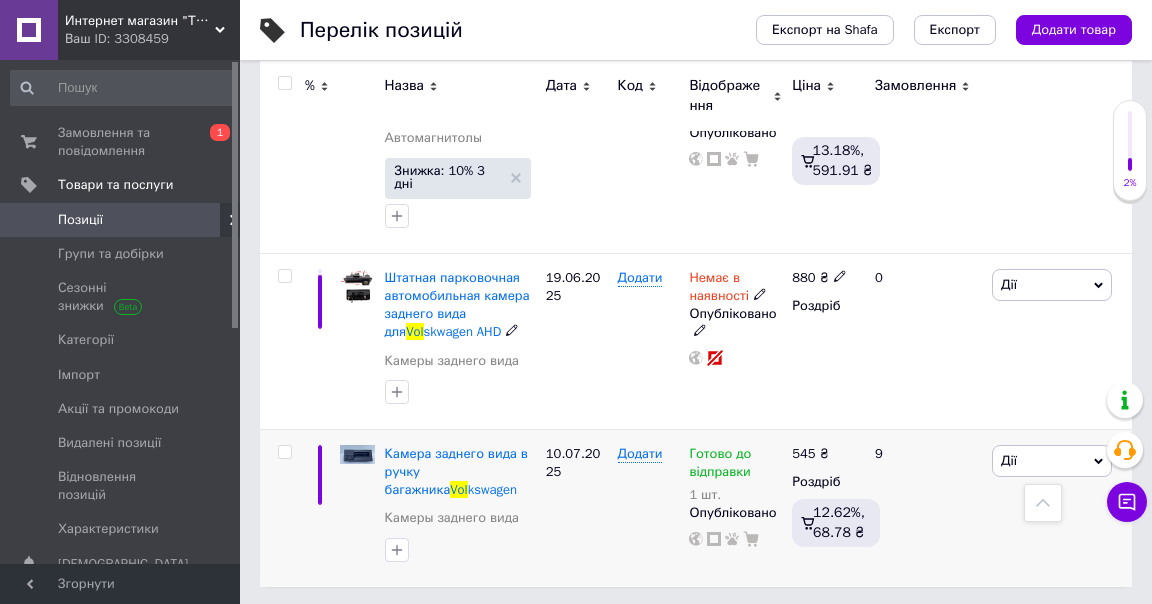 scroll, scrollTop: 562, scrollLeft: 0, axis: vertical 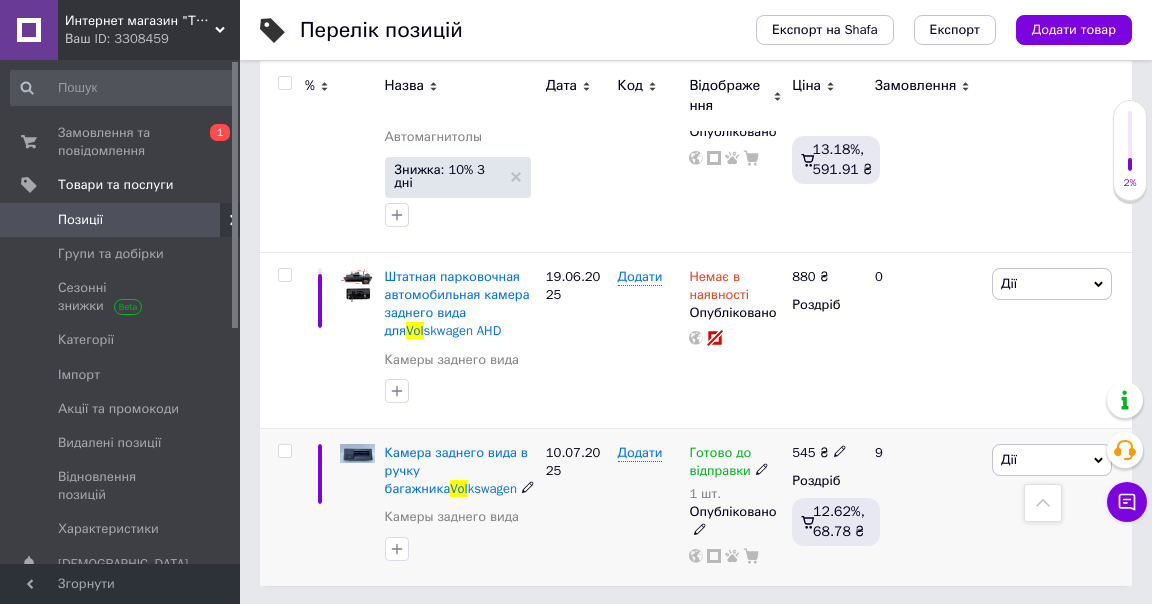 type on "vol" 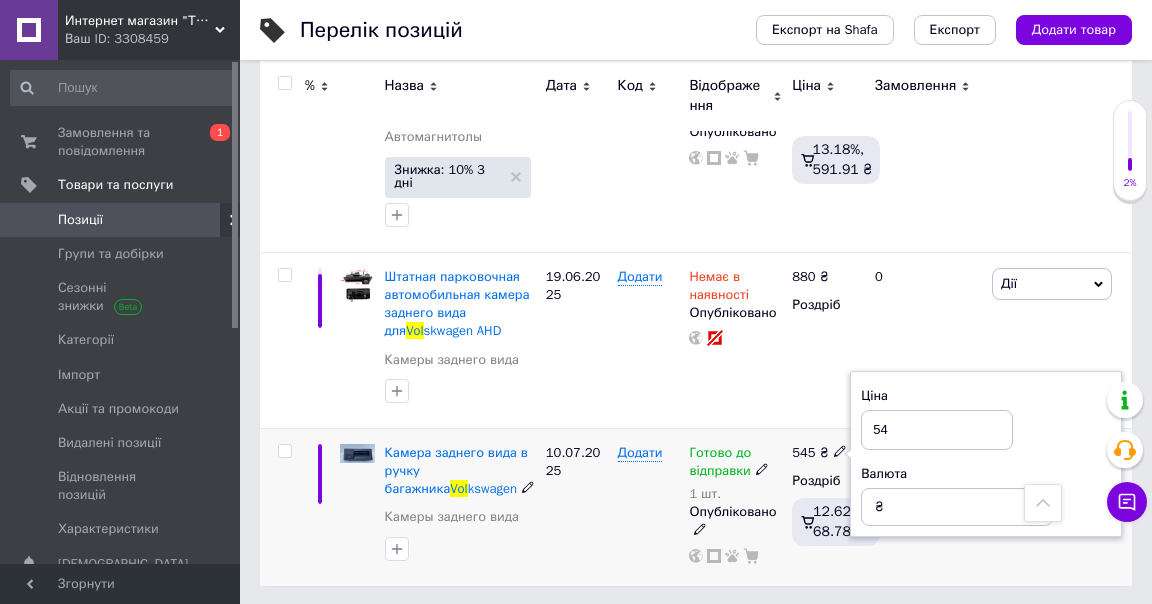 type on "5" 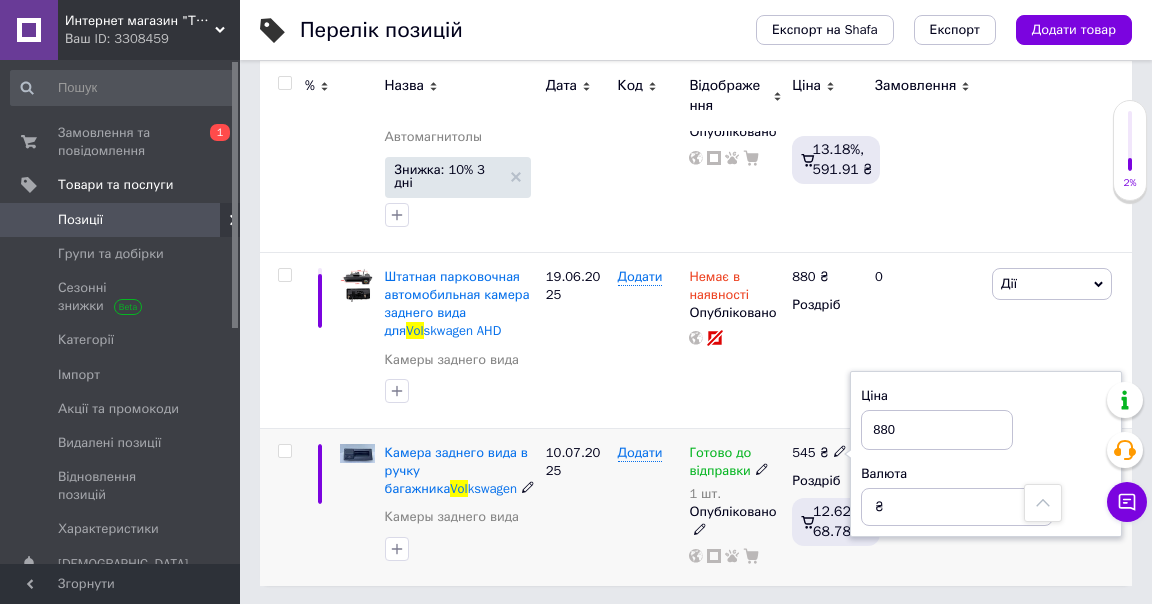 type on "880" 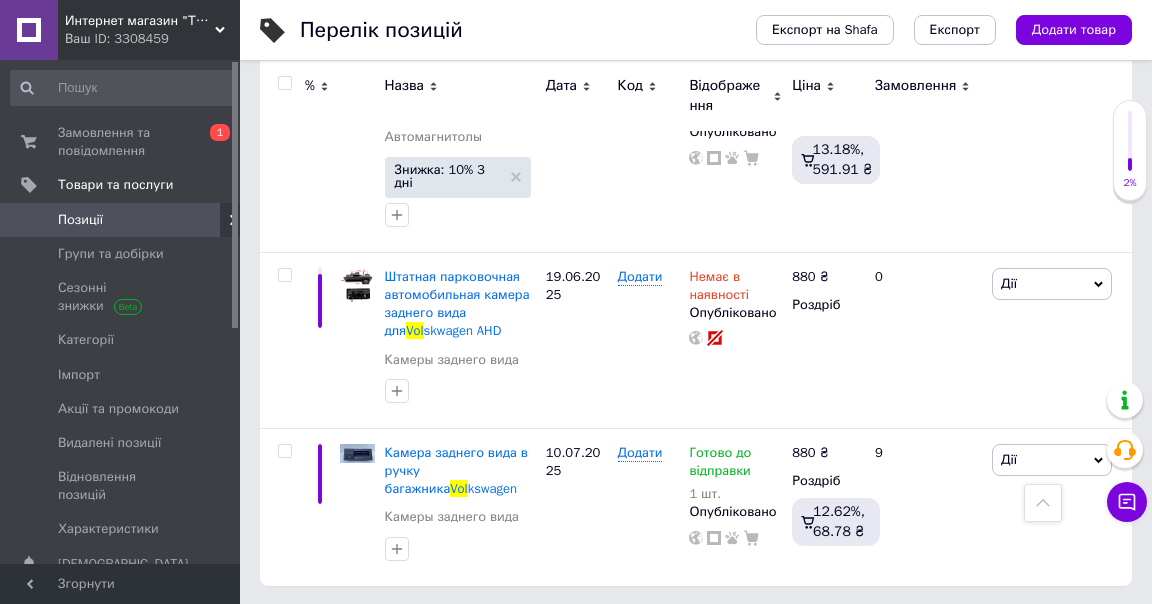 click on "Позиції" at bounding box center (80, 220) 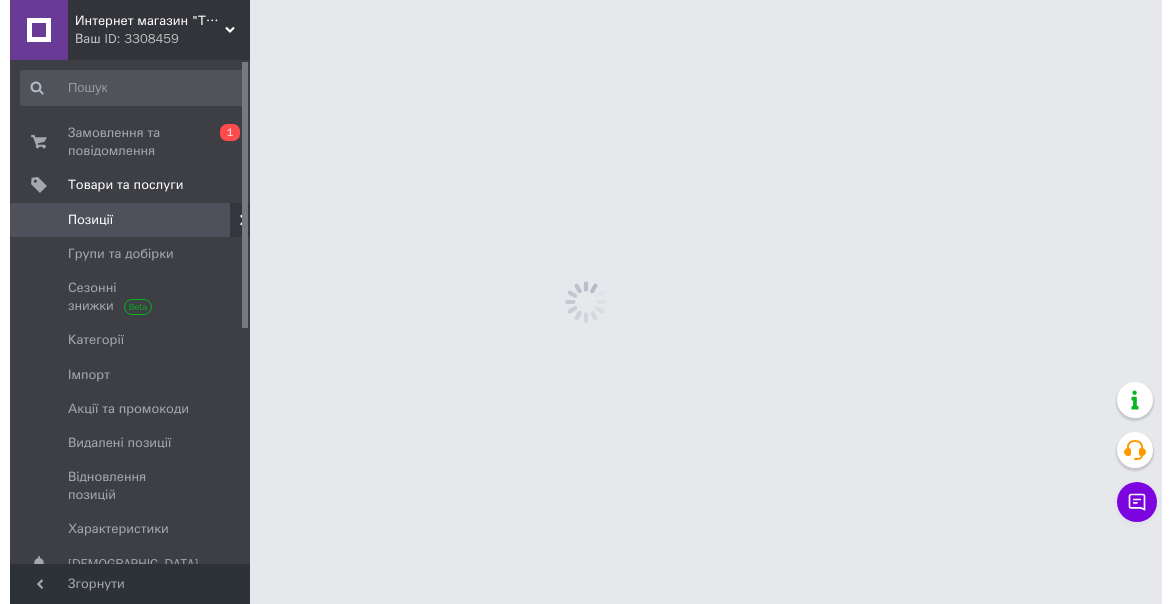 scroll, scrollTop: 0, scrollLeft: 0, axis: both 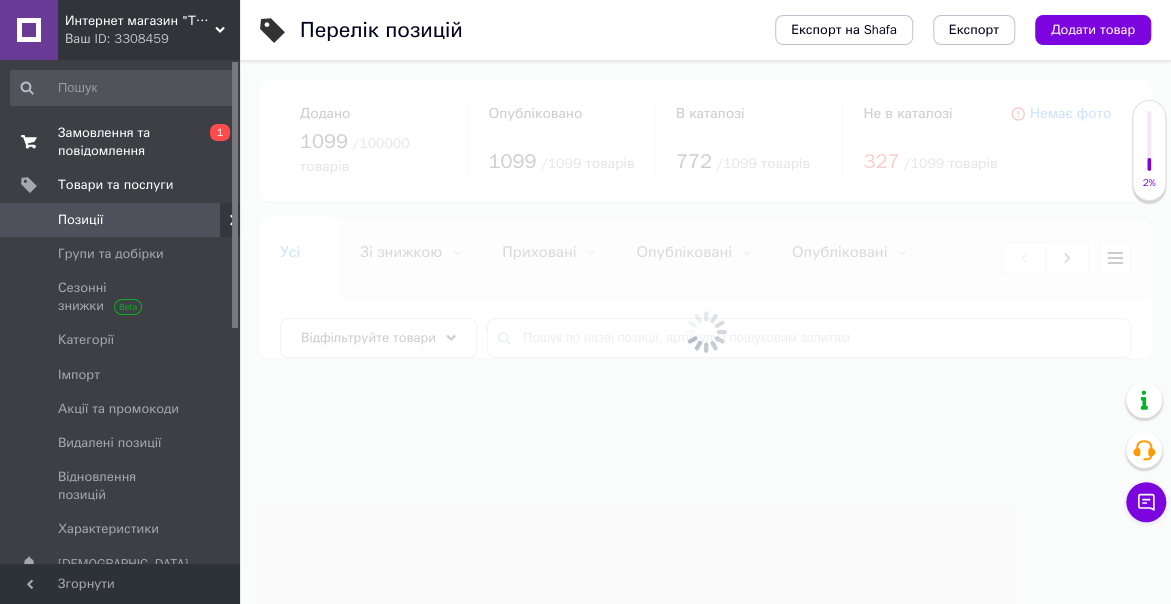 click on "Замовлення та повідомлення" at bounding box center [121, 142] 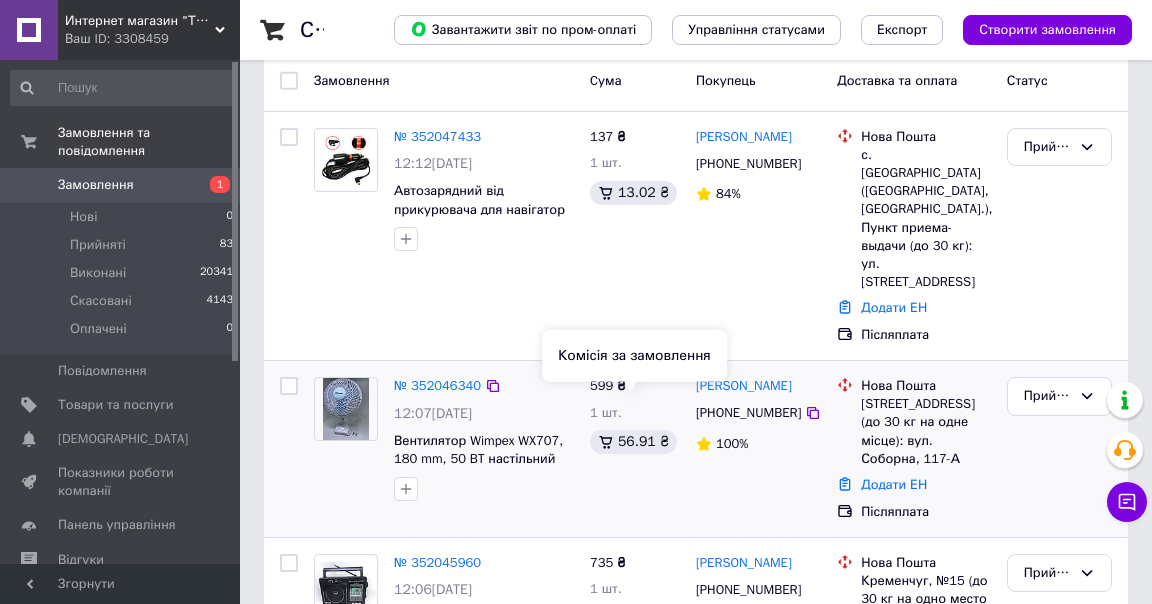 scroll, scrollTop: 0, scrollLeft: 0, axis: both 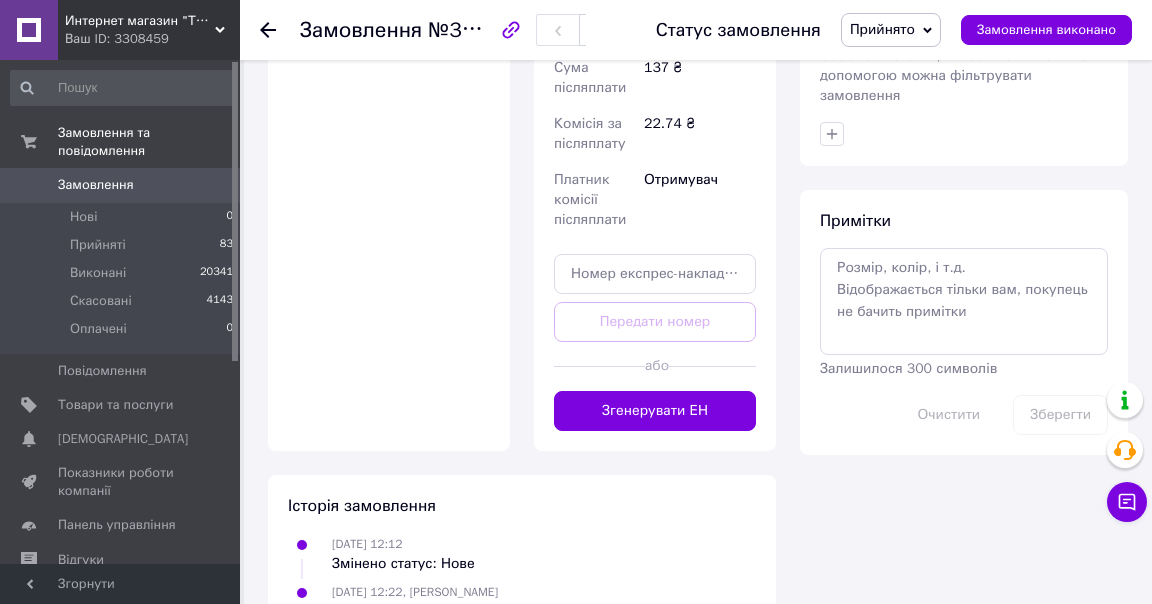drag, startPoint x: 710, startPoint y: 346, endPoint x: 716, endPoint y: 378, distance: 32.55764 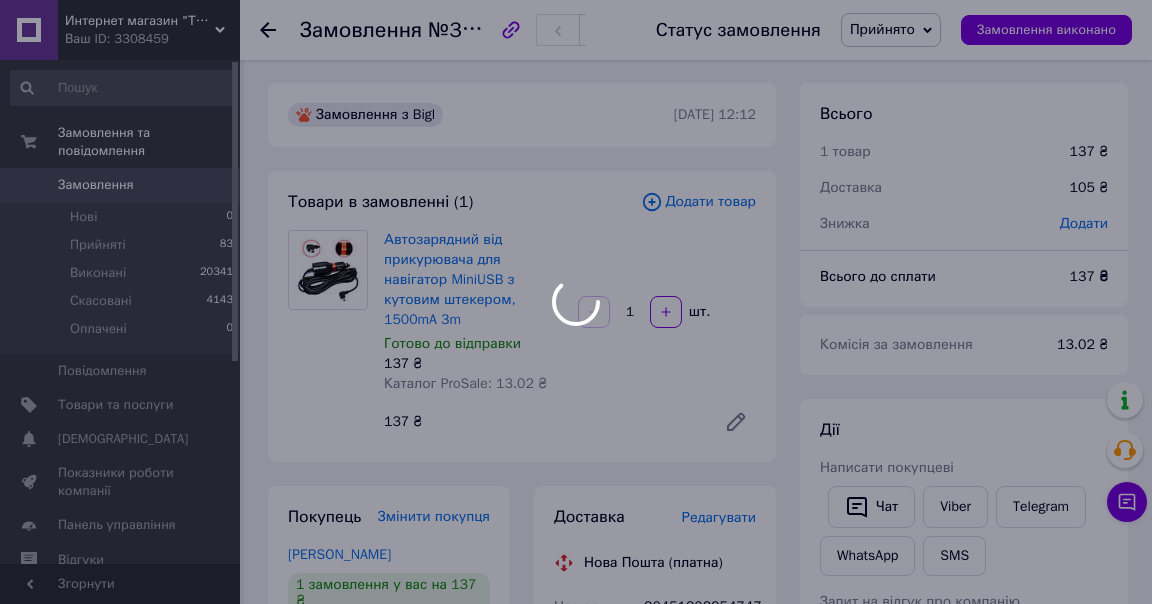 scroll, scrollTop: 0, scrollLeft: 0, axis: both 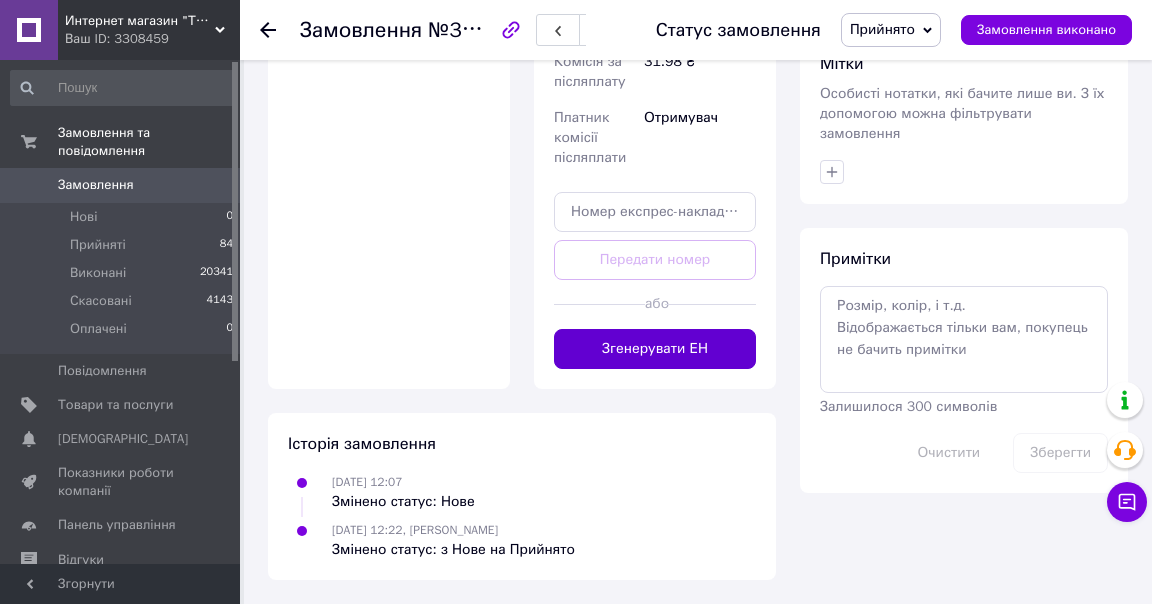 click on "Згенерувати ЕН" at bounding box center [655, 349] 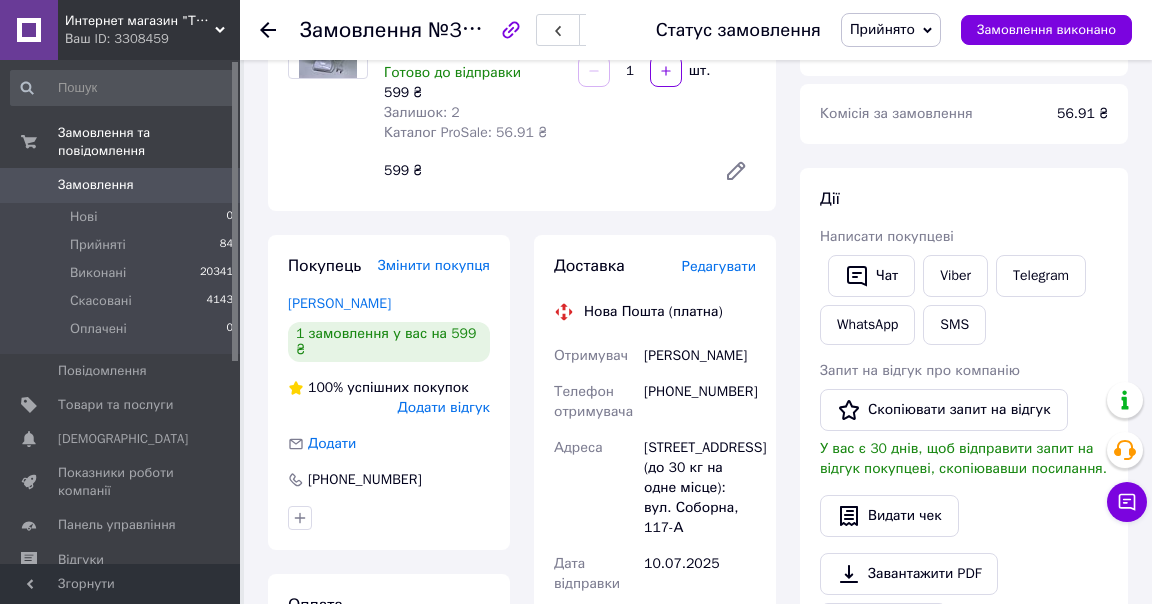 scroll, scrollTop: 68, scrollLeft: 0, axis: vertical 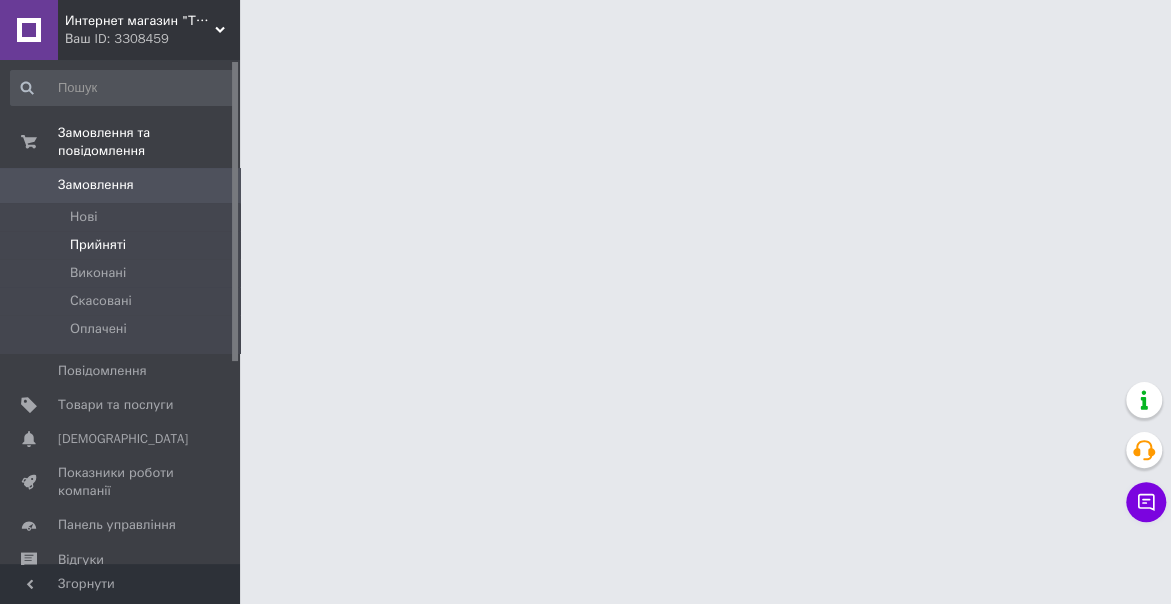 click on "Прийняті" at bounding box center (98, 245) 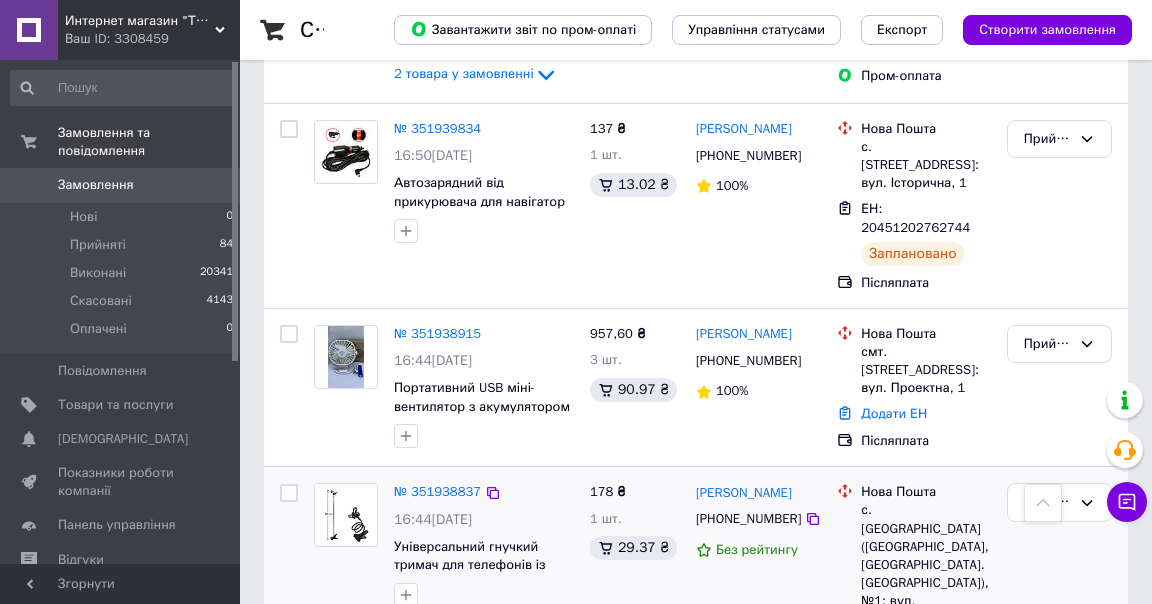 scroll, scrollTop: 3888, scrollLeft: 0, axis: vertical 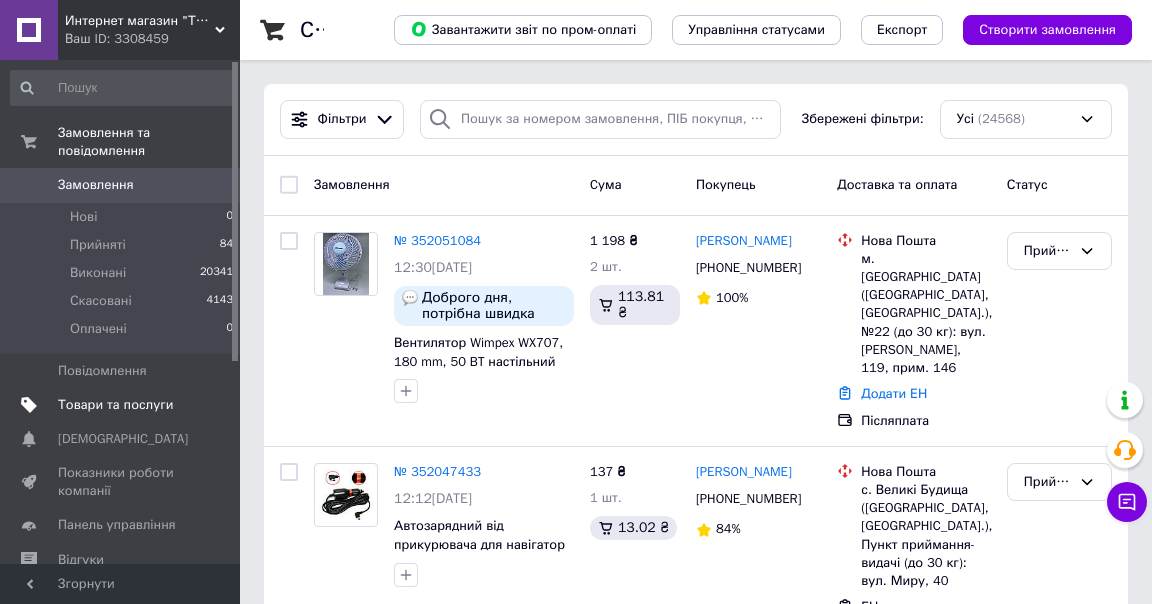 click on "Товари та послуги" at bounding box center (115, 405) 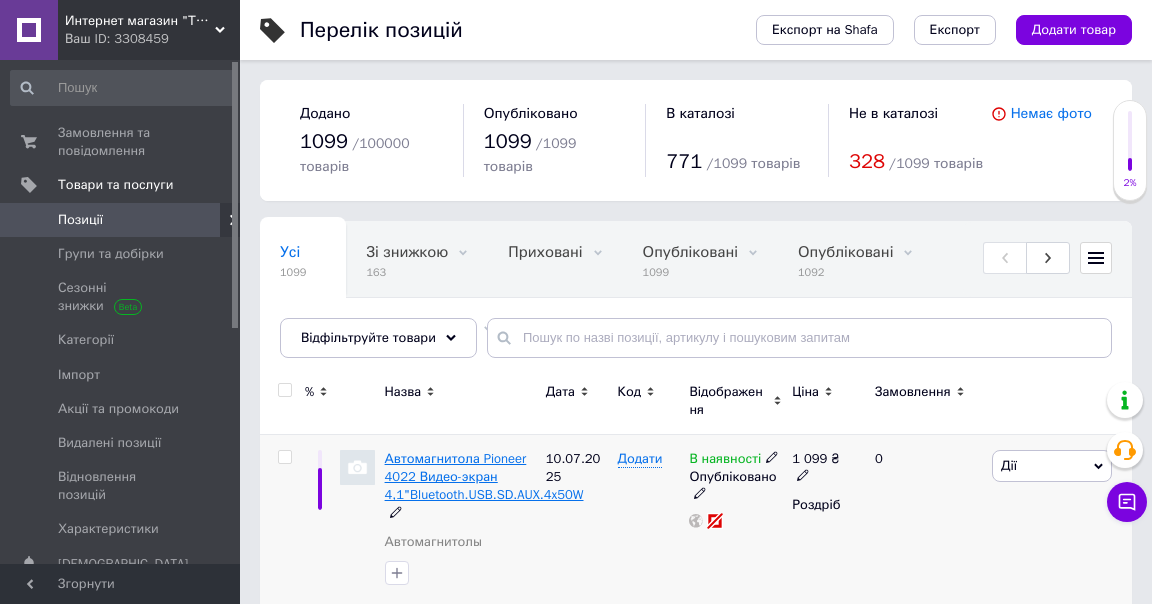 click on "Автомагнитола Pioneer 4022 Видео-экран 4,1"Bluetooth.USB.SD.AUX.4x50W" at bounding box center (484, 476) 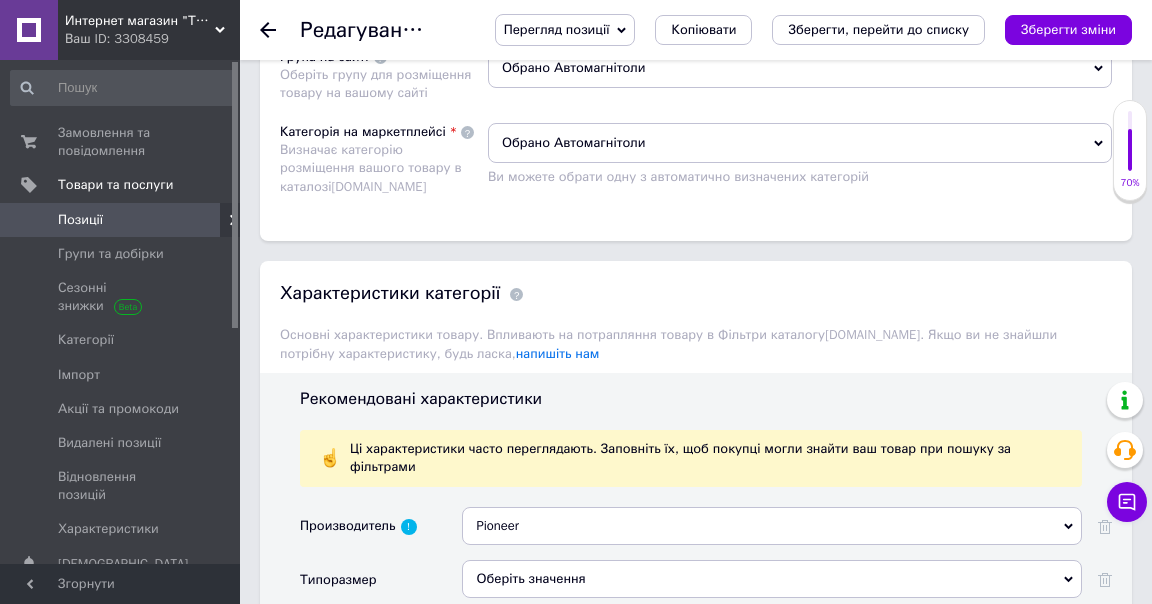 scroll, scrollTop: 1777, scrollLeft: 0, axis: vertical 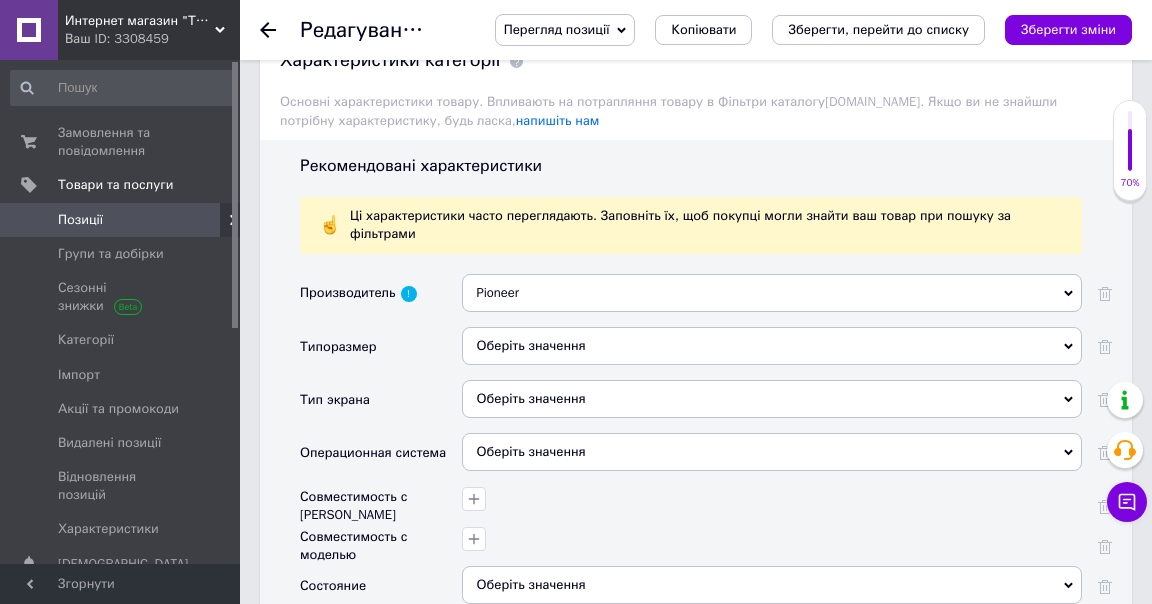 click on "Оберіть значення" at bounding box center [772, 346] 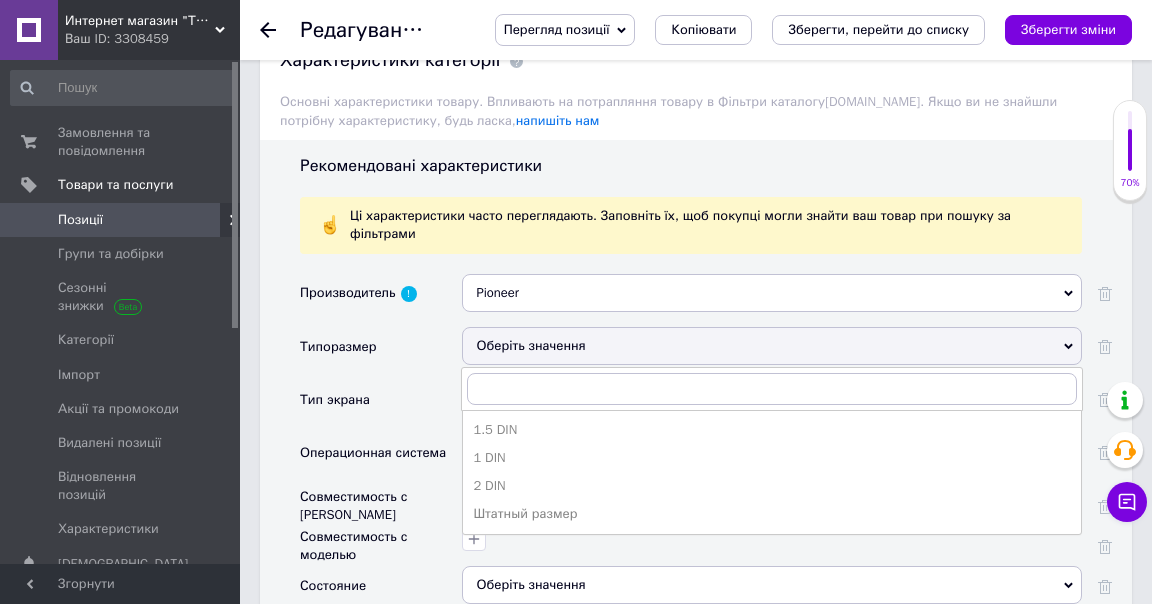 drag, startPoint x: 516, startPoint y: 423, endPoint x: 530, endPoint y: 422, distance: 14.035668 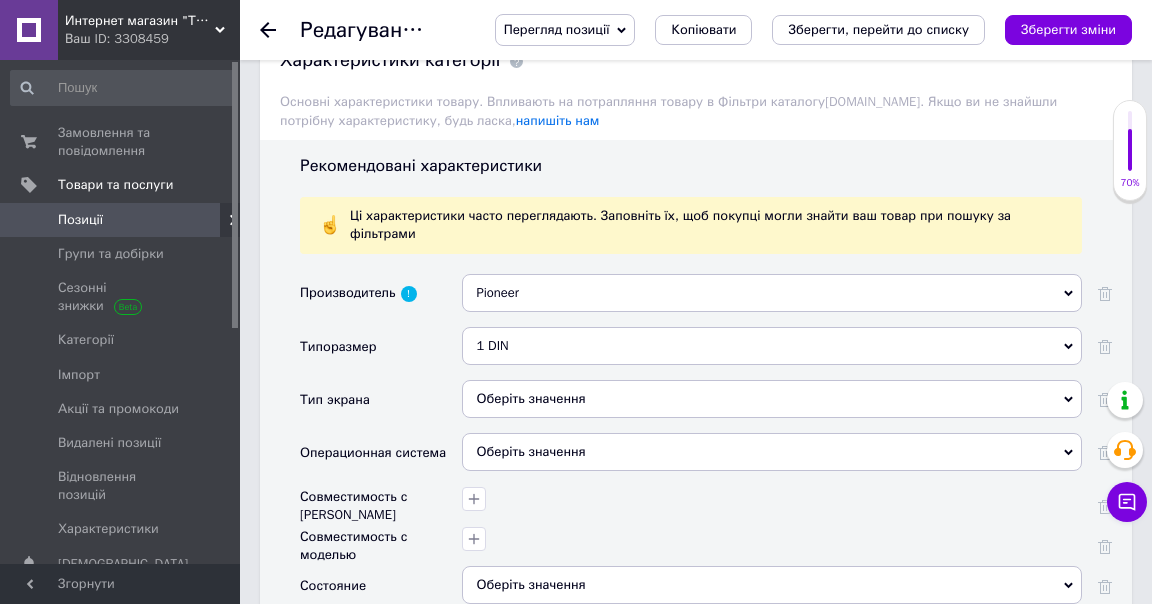 click on "Оберіть значення" at bounding box center [772, 399] 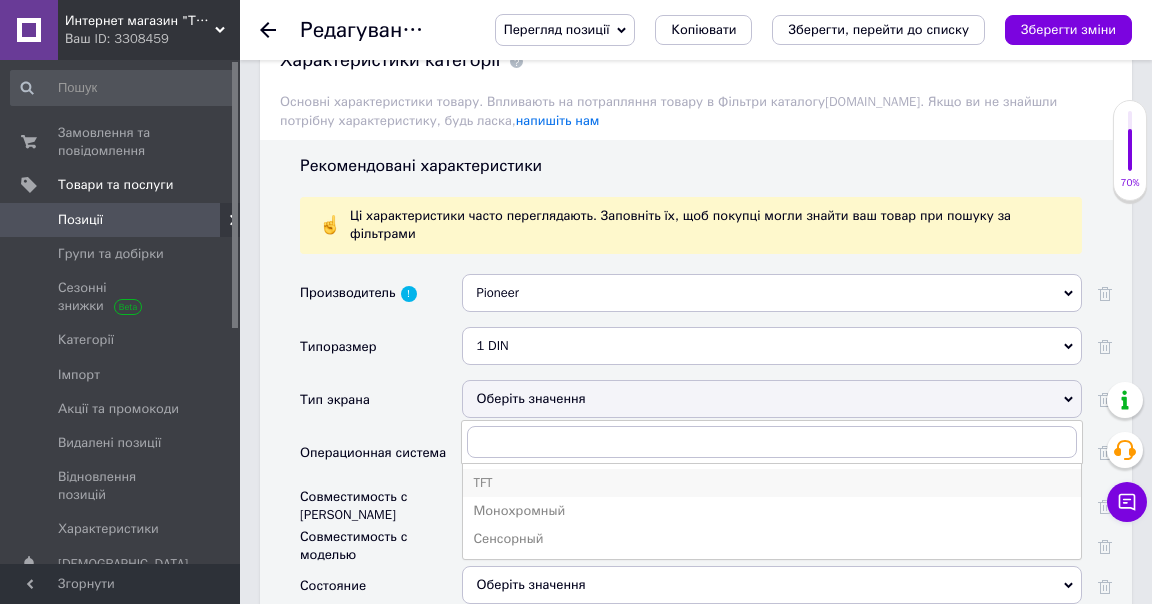 click on "TFT" at bounding box center (772, 483) 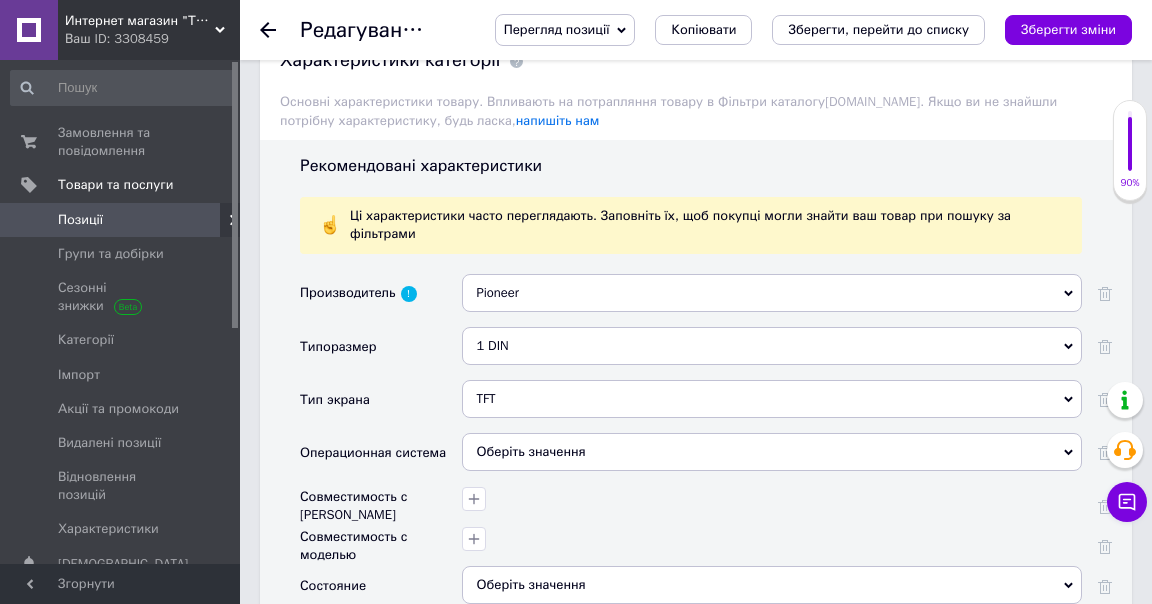 click on "Оберіть значення" at bounding box center (772, 452) 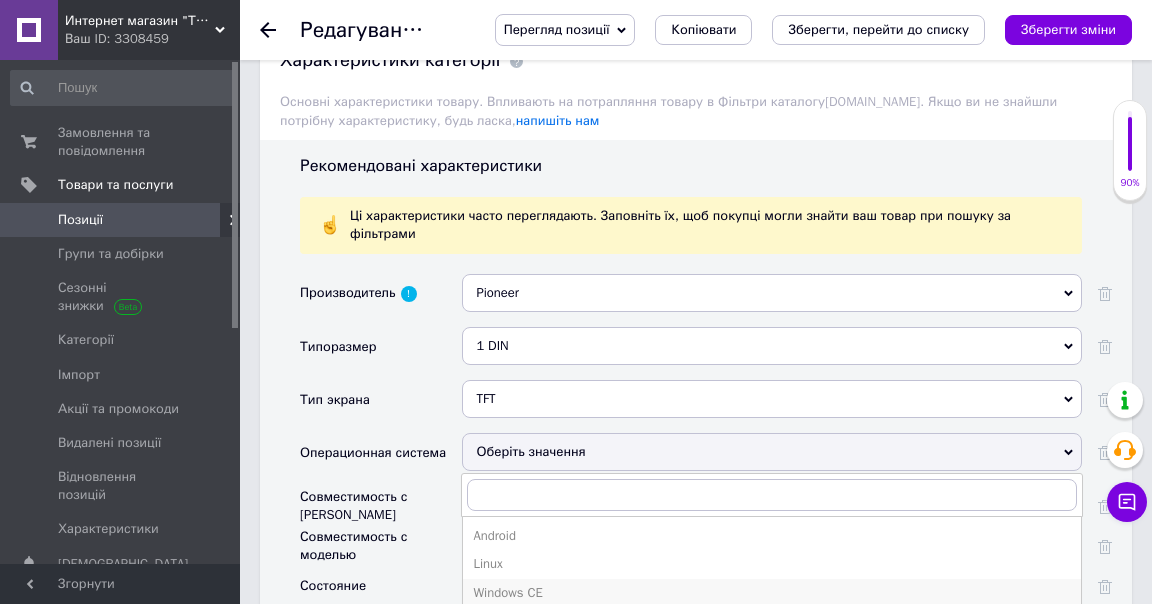 click on "Windows CE" at bounding box center (772, 593) 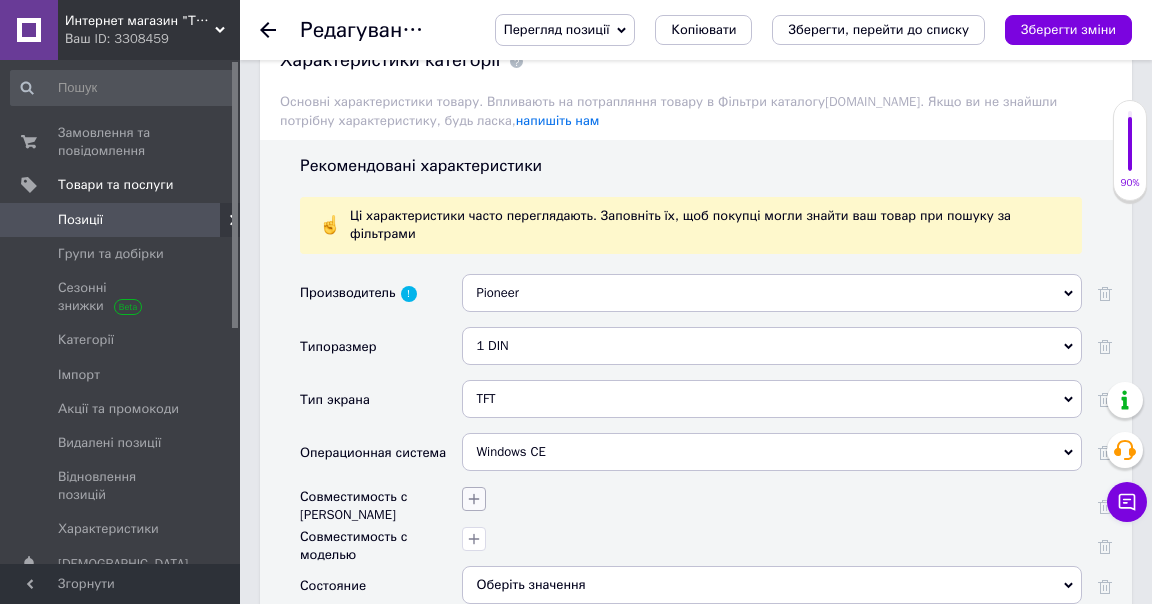 click 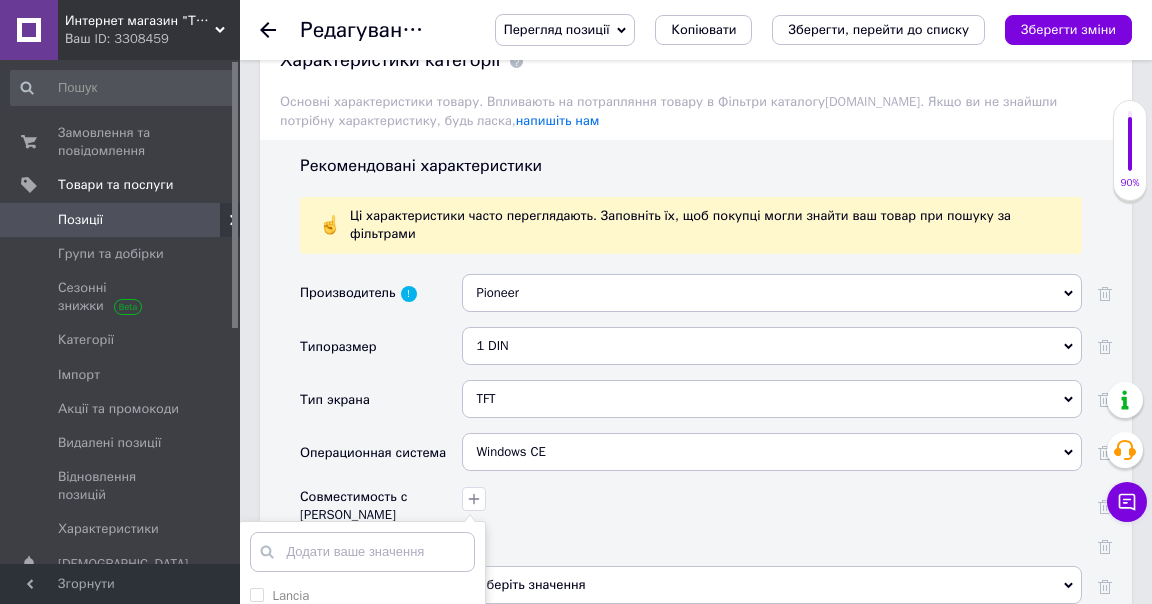 click at bounding box center [769, 536] 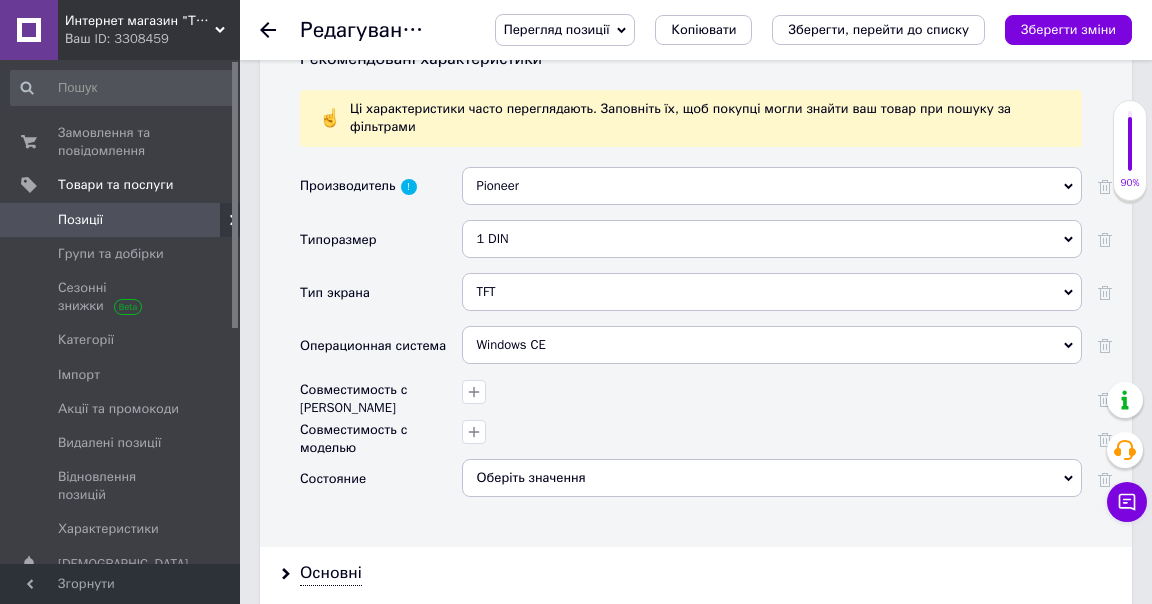 scroll, scrollTop: 2000, scrollLeft: 0, axis: vertical 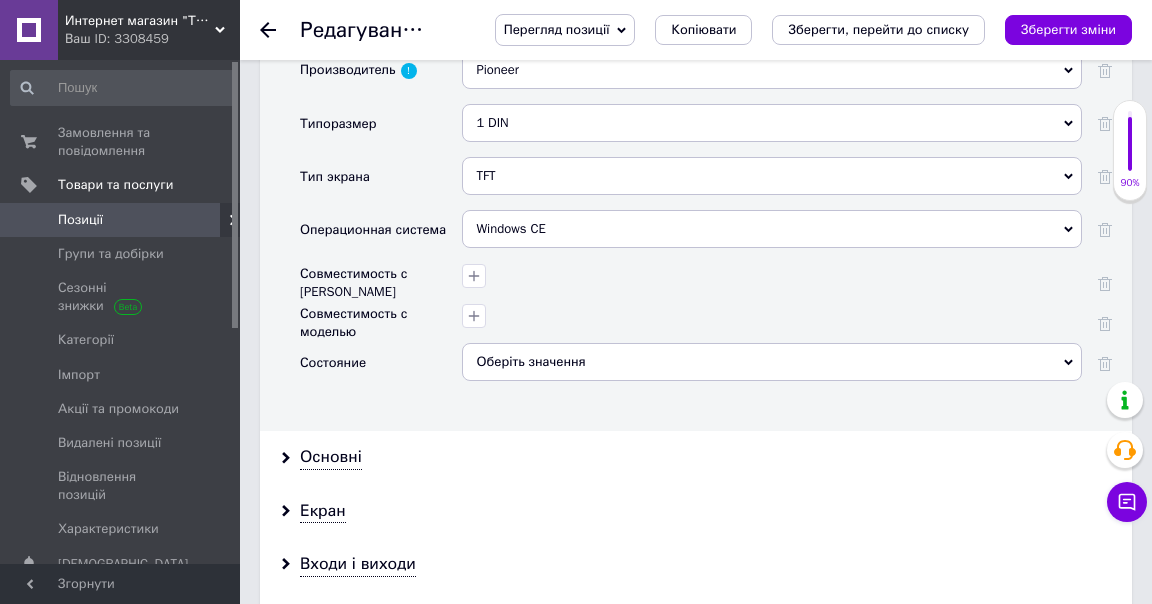 click on "Оберіть значення" at bounding box center (772, 362) 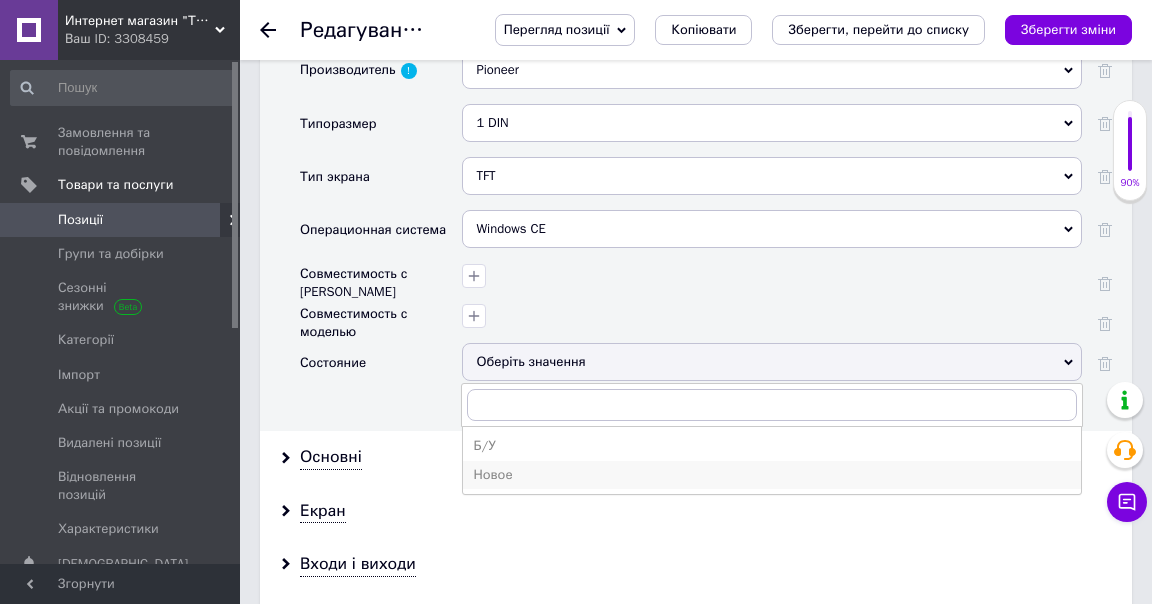 click on "Новое" at bounding box center [772, 475] 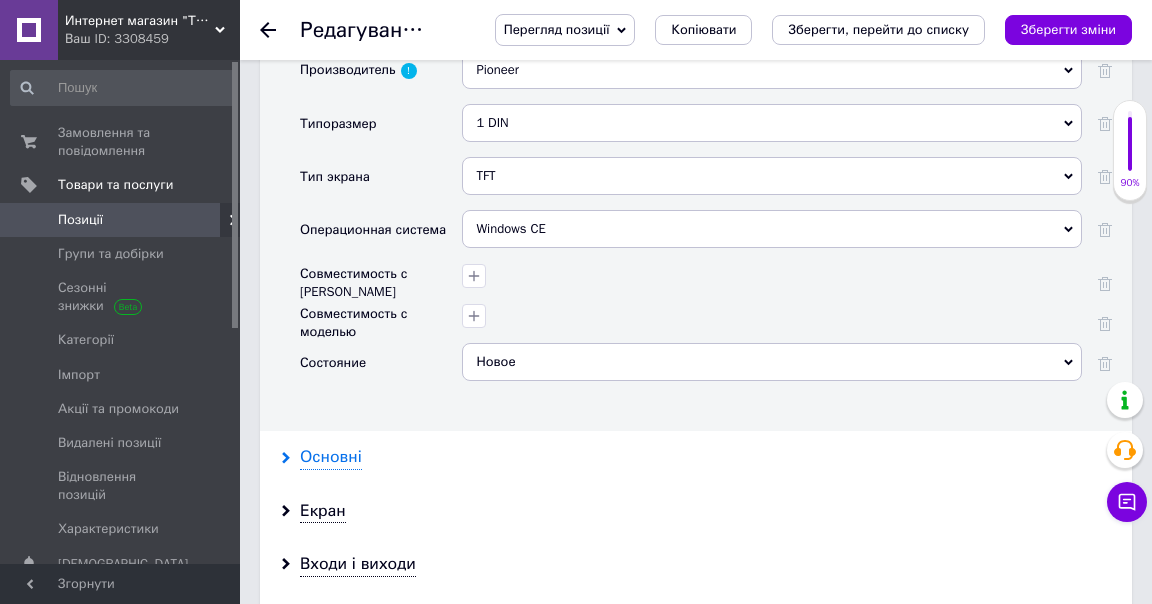 click on "Основні" at bounding box center [331, 457] 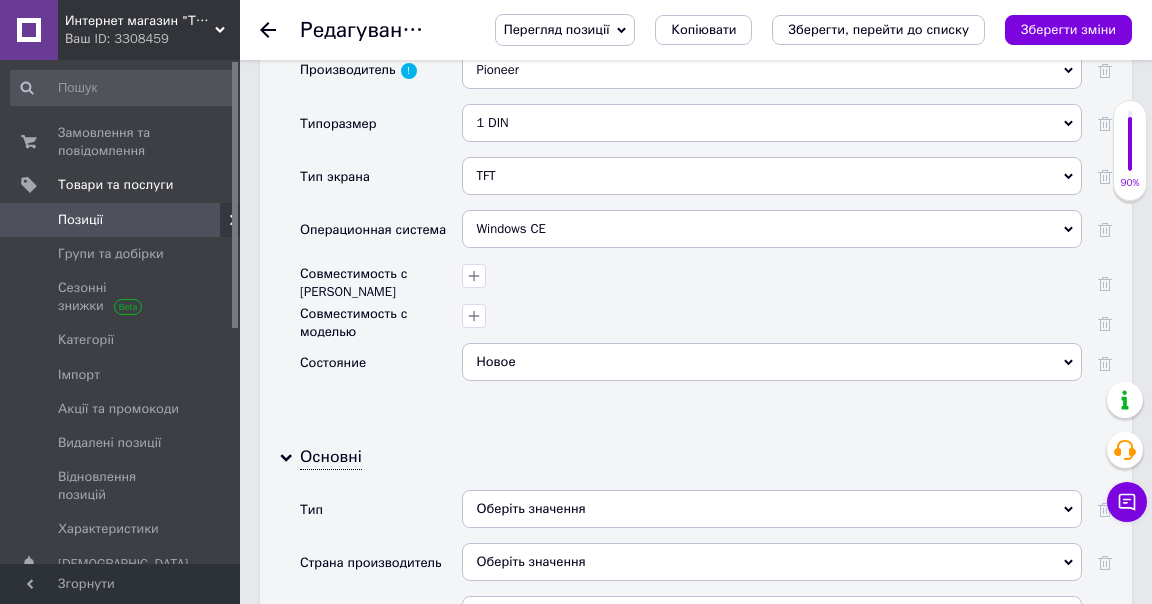 click on "Оберіть значення" at bounding box center (772, 509) 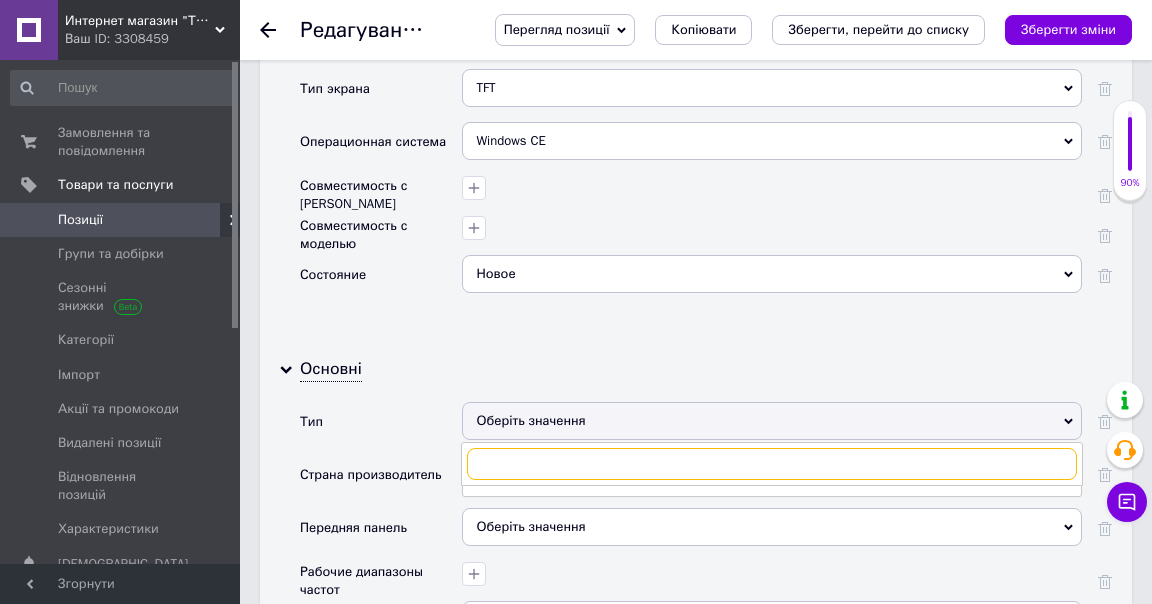 scroll, scrollTop: 2222, scrollLeft: 0, axis: vertical 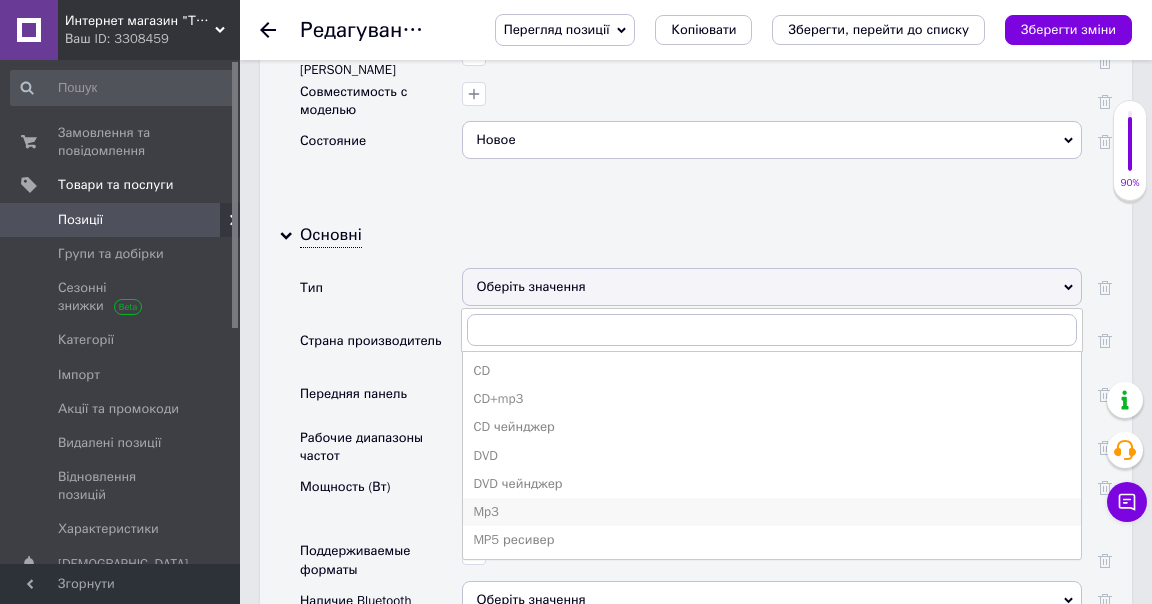 click on "Mp3" at bounding box center (772, 512) 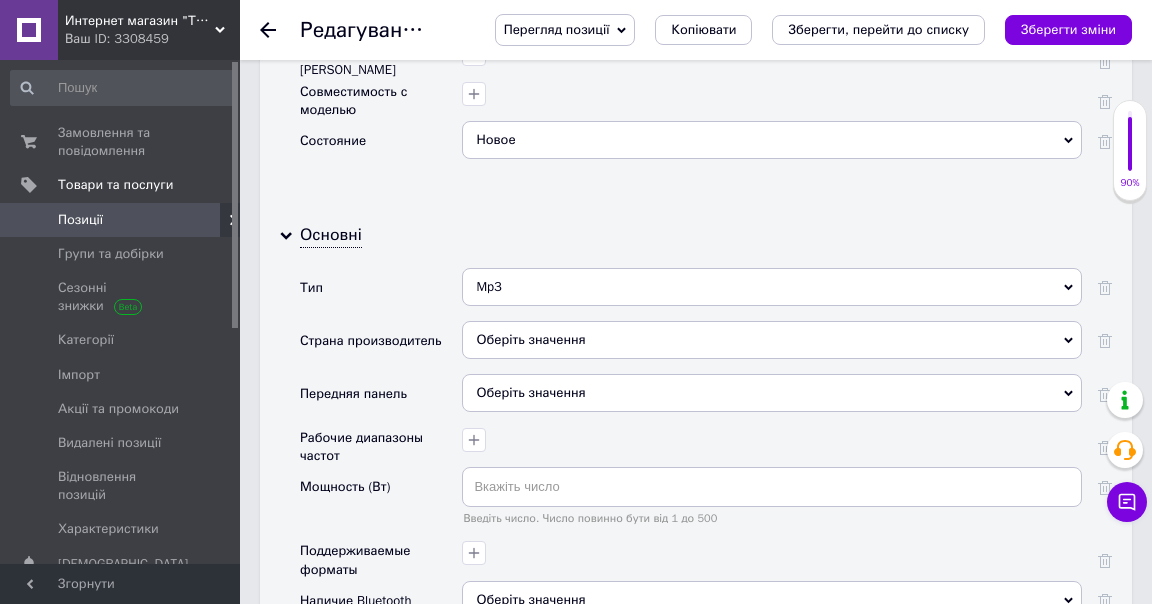 click on "Оберіть значення" at bounding box center [772, 340] 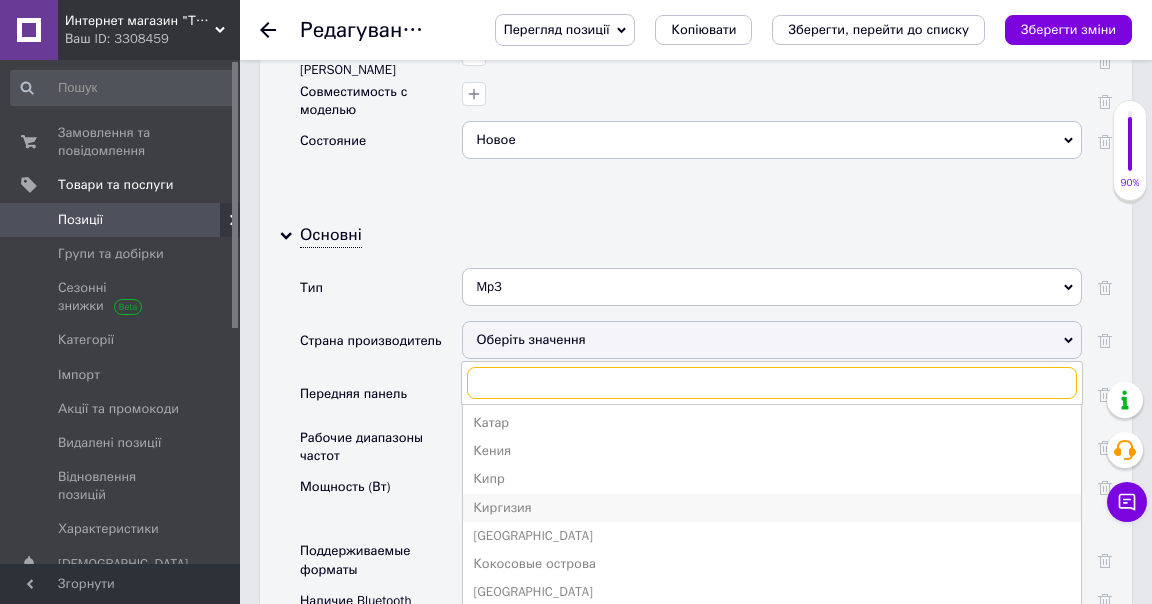 scroll, scrollTop: 1788, scrollLeft: 0, axis: vertical 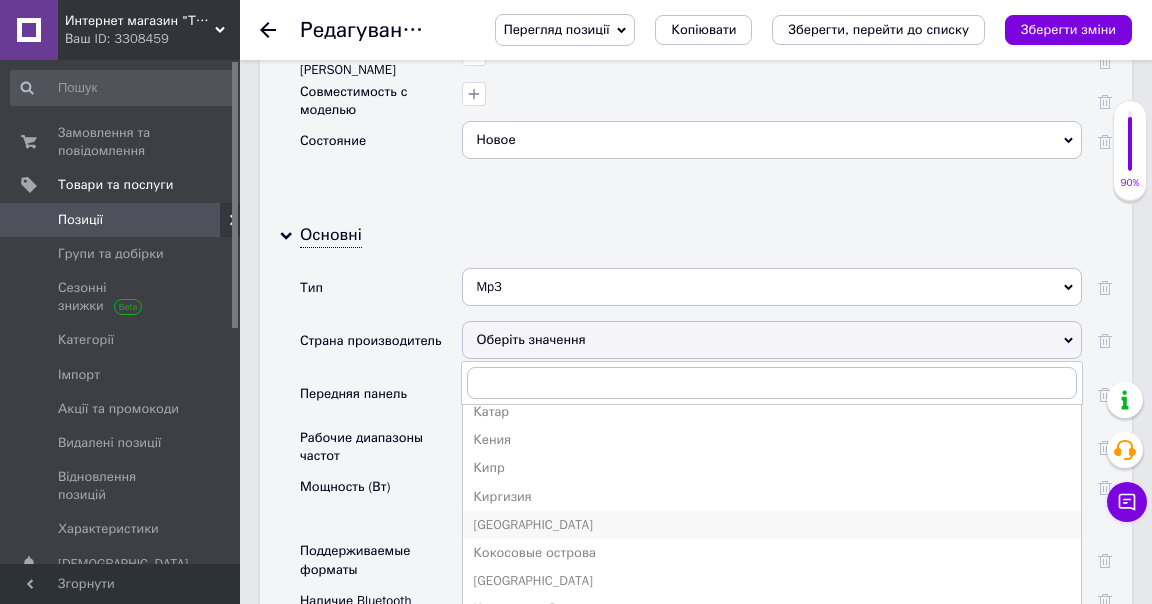 click on "Китай" at bounding box center [772, 525] 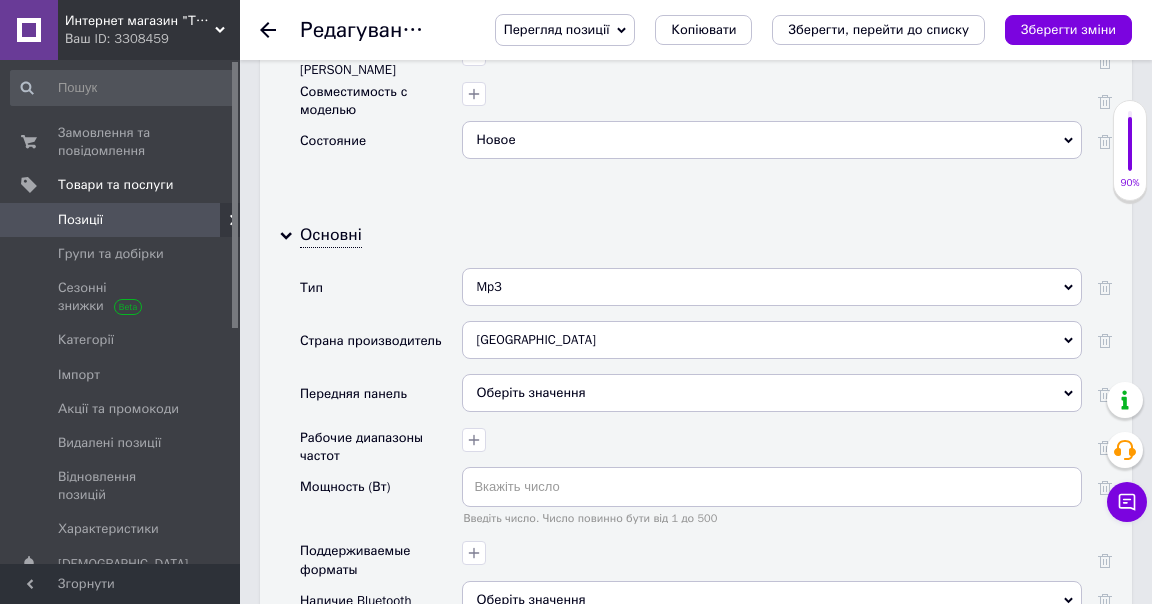 click on "Оберіть значення" at bounding box center (772, 393) 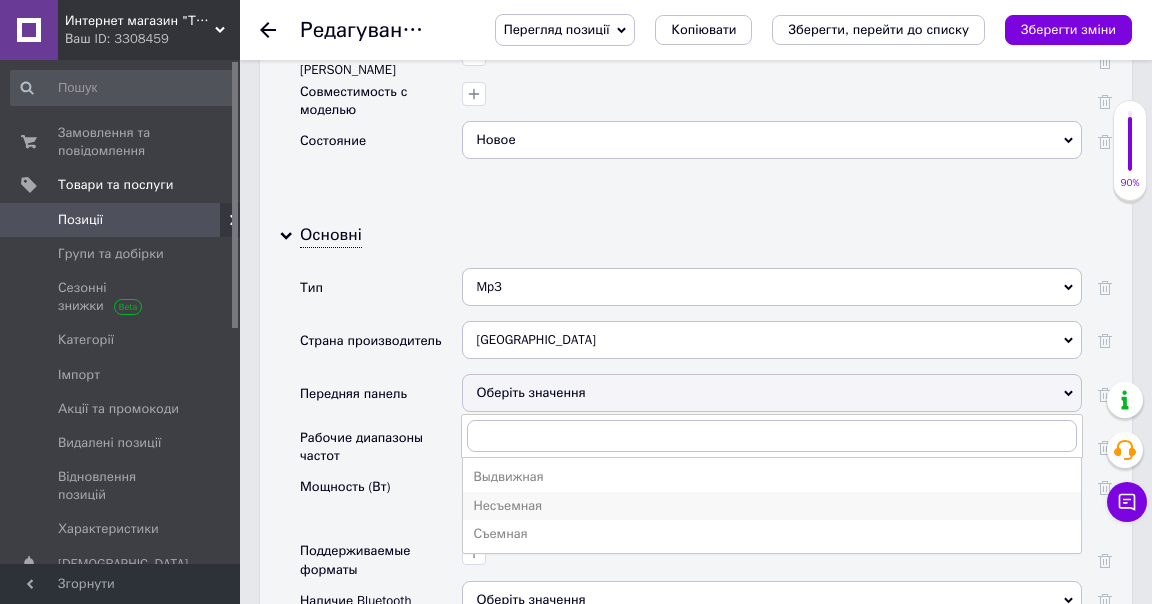 click on "Несъемная" at bounding box center (772, 506) 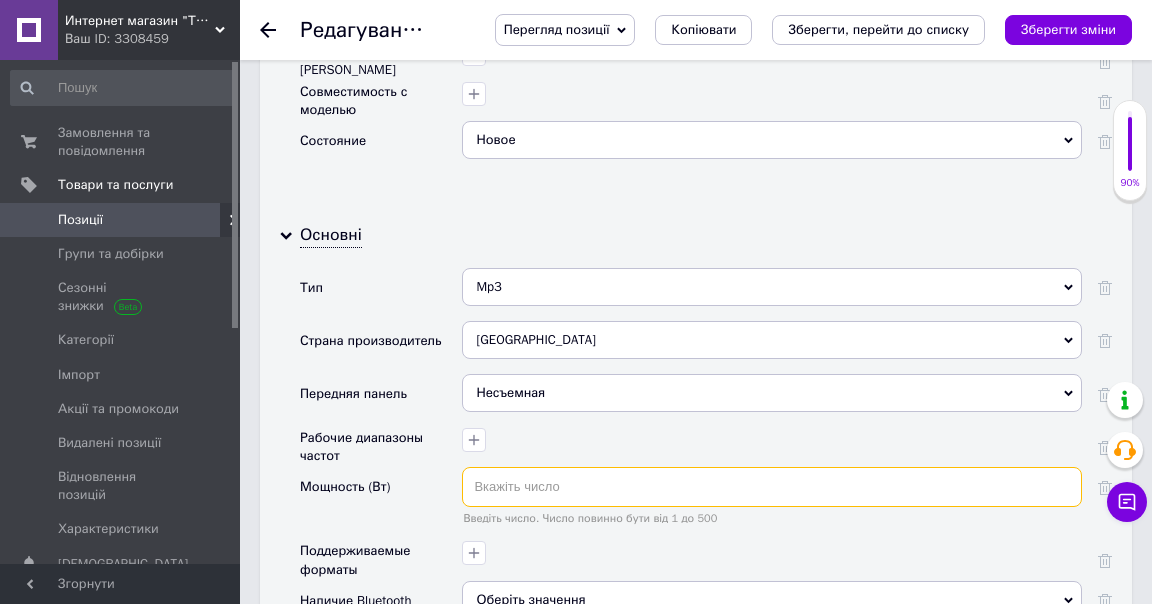 click at bounding box center [772, 487] 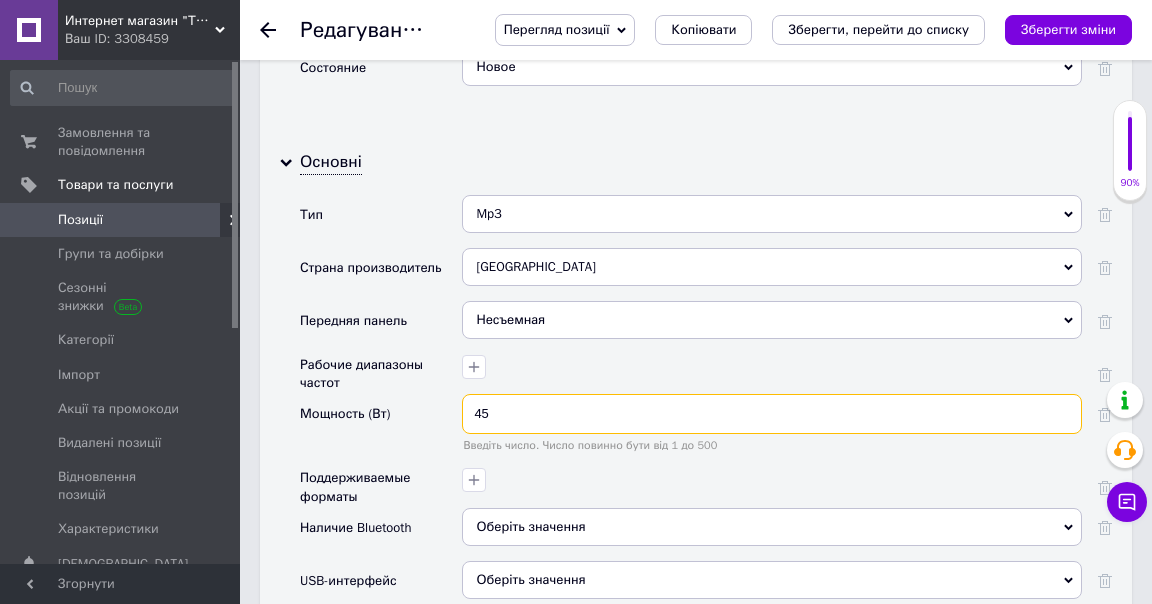 scroll, scrollTop: 2333, scrollLeft: 0, axis: vertical 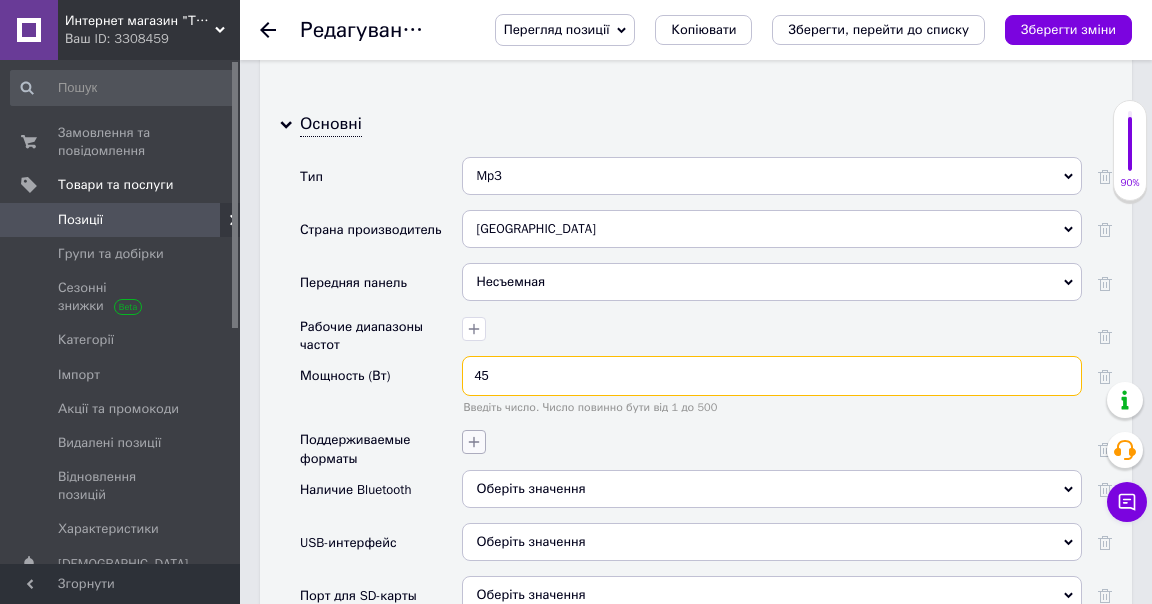 type on "45" 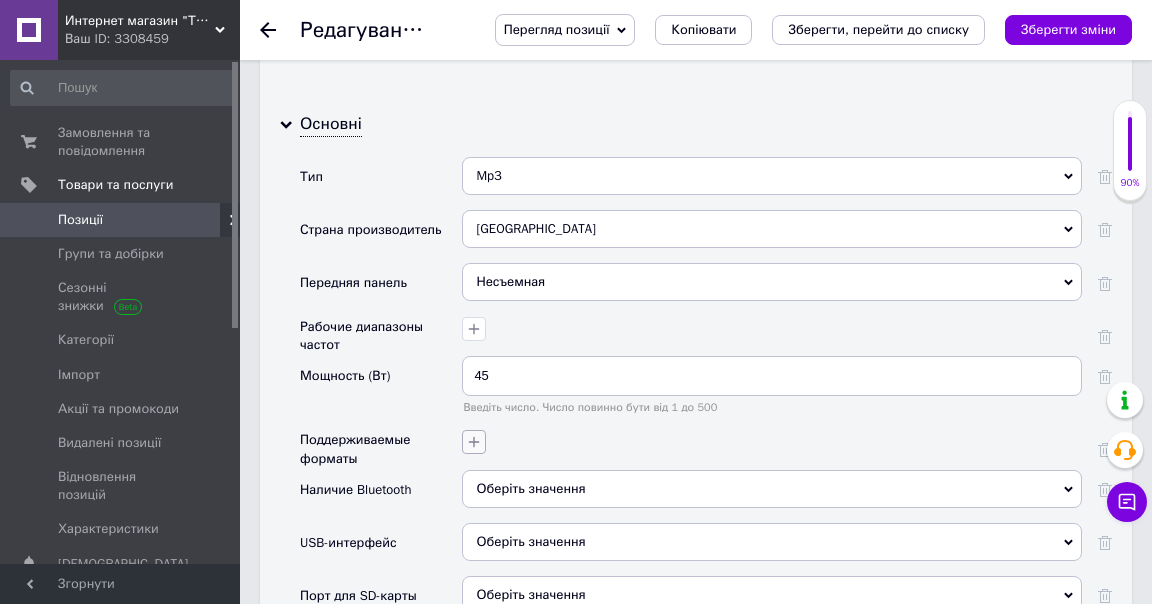click 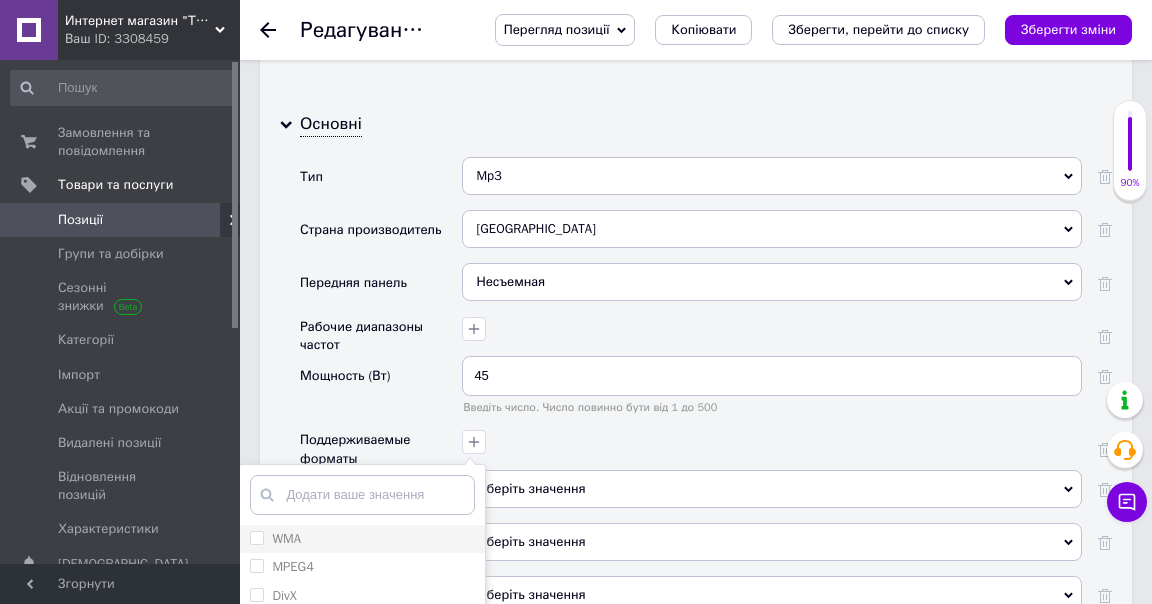 click on "WMA" at bounding box center (362, 539) 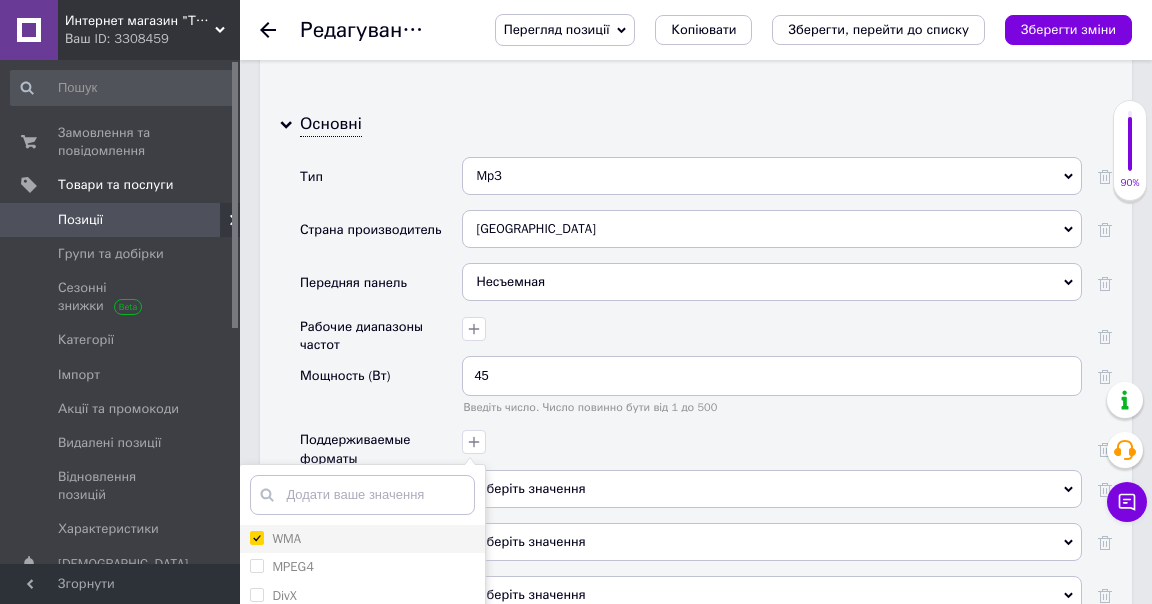 checkbox on "true" 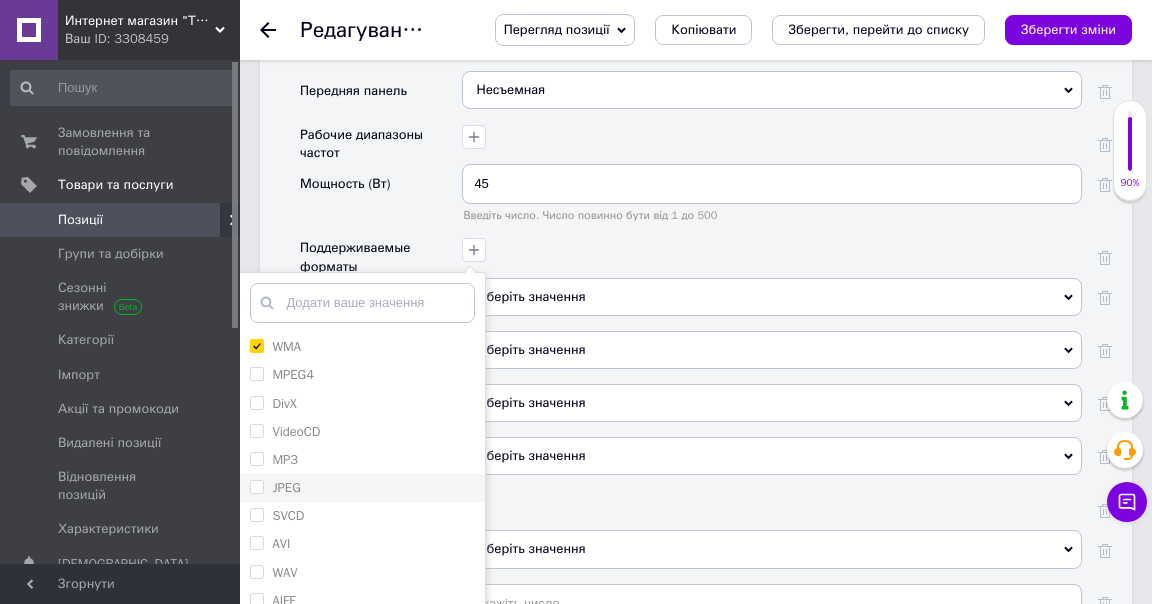 scroll, scrollTop: 2555, scrollLeft: 0, axis: vertical 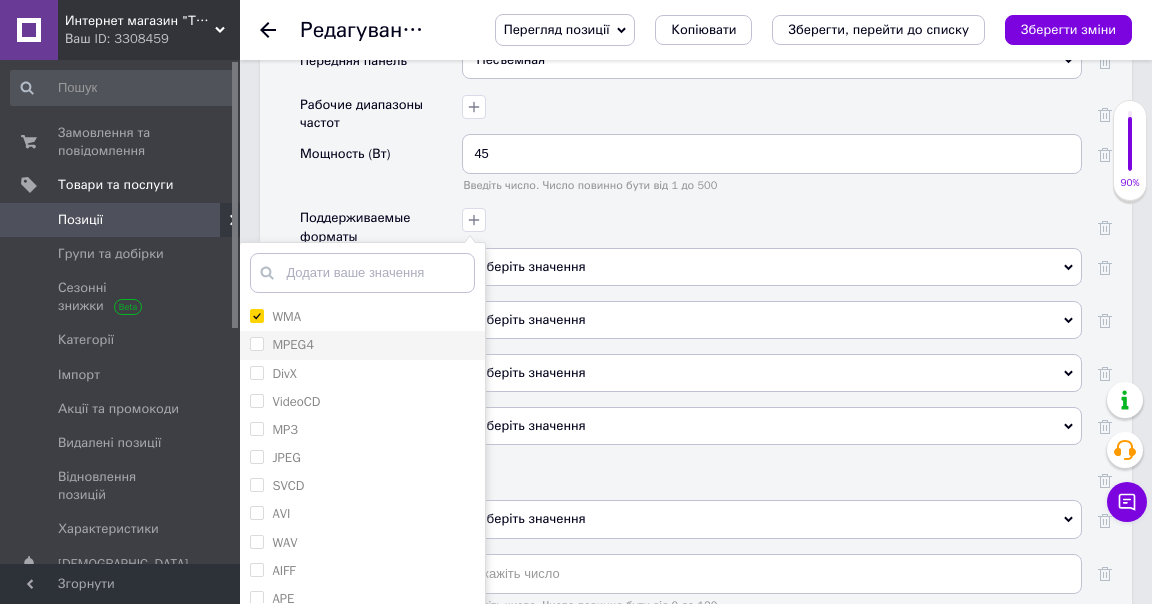 click on "MPEG4" at bounding box center (362, 345) 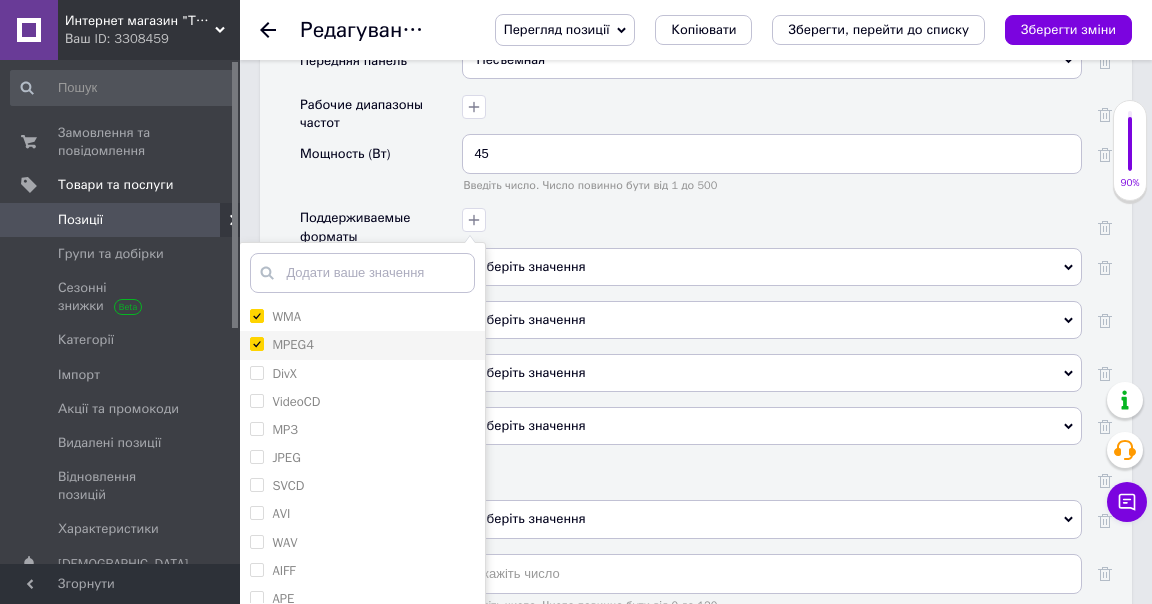 checkbox on "true" 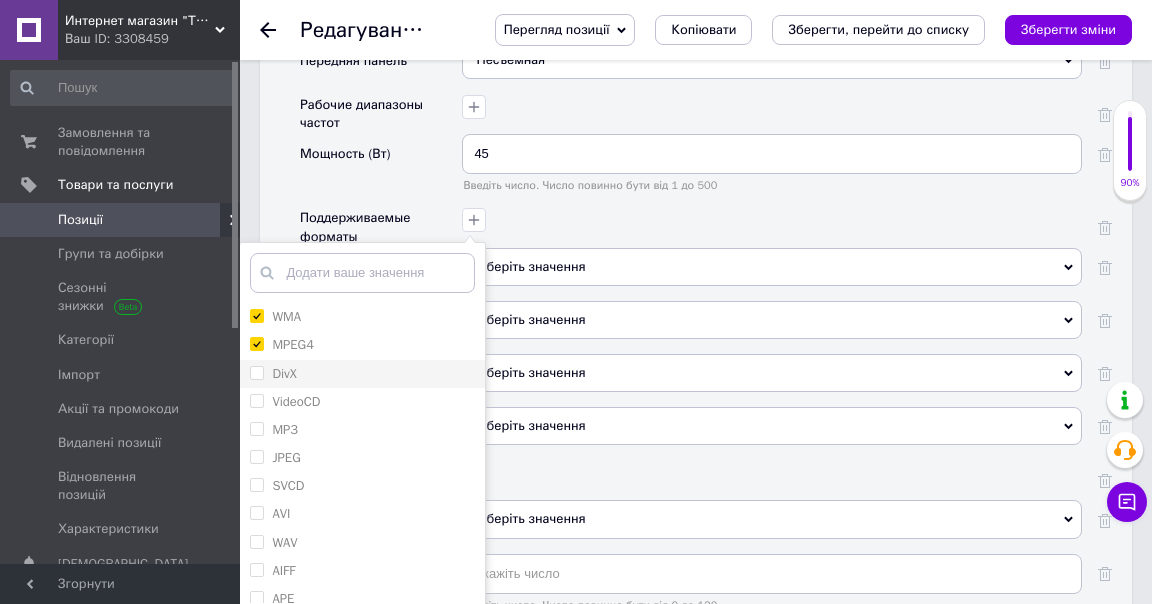click on "DivX" at bounding box center (362, 374) 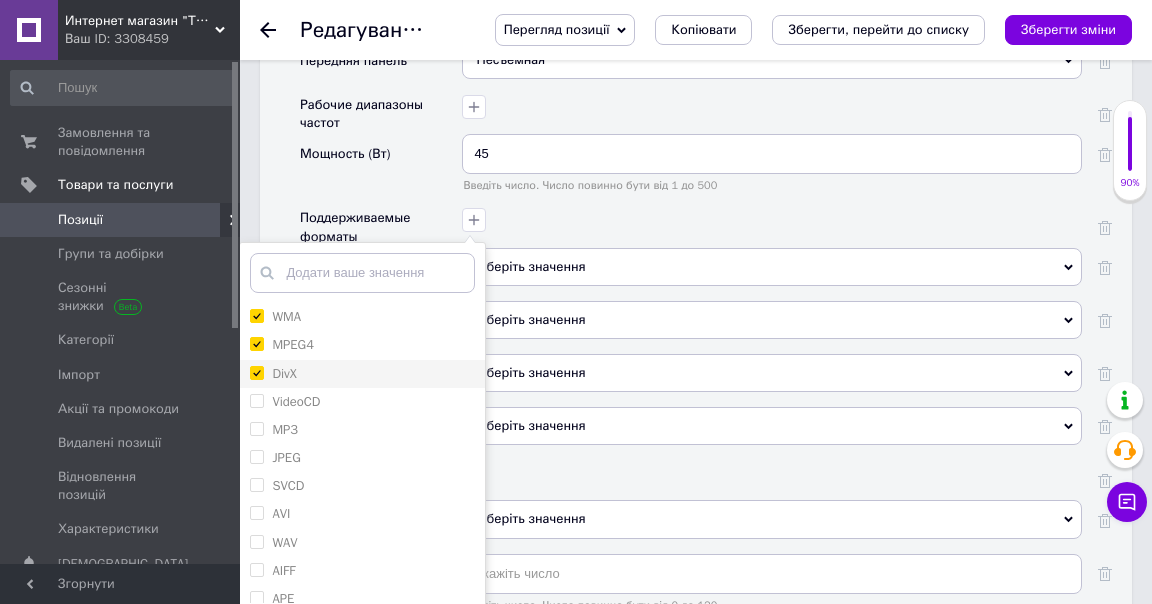 checkbox on "true" 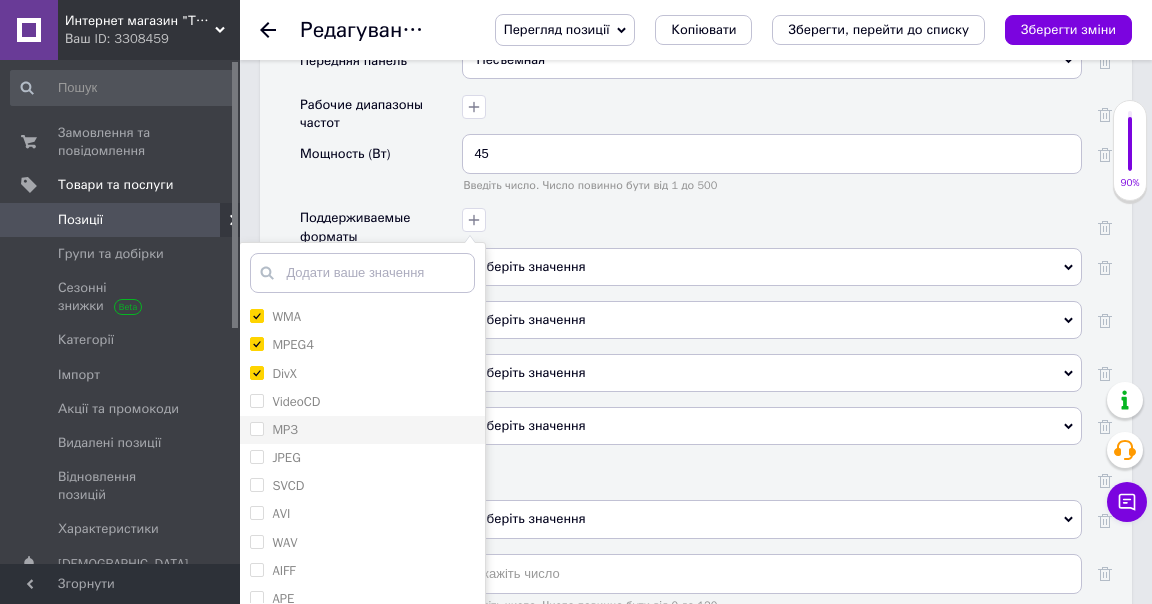 click on "MP3" at bounding box center (362, 430) 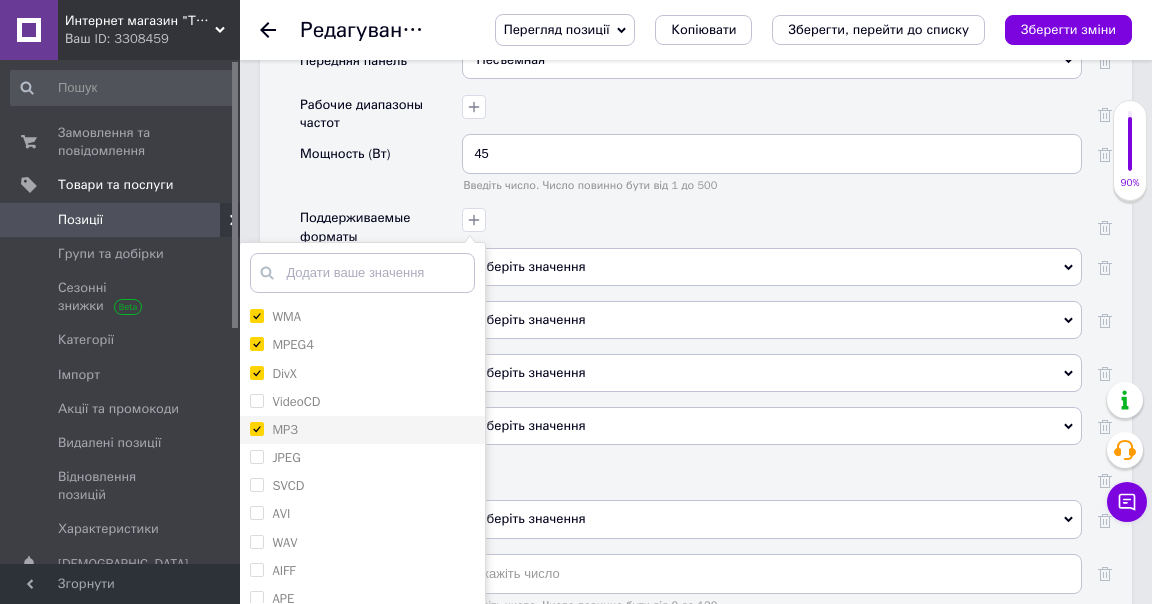 checkbox on "true" 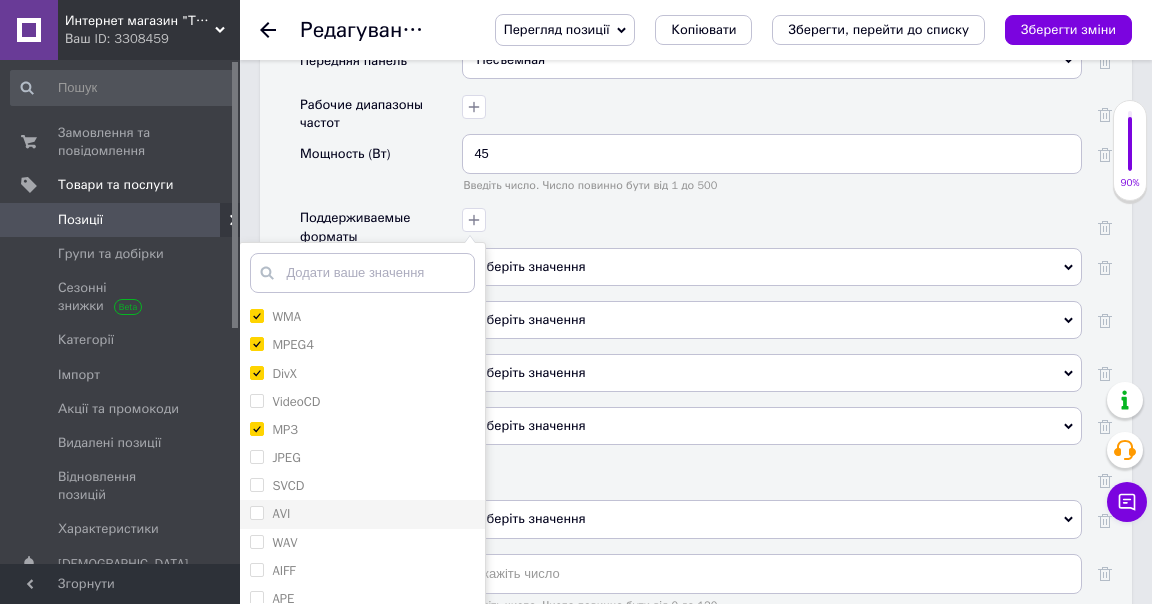 click on "AVI" at bounding box center [362, 514] 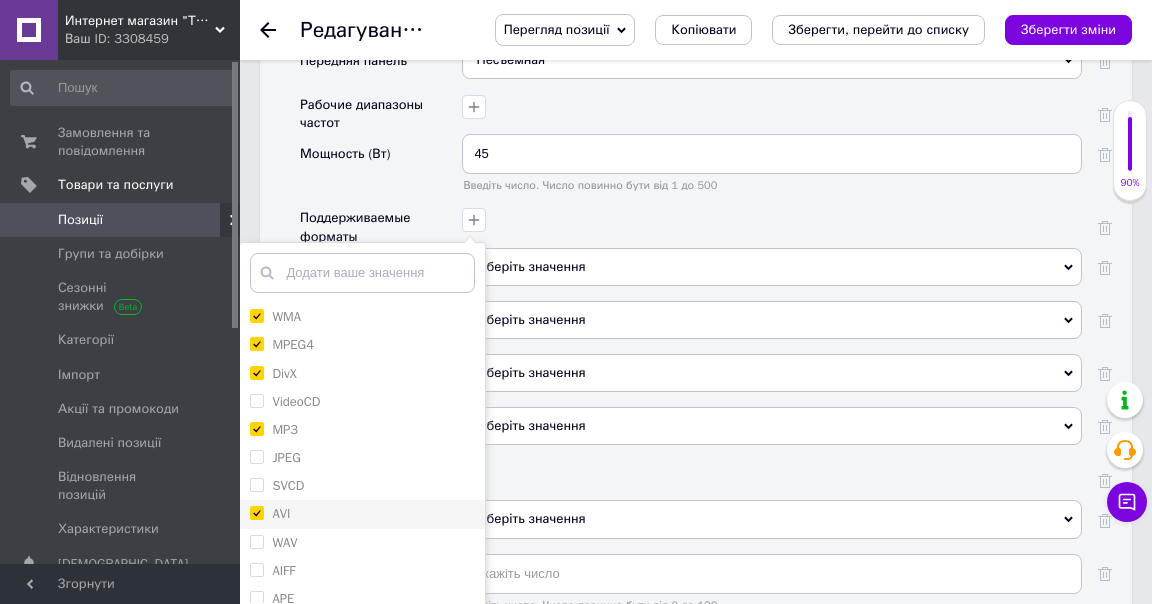 checkbox on "true" 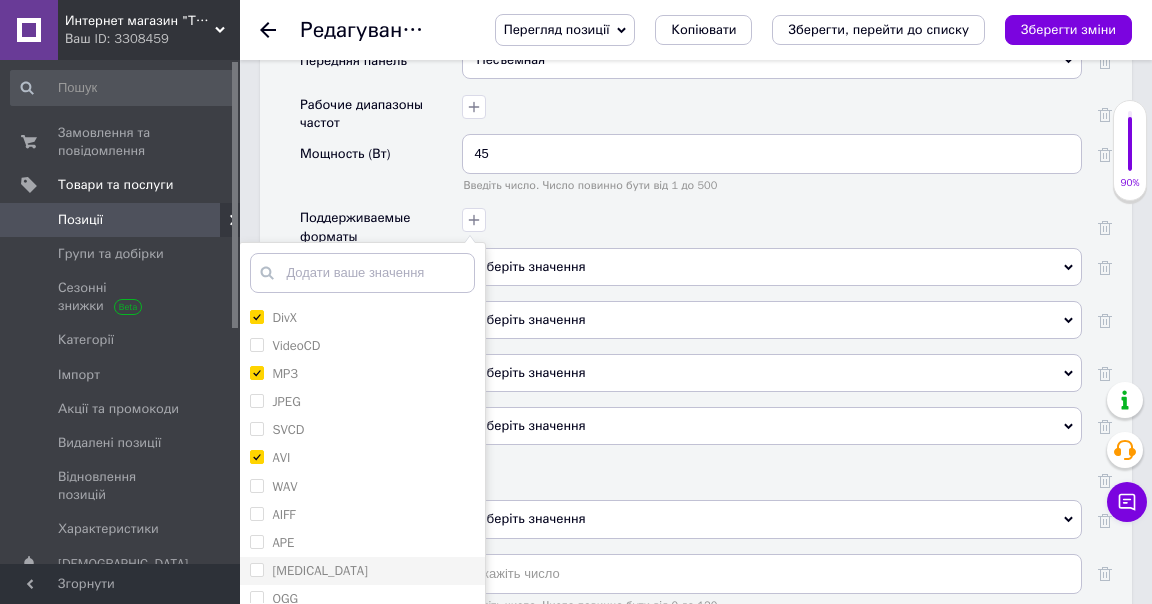scroll, scrollTop: 111, scrollLeft: 0, axis: vertical 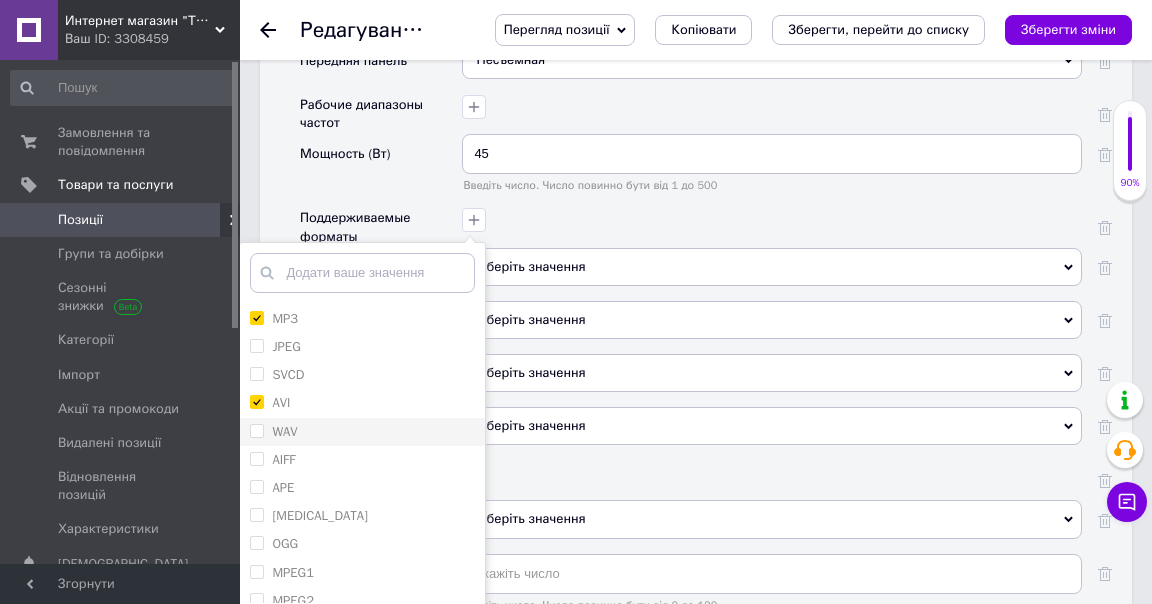 click on "WAV" at bounding box center (362, 432) 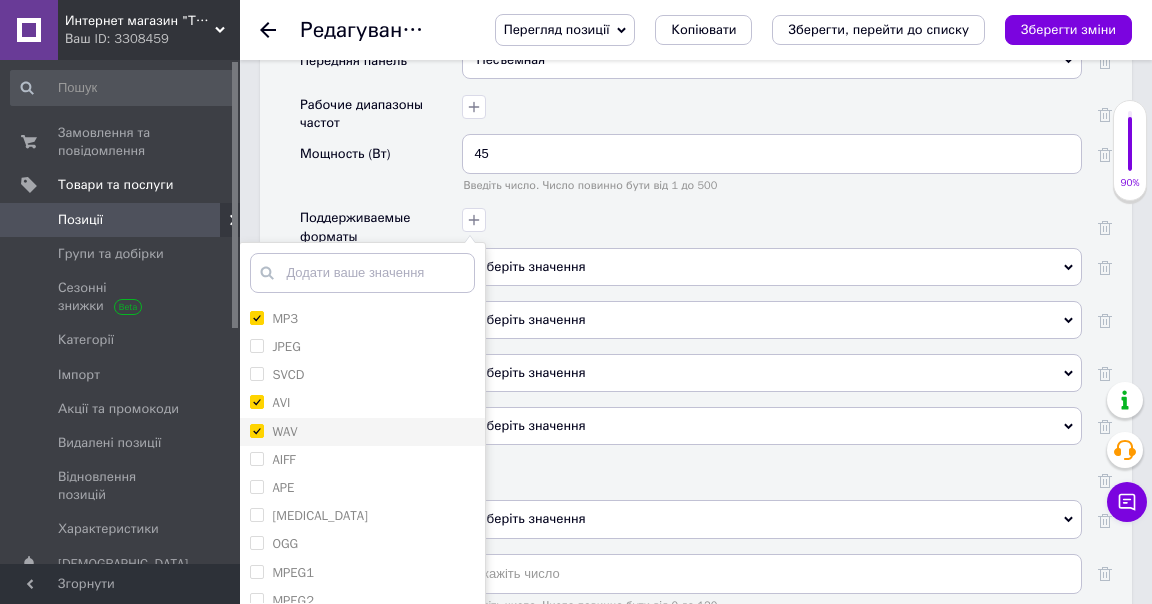 checkbox on "true" 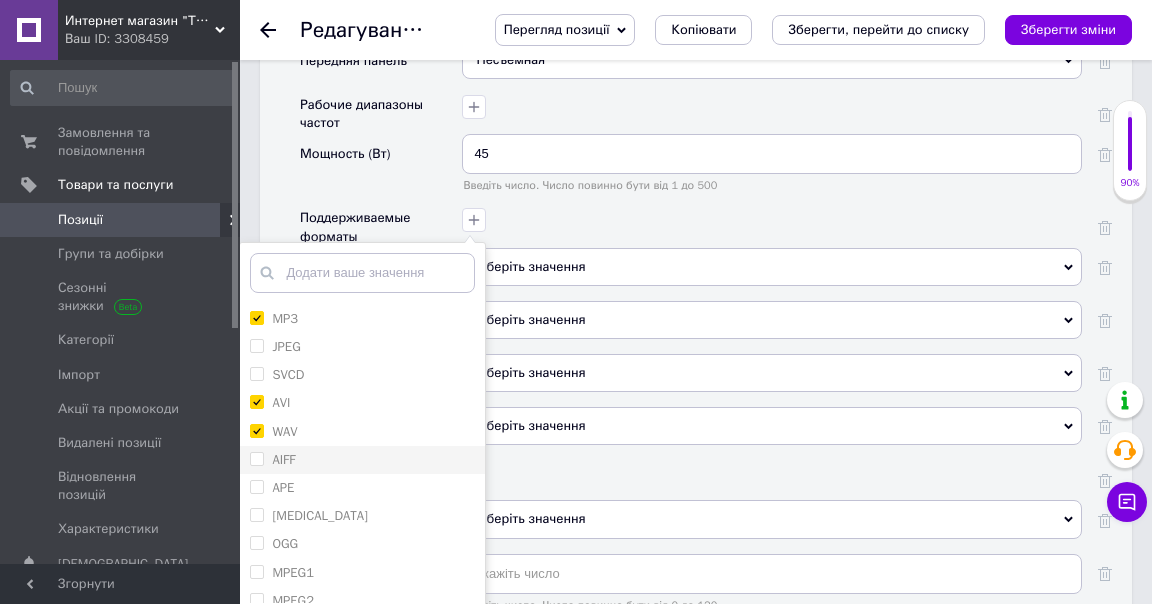 drag, startPoint x: 381, startPoint y: 416, endPoint x: 377, endPoint y: 431, distance: 15.524175 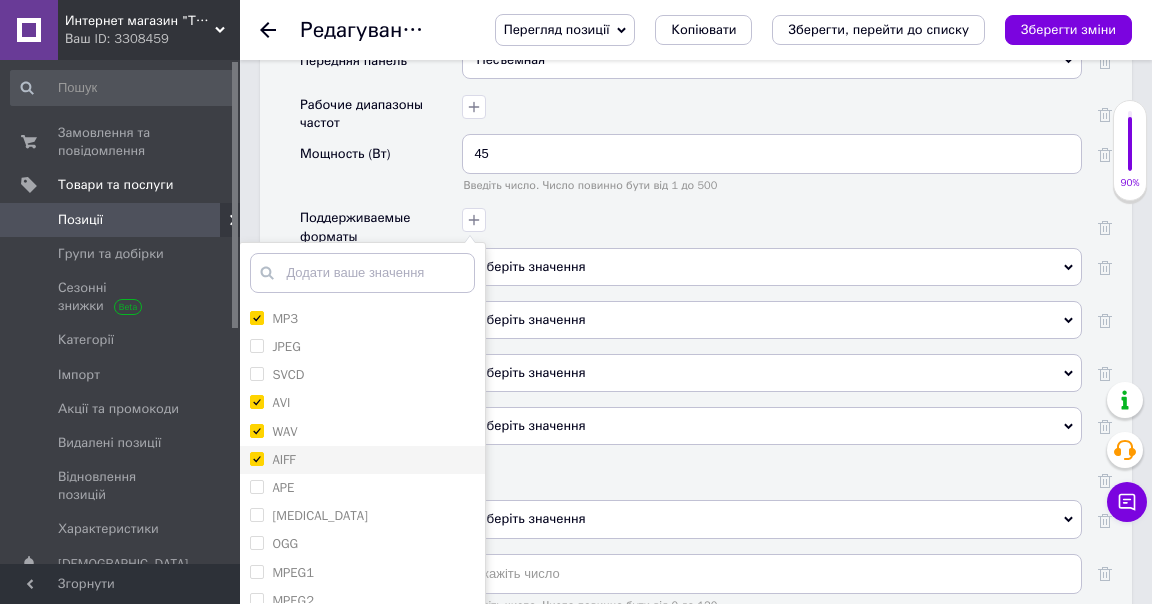 checkbox on "true" 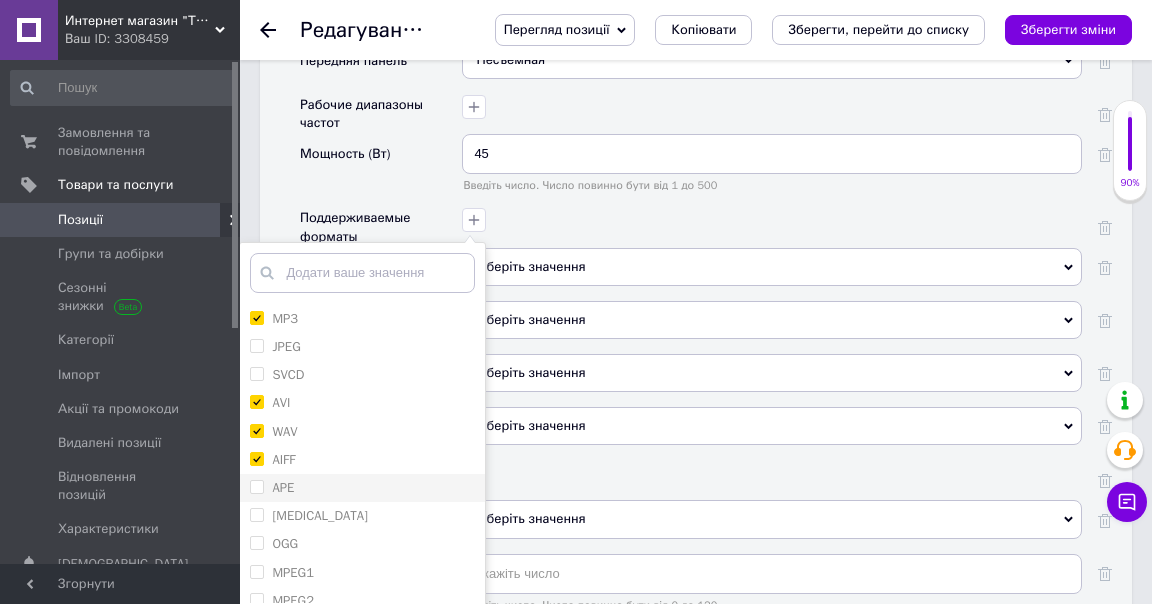 click on "APE" at bounding box center (362, 488) 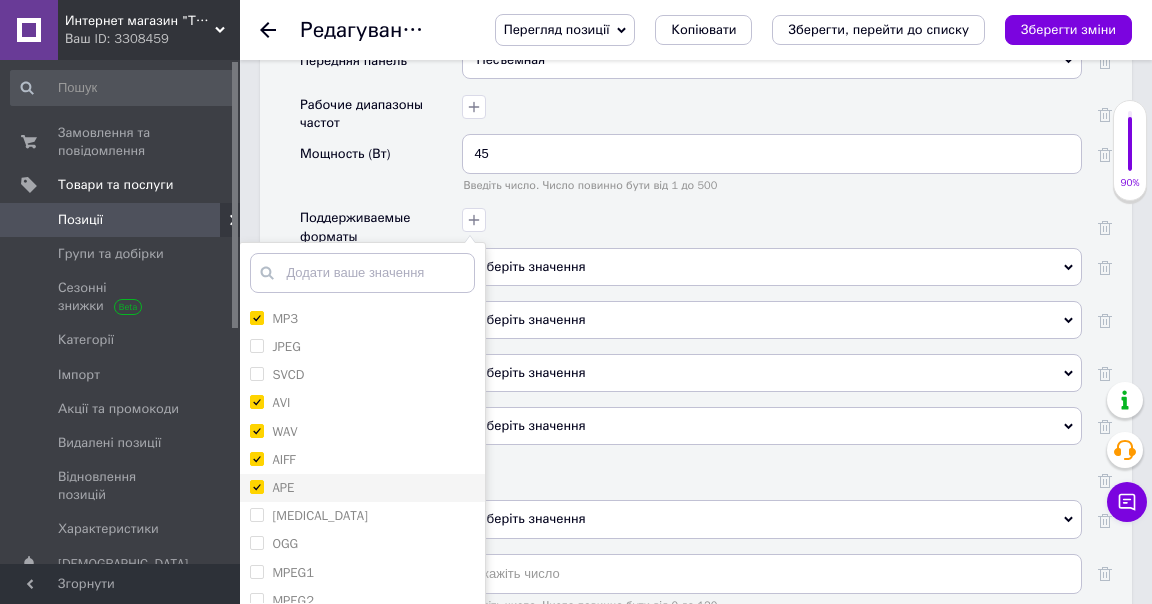 checkbox on "true" 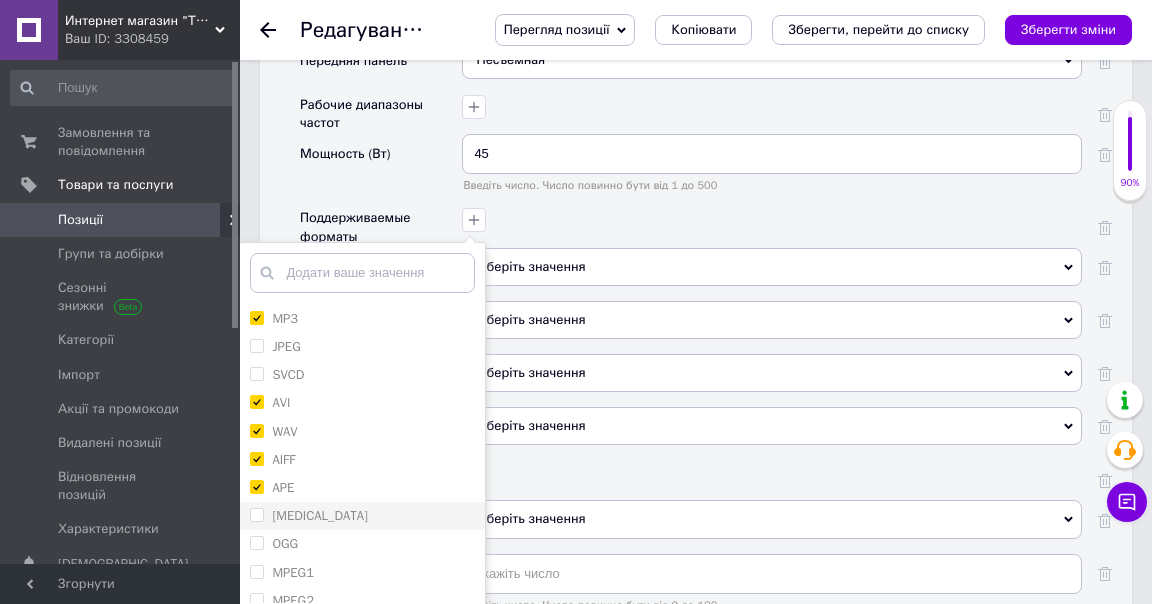 click on "FLAC" at bounding box center (362, 516) 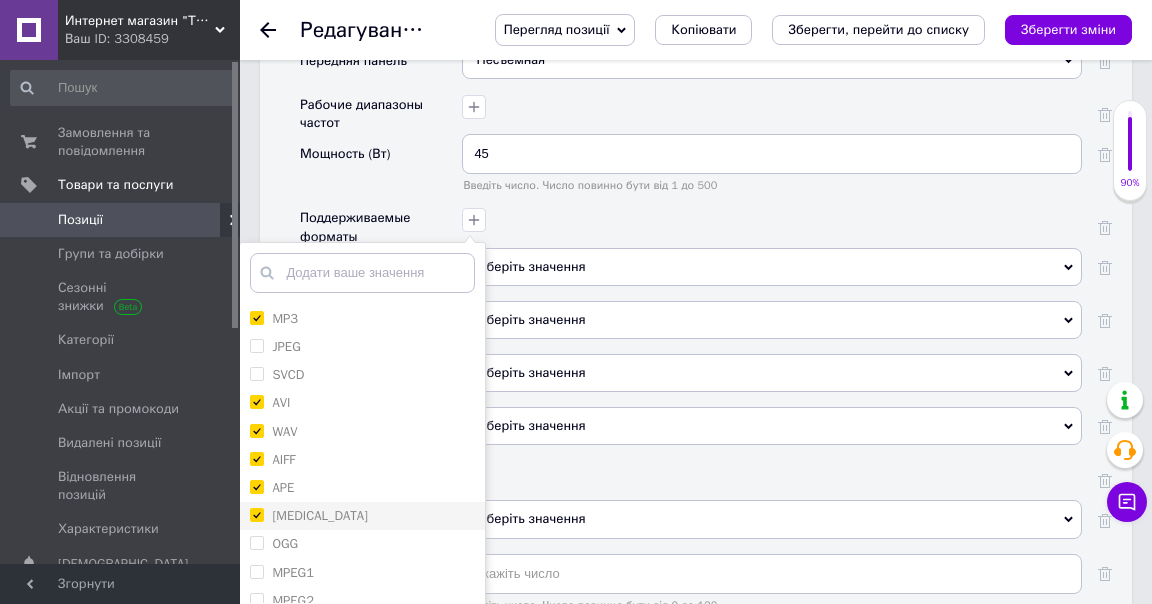 checkbox on "true" 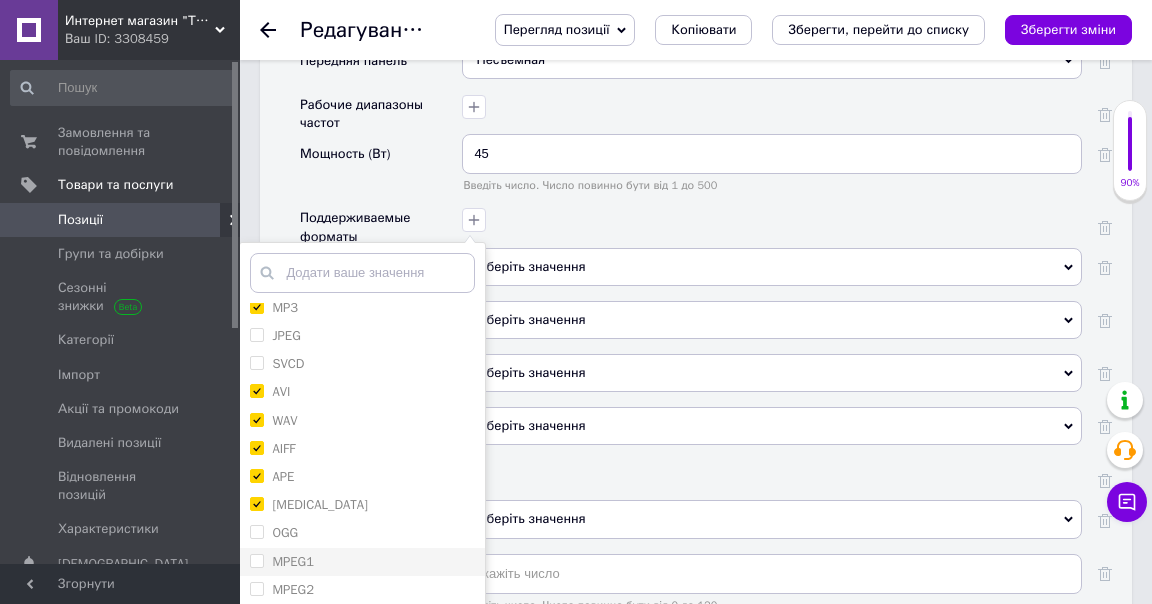 click on "MPEG1" at bounding box center [362, 562] 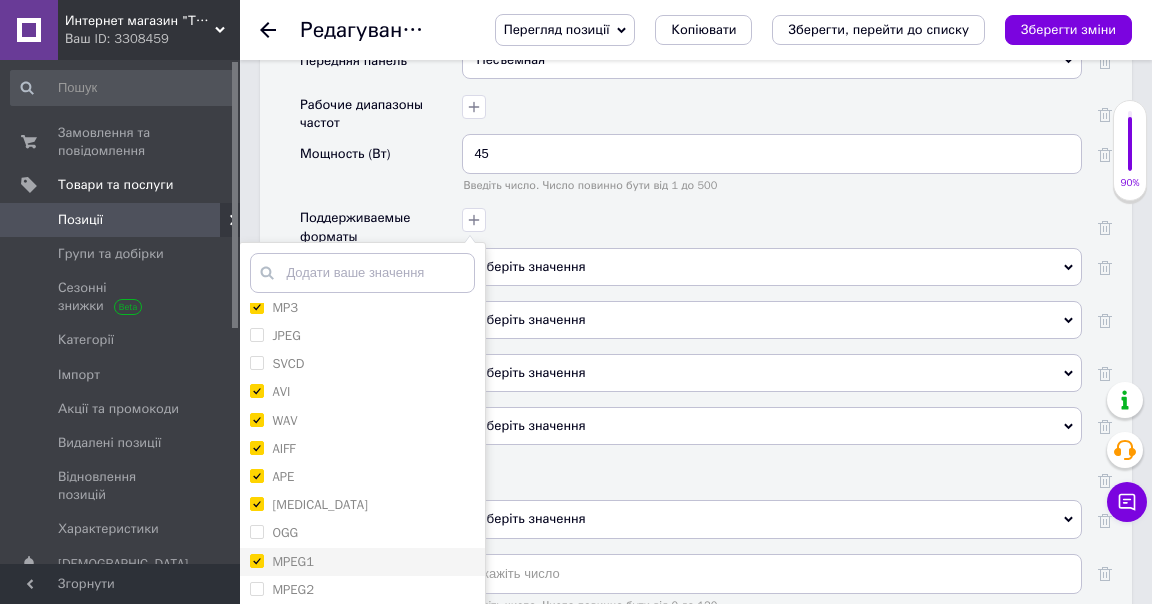 checkbox on "true" 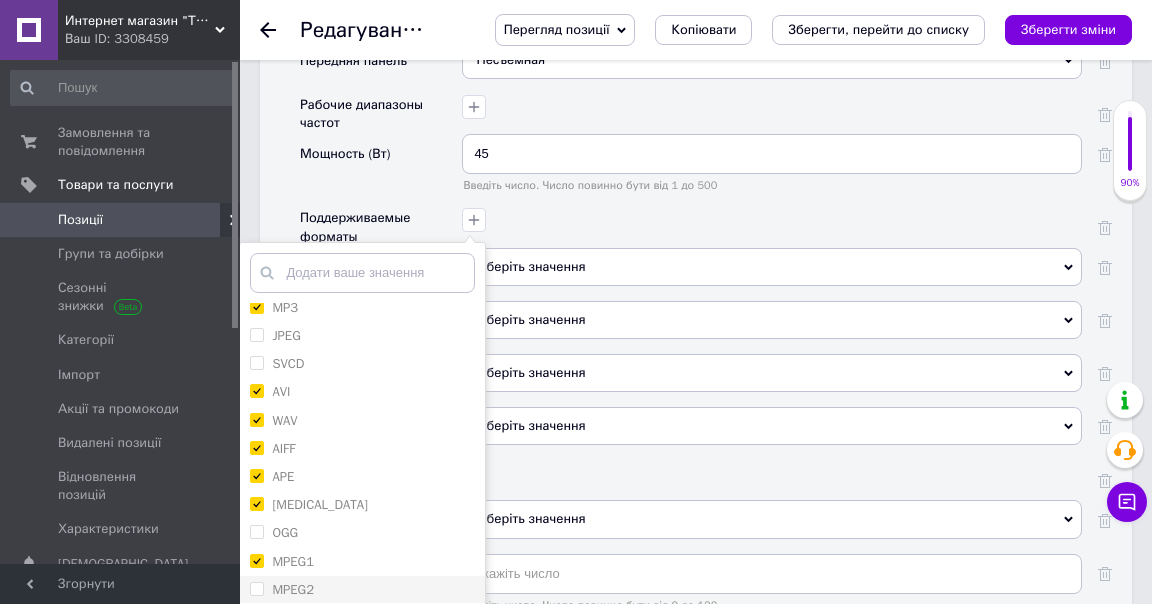 click on "MPEG2" at bounding box center [362, 590] 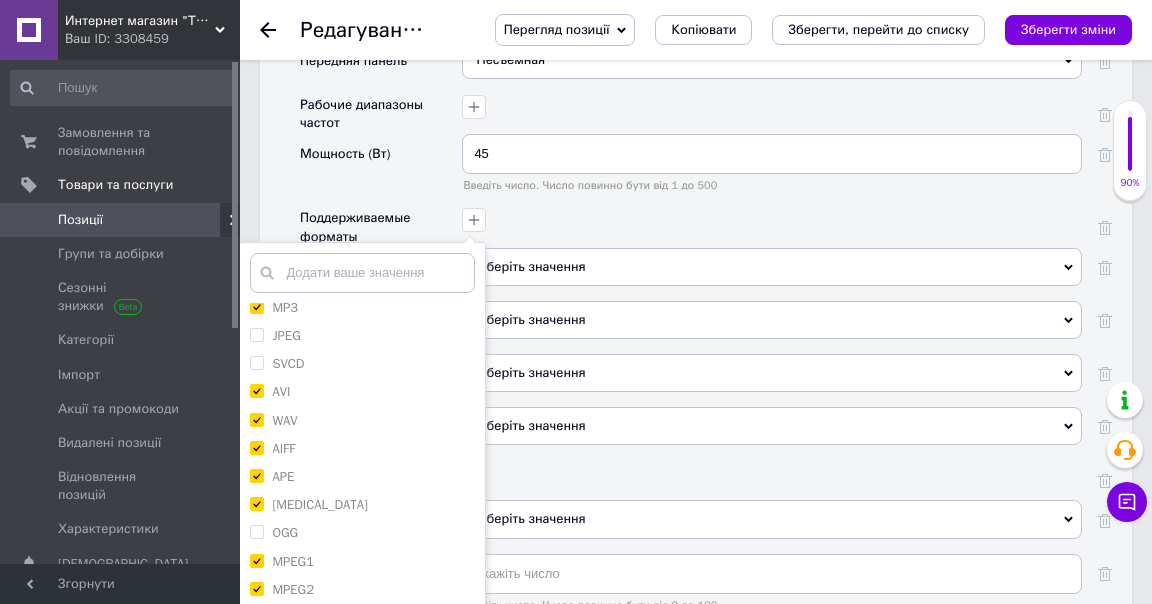 checkbox on "true" 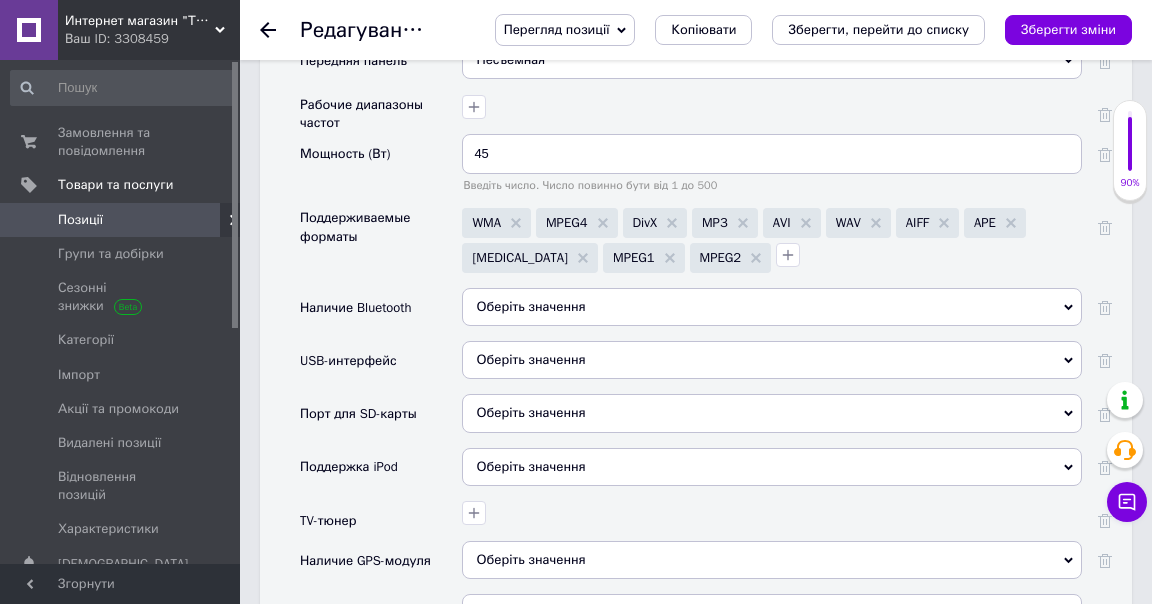 click on "Оберіть значення" at bounding box center [530, 306] 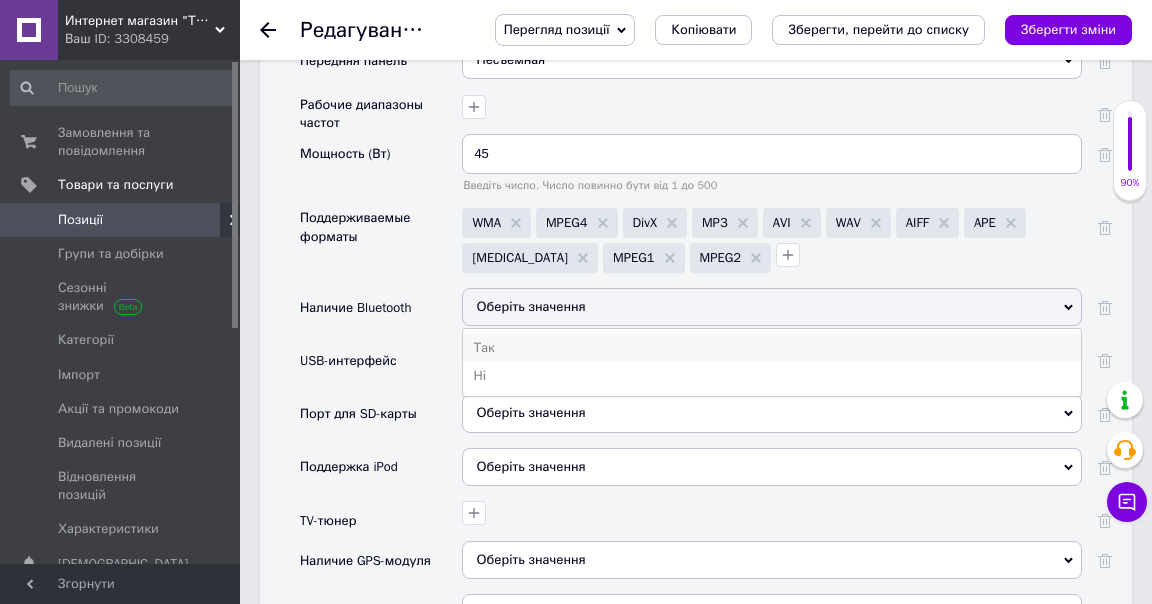 click on "Так" at bounding box center (772, 348) 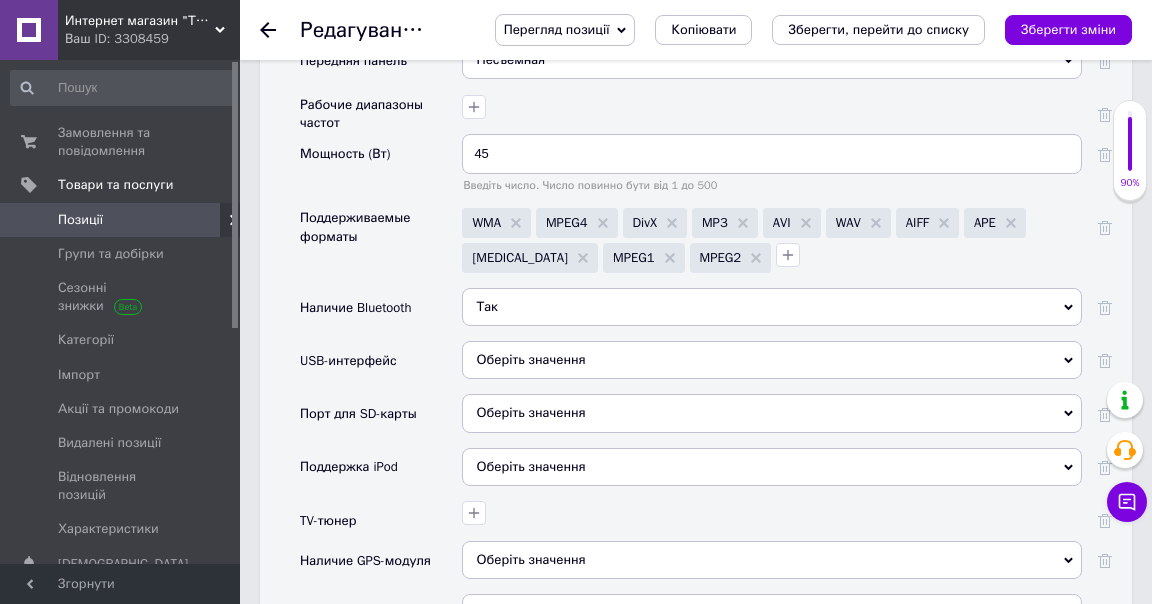 click on "Оберіть значення" at bounding box center [530, 359] 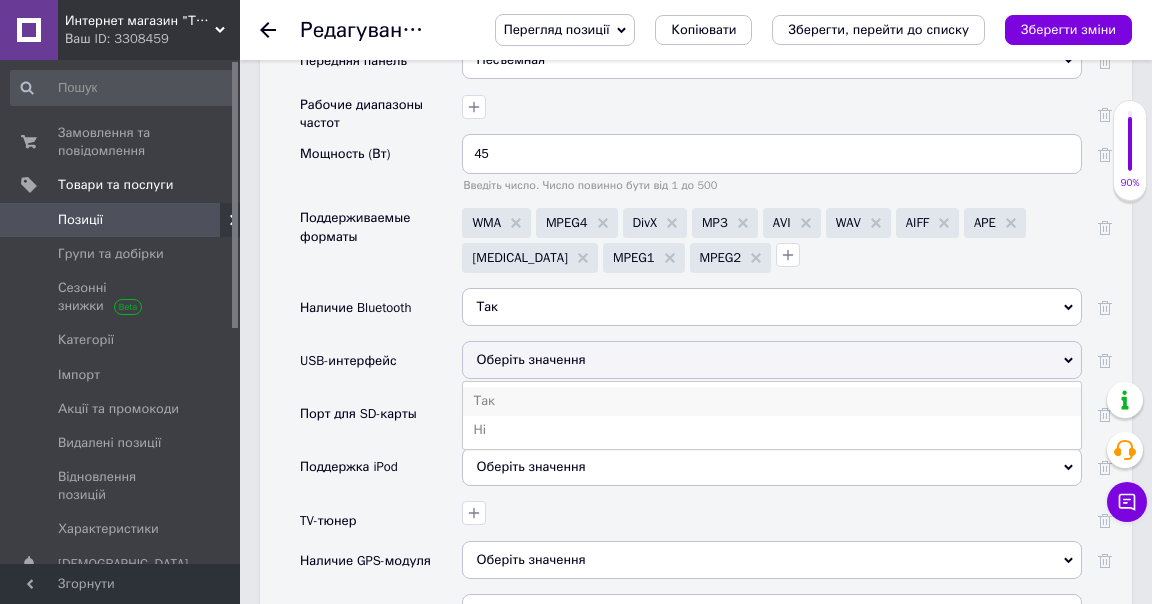 click on "Так" at bounding box center [772, 401] 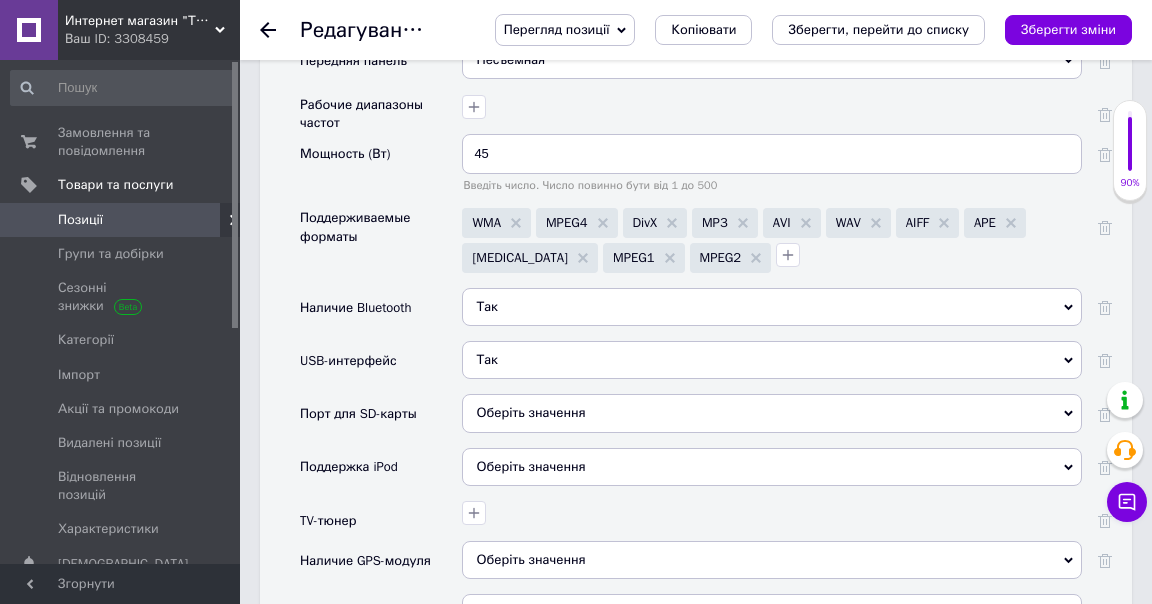 click on "Оберіть значення" at bounding box center [530, 412] 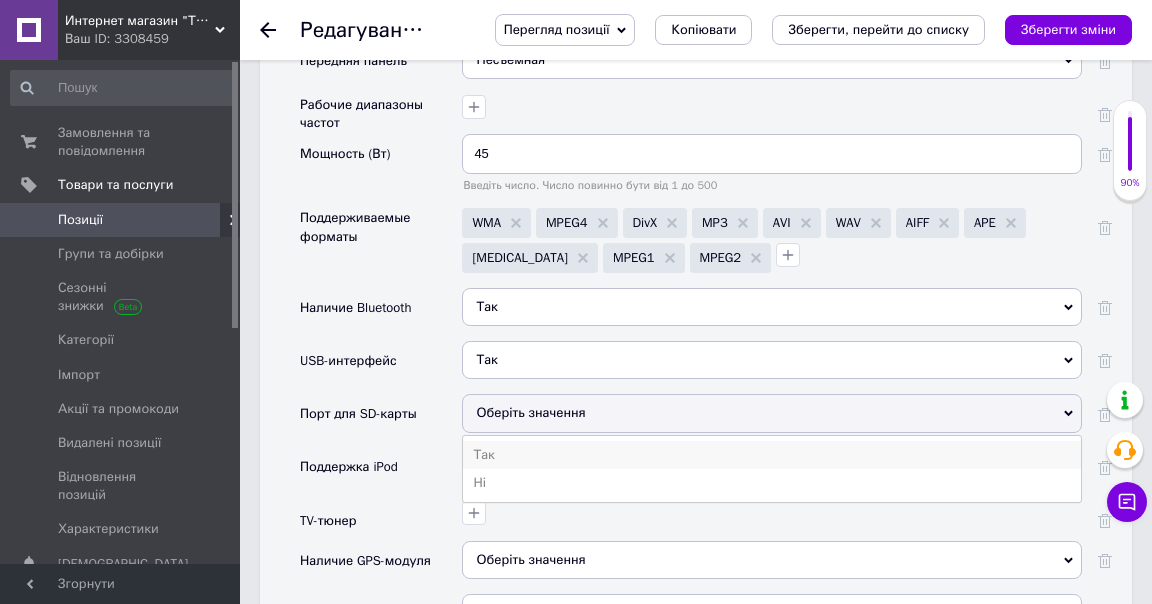 click on "Так" at bounding box center [772, 455] 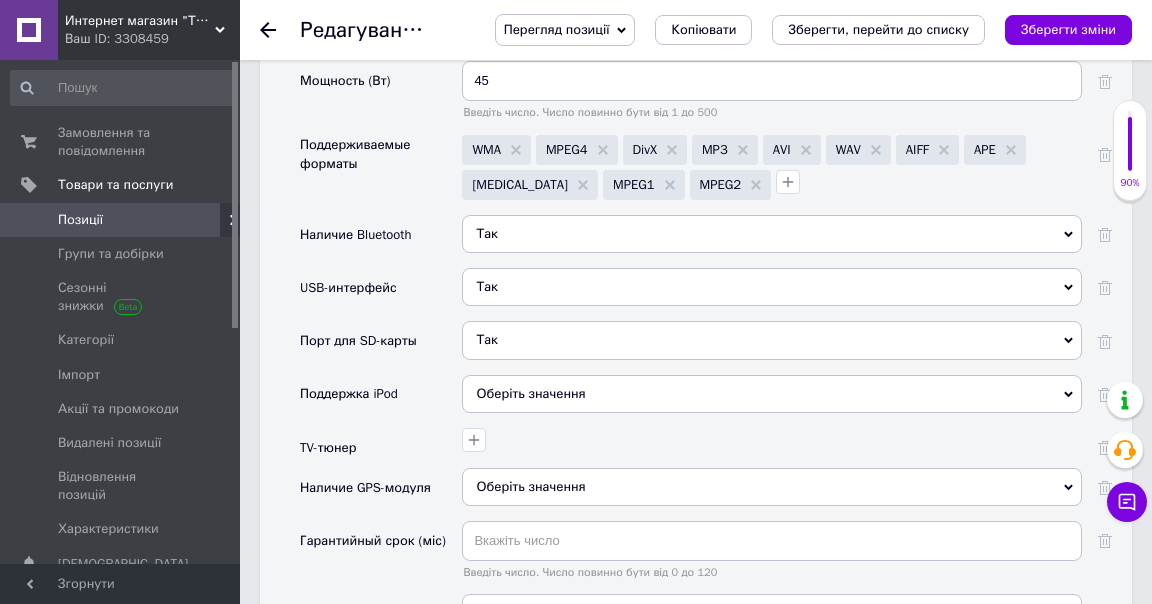 scroll, scrollTop: 2666, scrollLeft: 0, axis: vertical 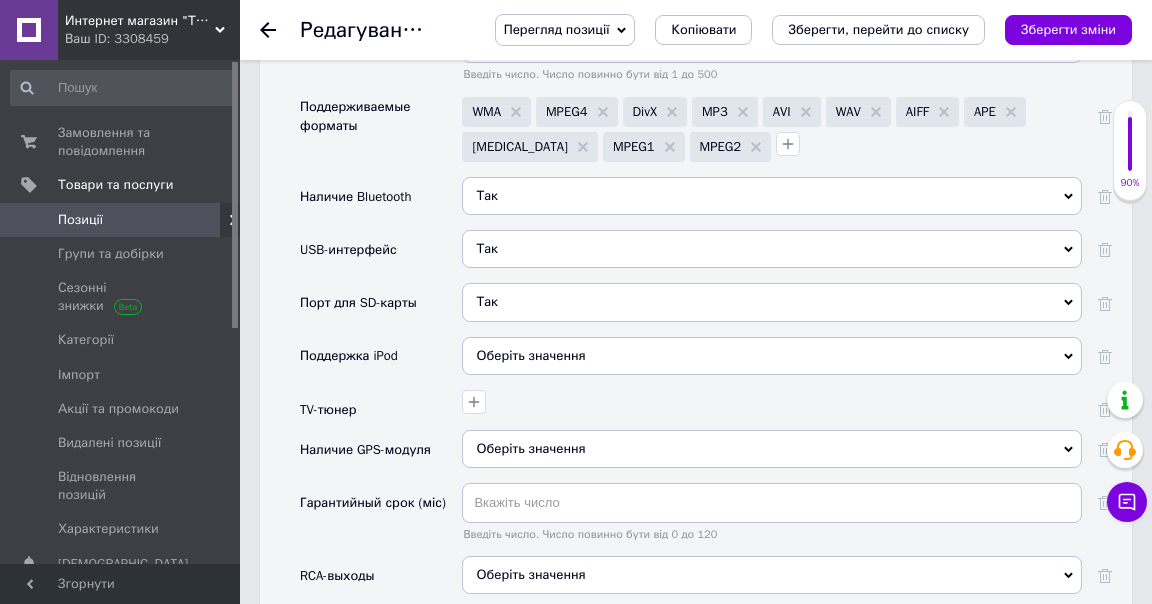 click on "Оберіть значення" at bounding box center [530, 448] 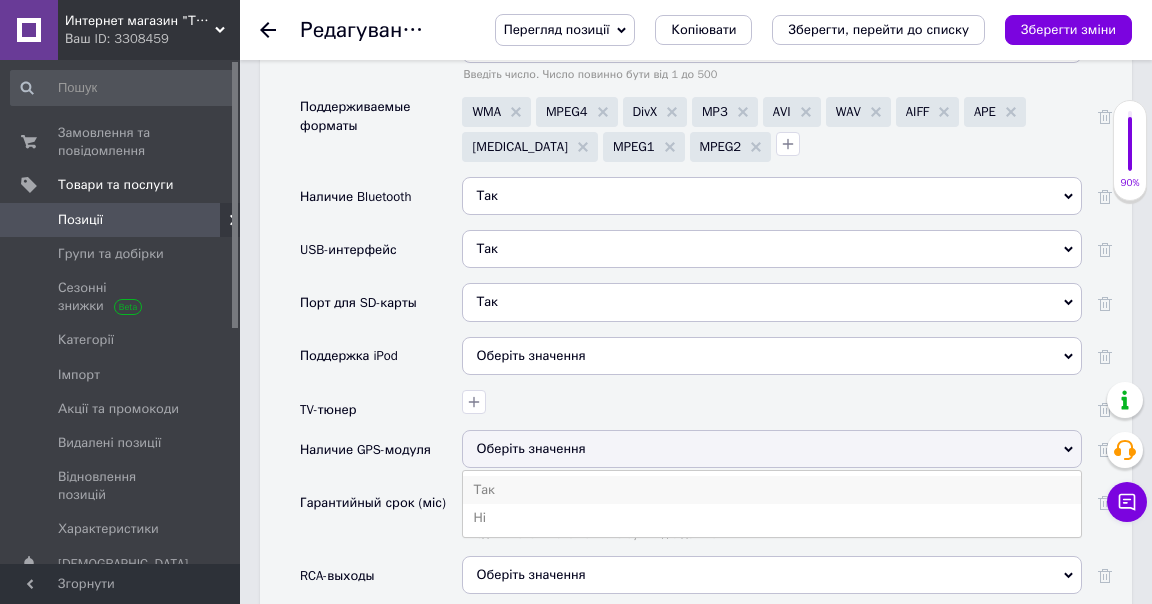 click on "Так" at bounding box center (772, 490) 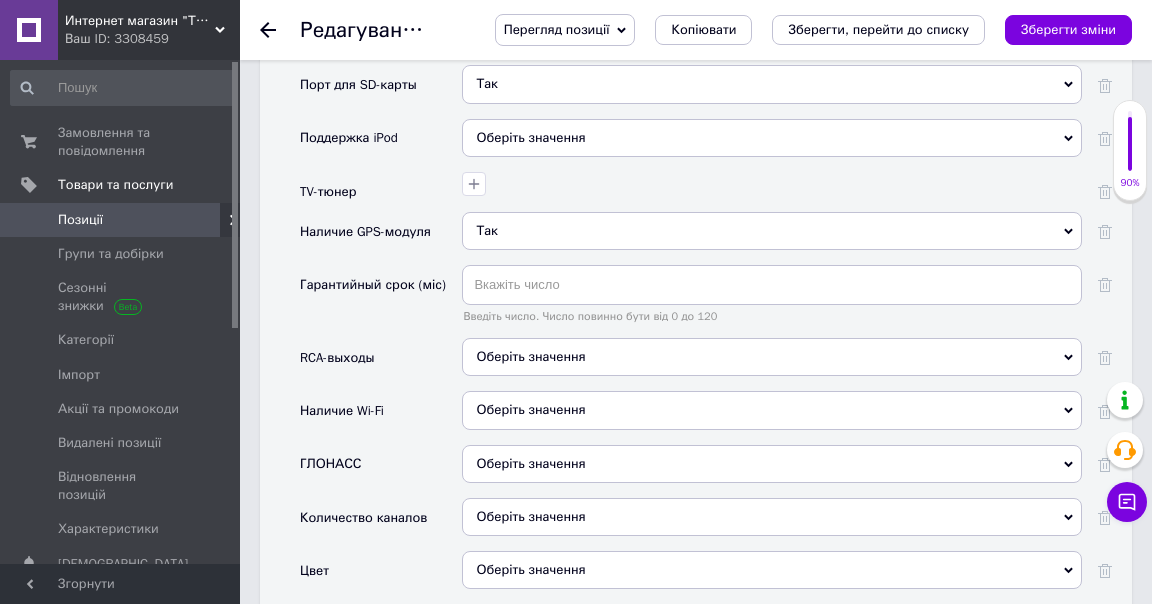 scroll, scrollTop: 2888, scrollLeft: 0, axis: vertical 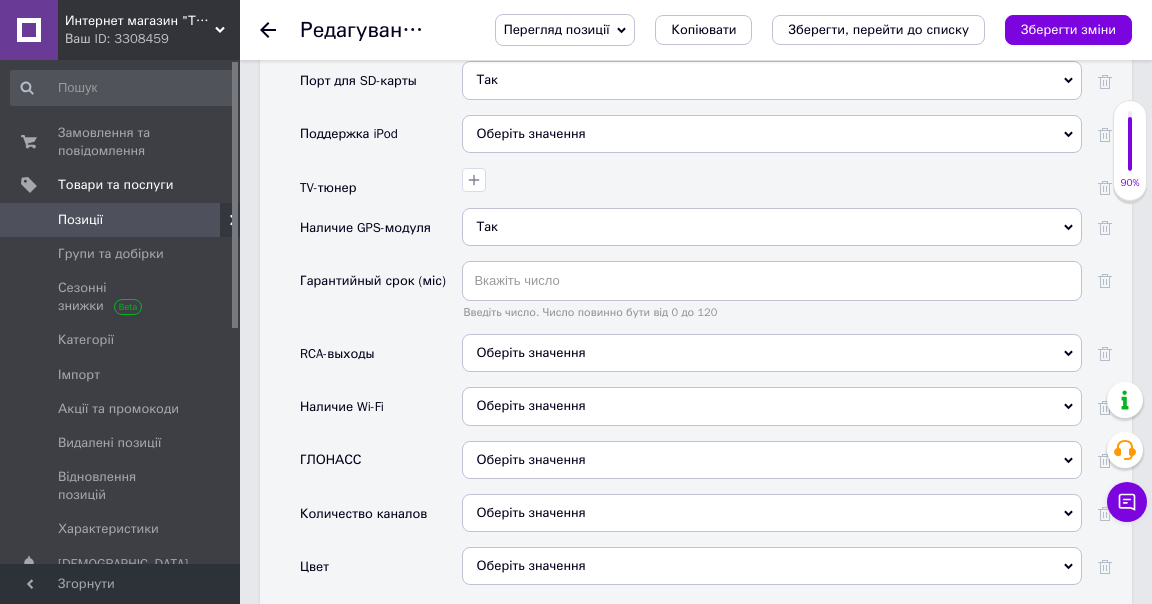 click on "Так" at bounding box center (487, 226) 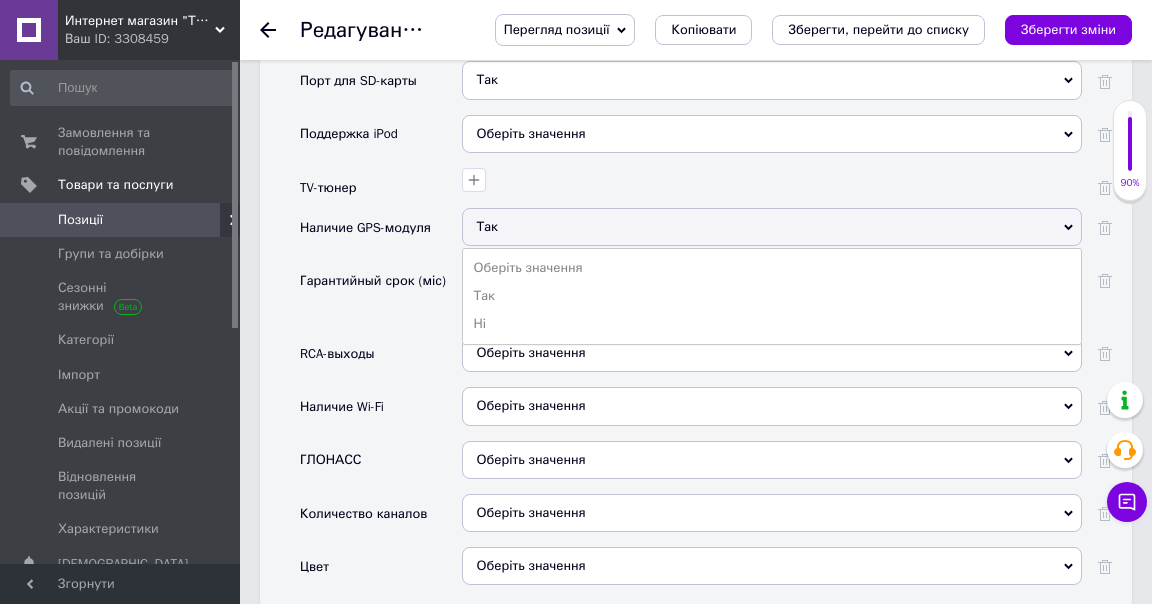 click on "Ні" at bounding box center (772, 324) 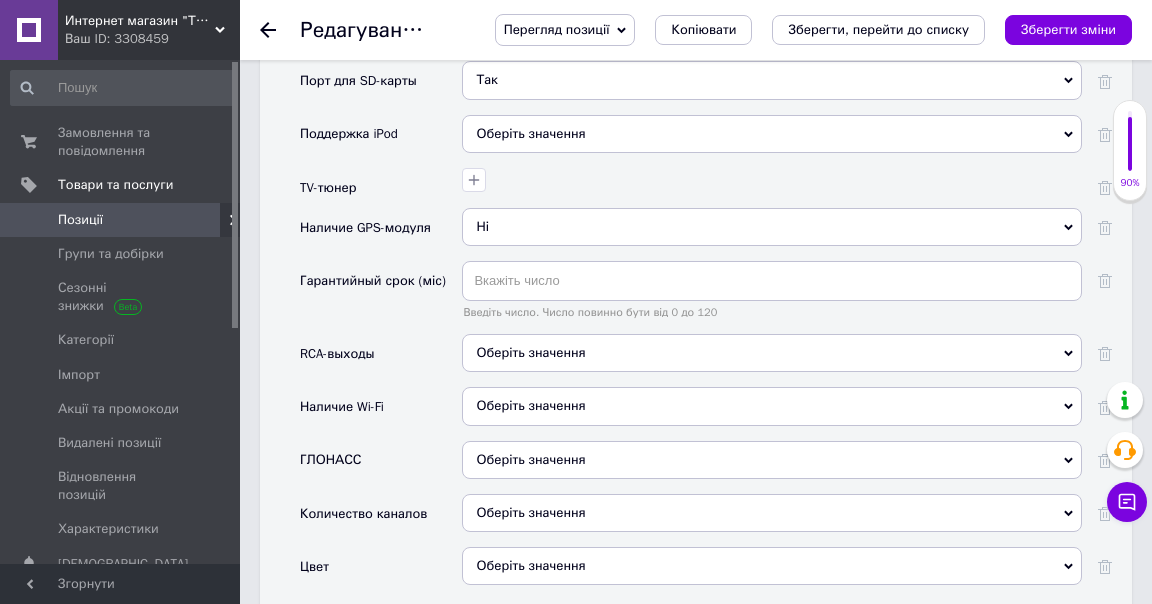 scroll, scrollTop: 3111, scrollLeft: 0, axis: vertical 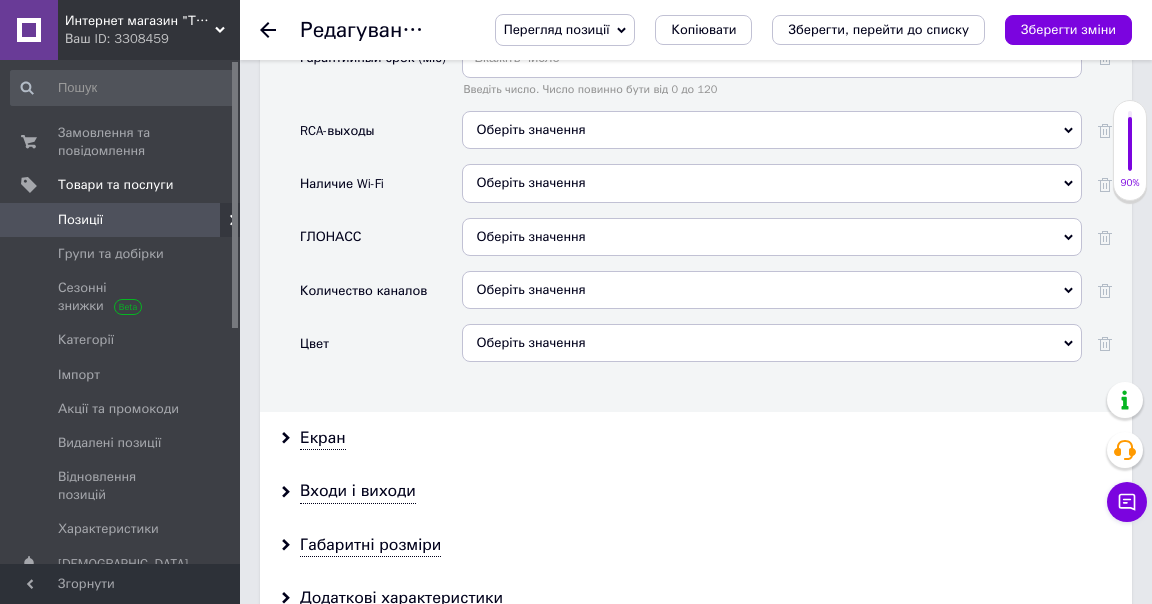 click on "Оберіть значення" at bounding box center [772, 343] 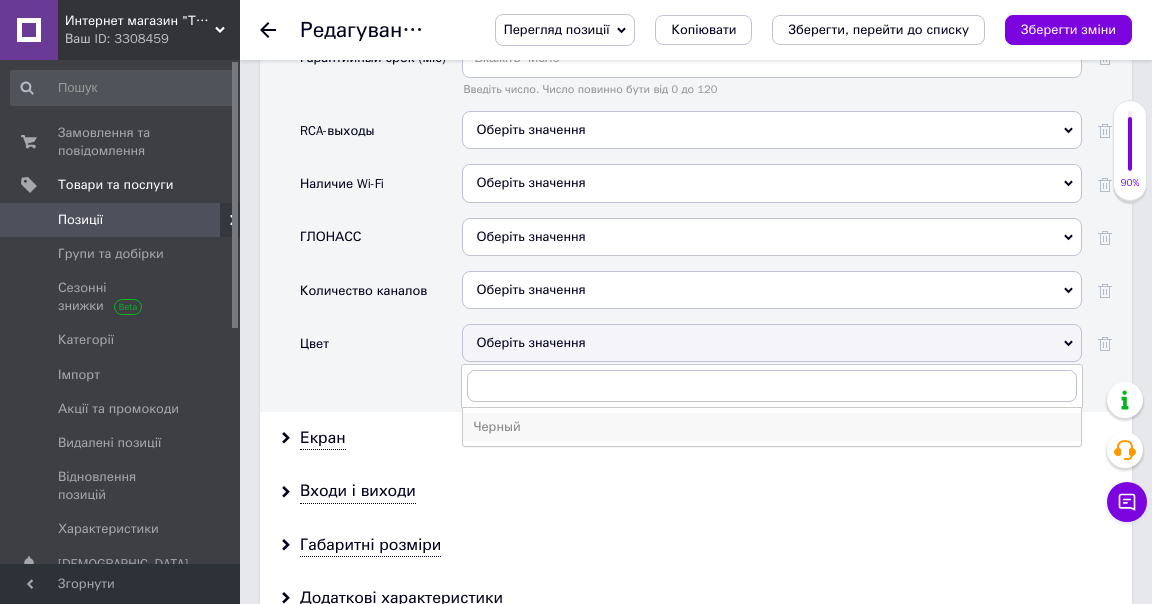 click on "Черный" at bounding box center [772, 427] 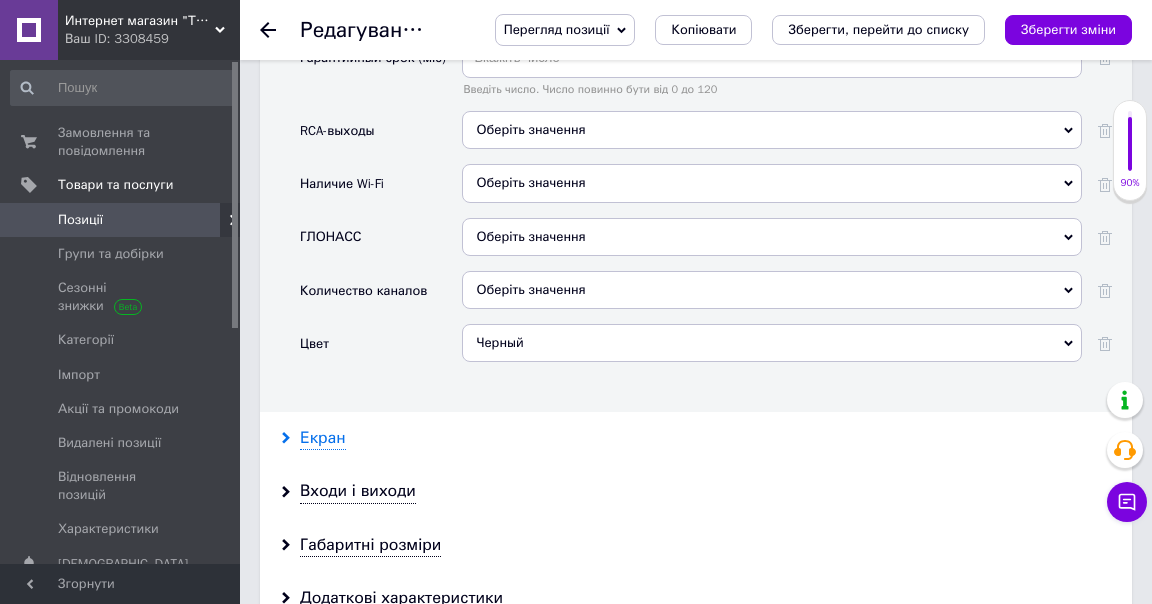 click on "Екран" at bounding box center [323, 438] 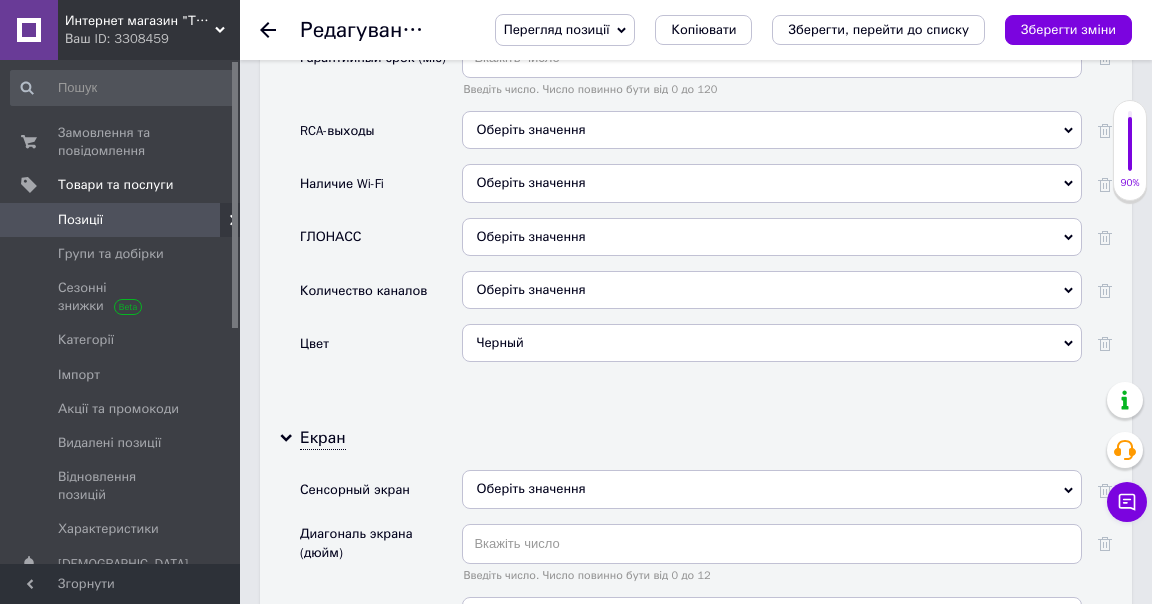 scroll, scrollTop: 3222, scrollLeft: 0, axis: vertical 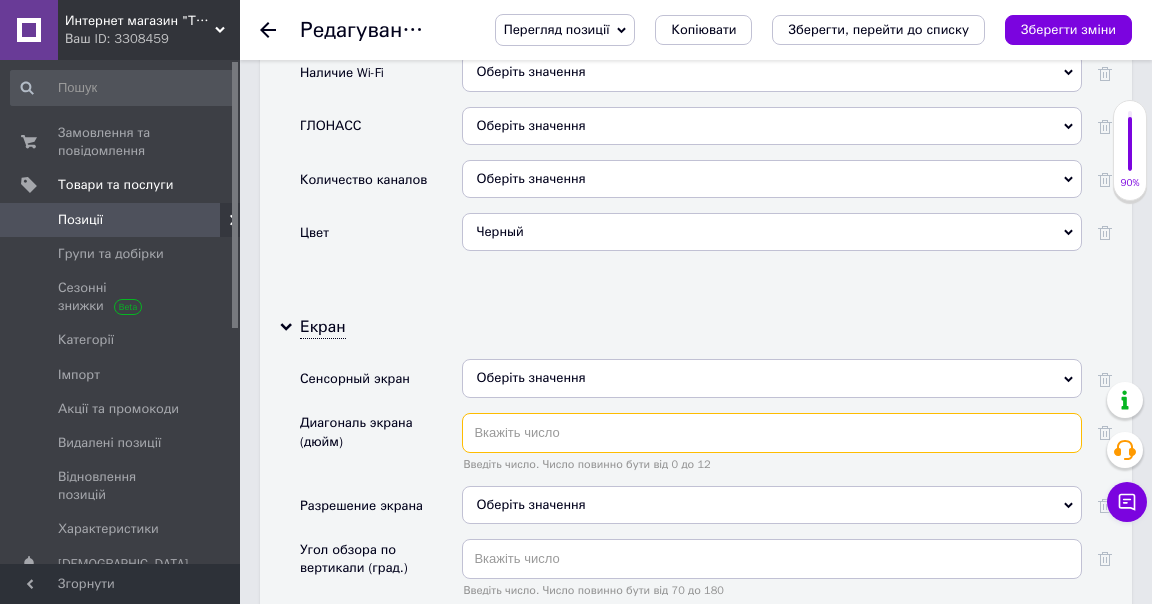 click at bounding box center [772, 433] 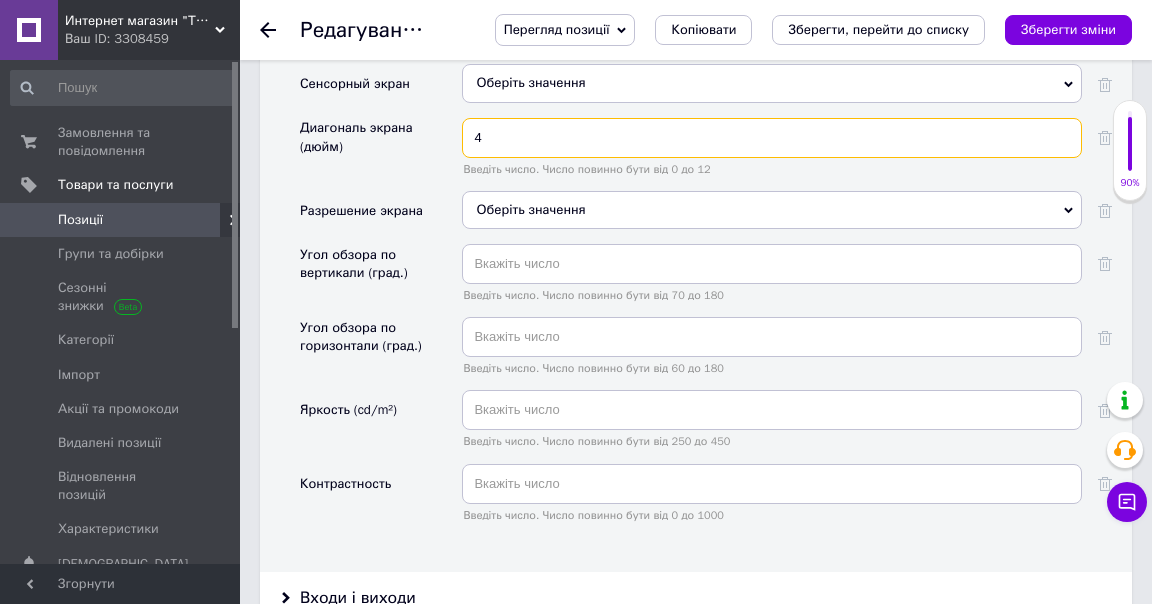 scroll, scrollTop: 3555, scrollLeft: 0, axis: vertical 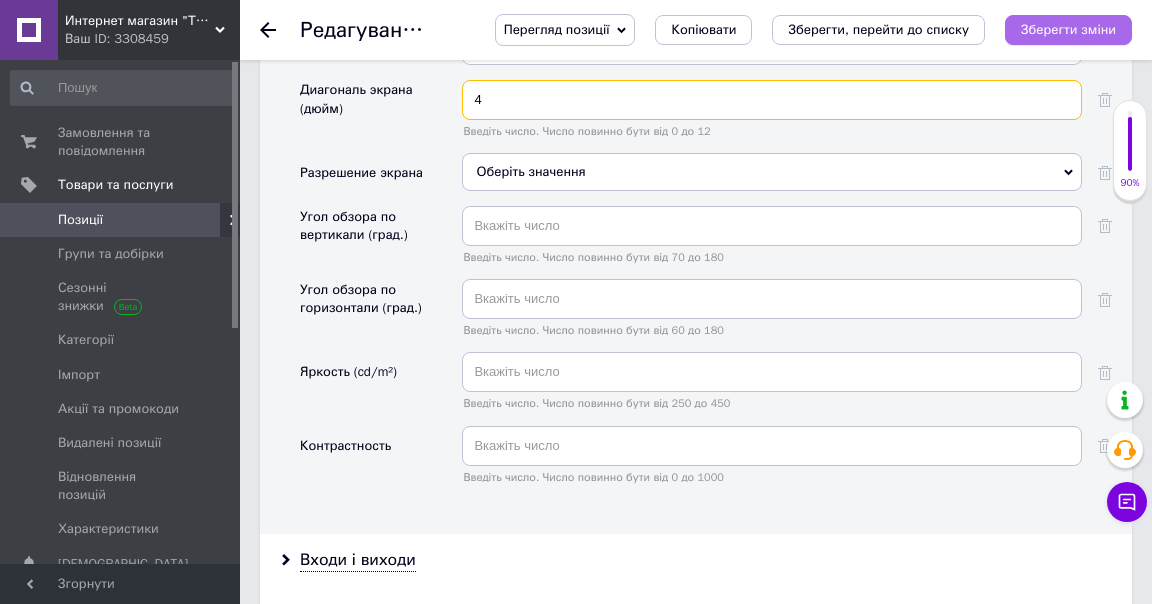 type on "4" 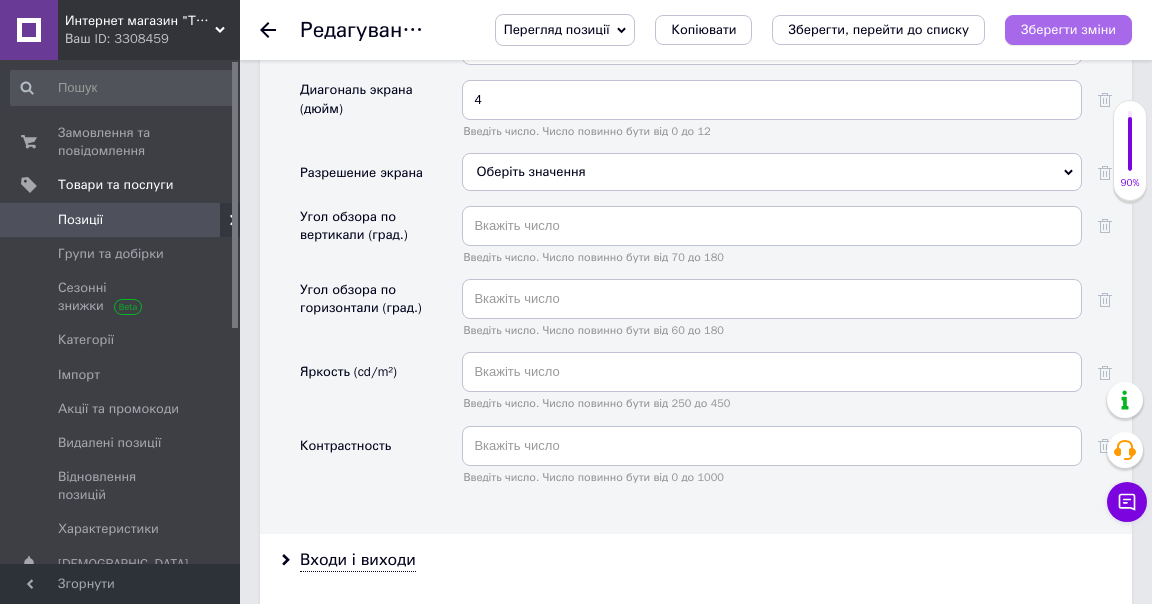 click on "Зберегти зміни" at bounding box center [1068, 29] 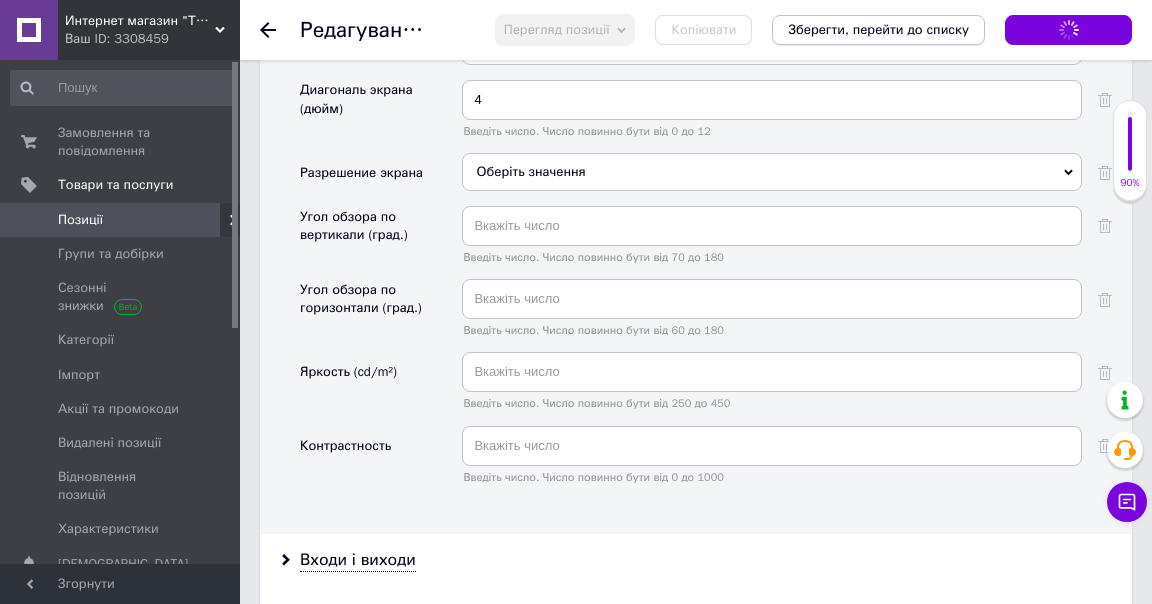 click on "Зберегти, перейти до списку" at bounding box center (878, 29) 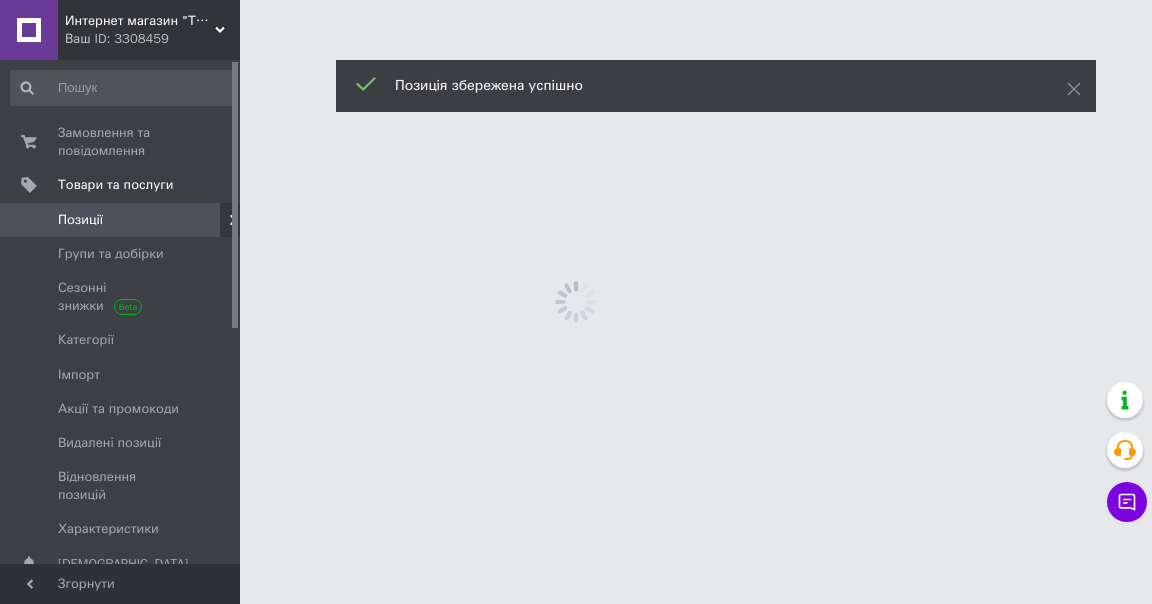 scroll, scrollTop: 0, scrollLeft: 0, axis: both 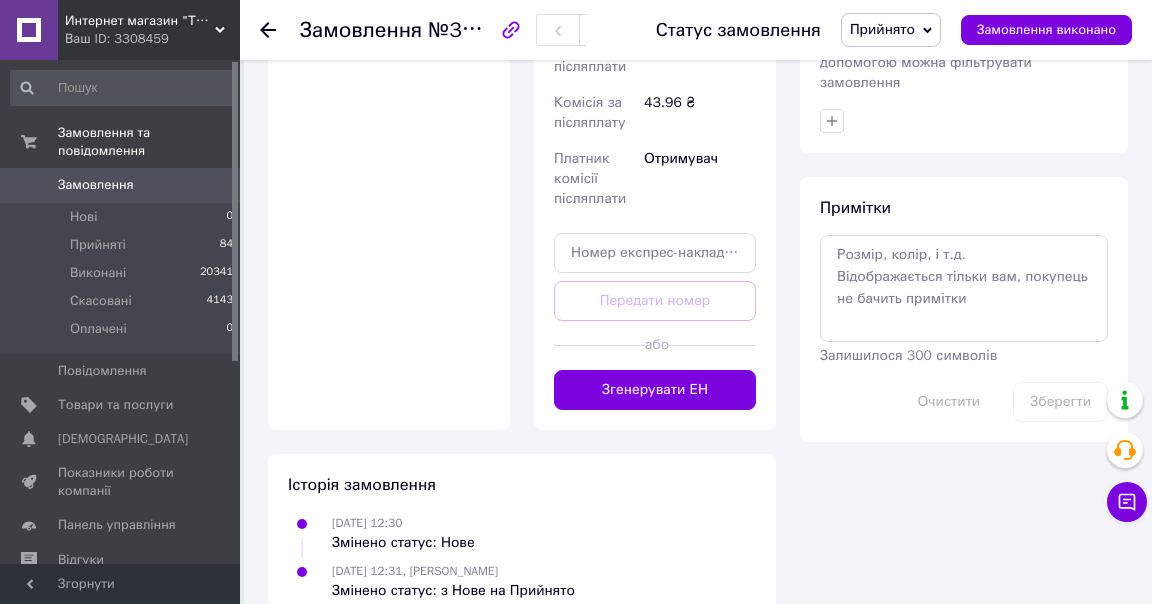 click on "Згенерувати ЕН" at bounding box center [655, 390] 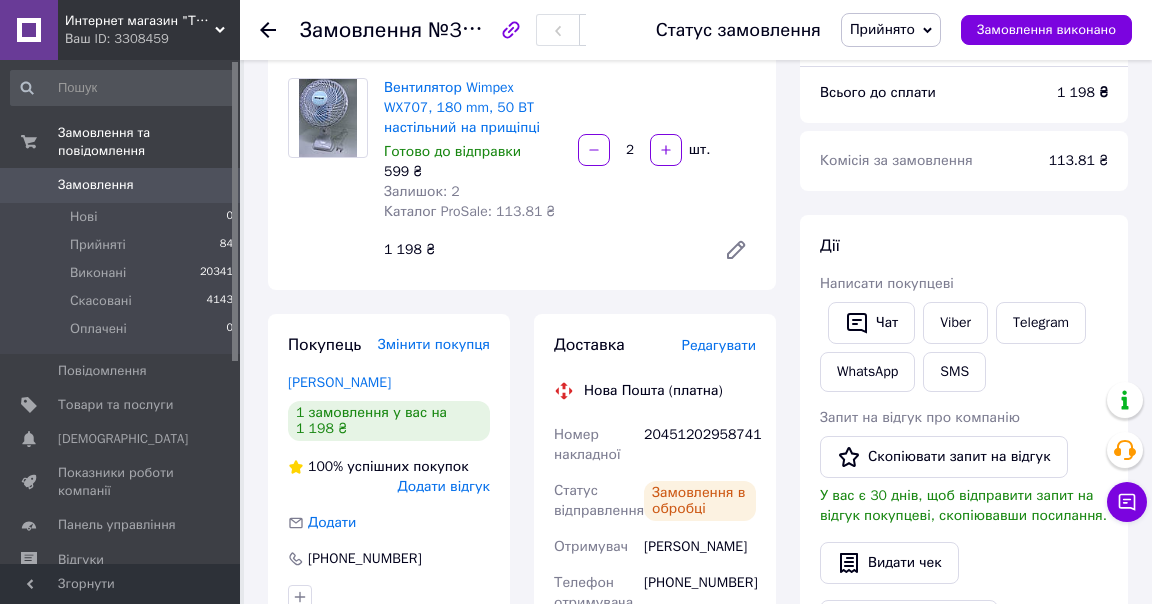 scroll, scrollTop: 222, scrollLeft: 0, axis: vertical 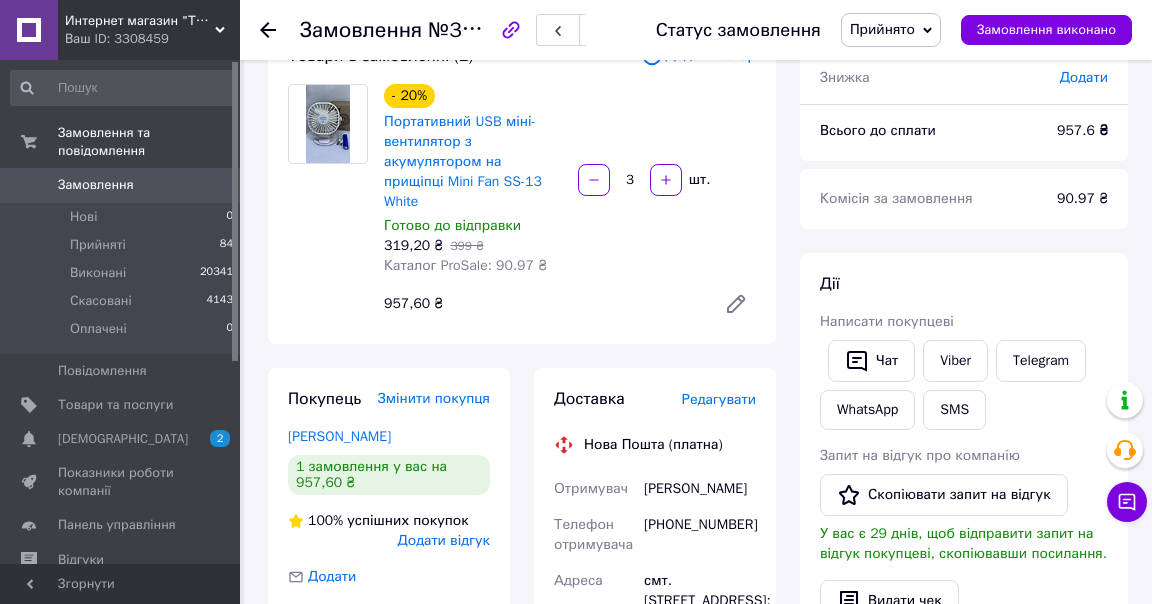 click on "Редагувати" at bounding box center (719, 399) 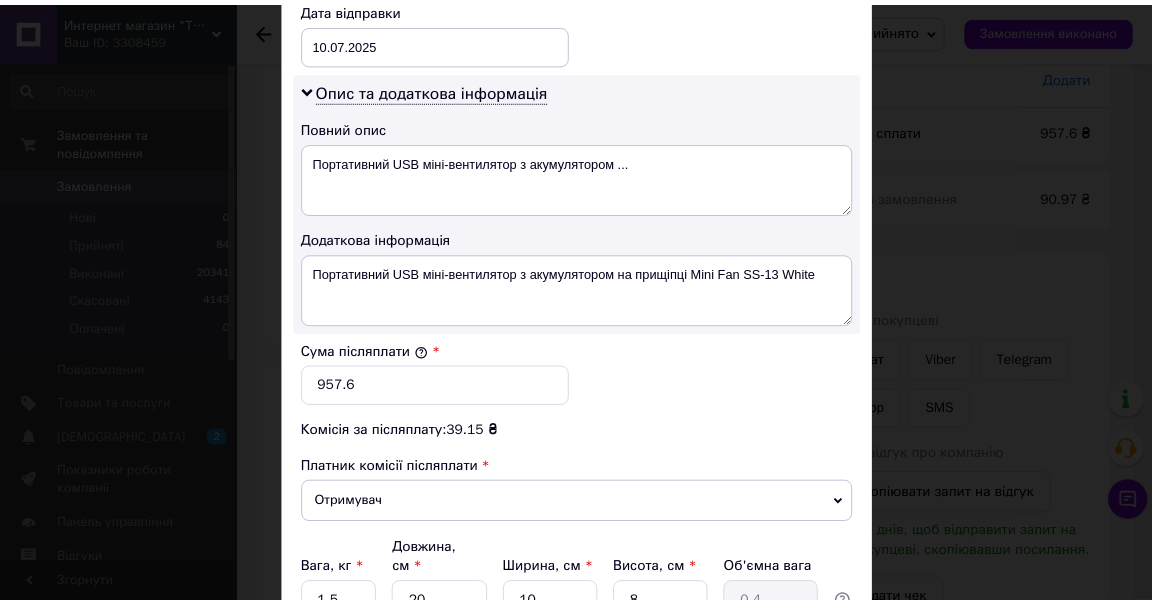 scroll, scrollTop: 1162, scrollLeft: 0, axis: vertical 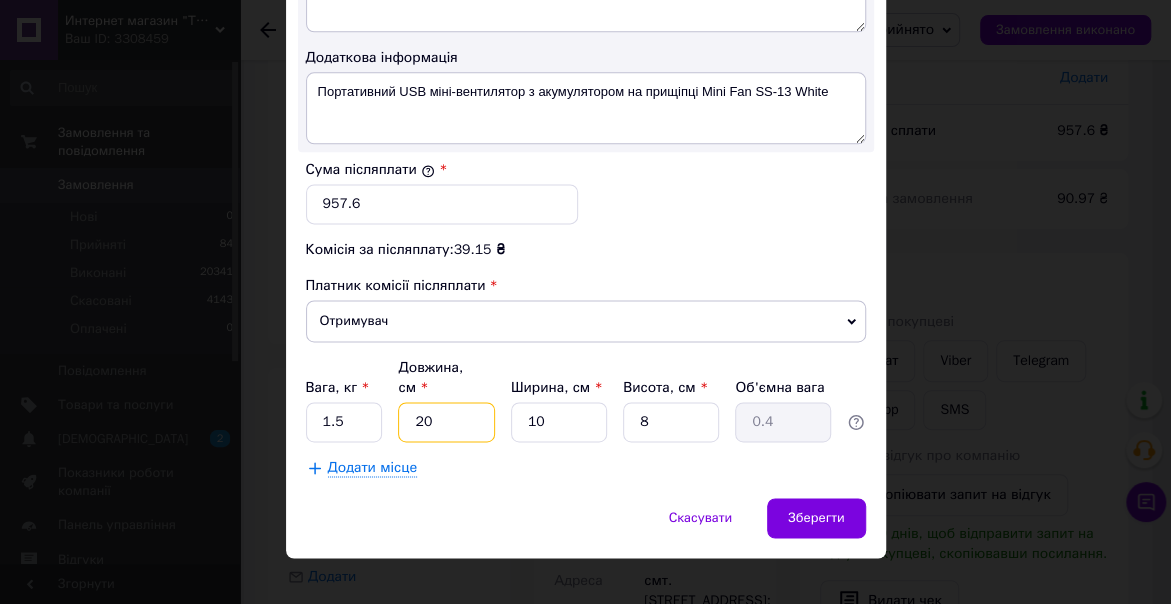 click on "20" at bounding box center [446, 422] 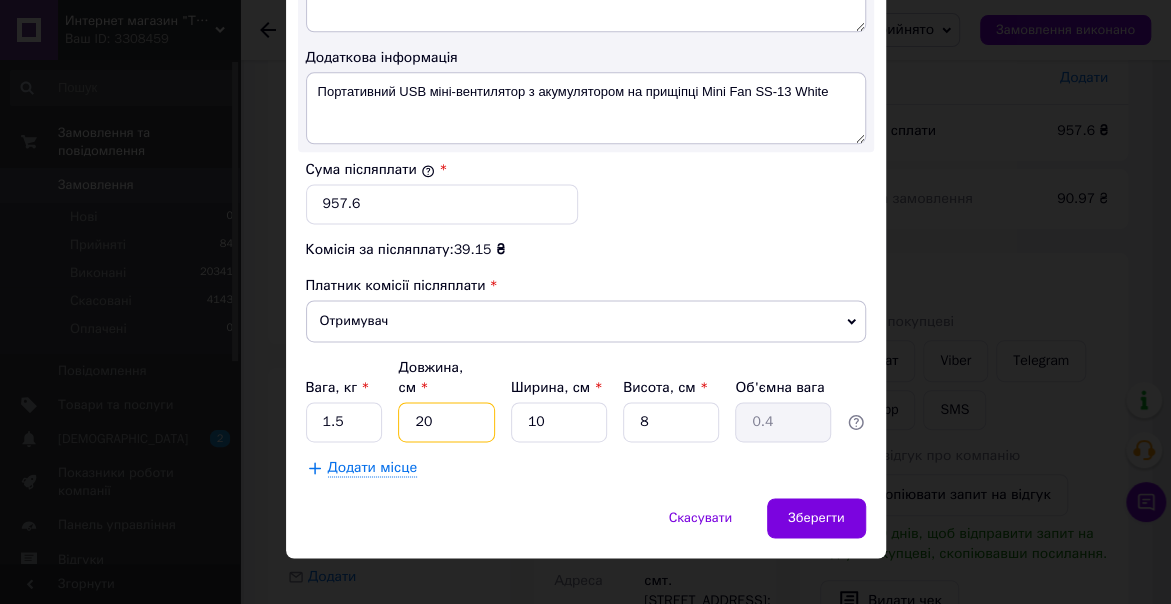 type on "2" 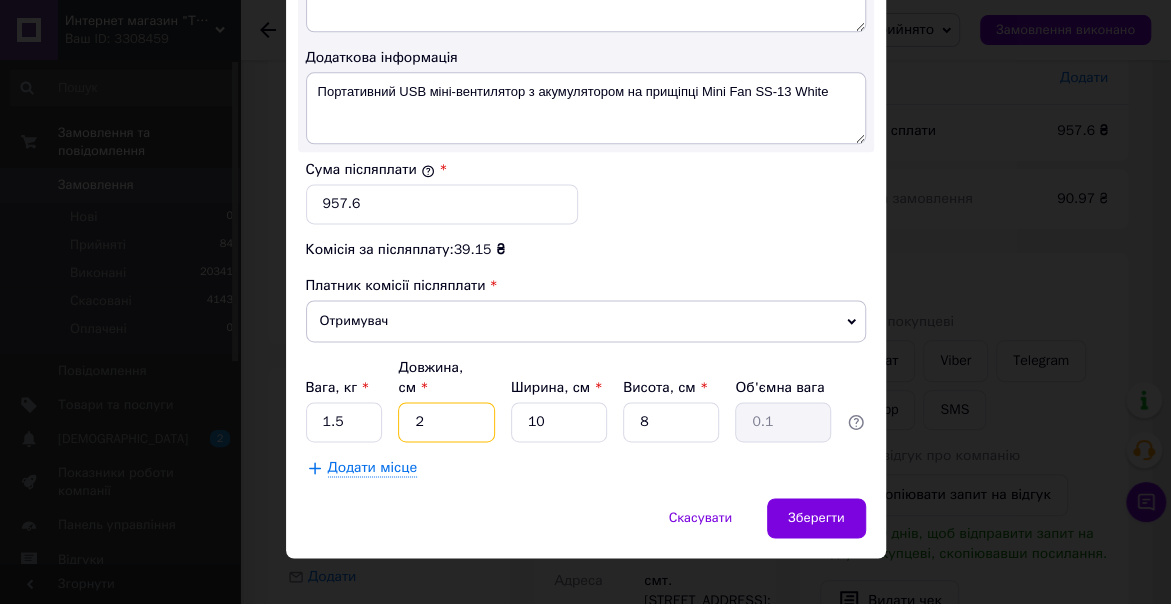 type 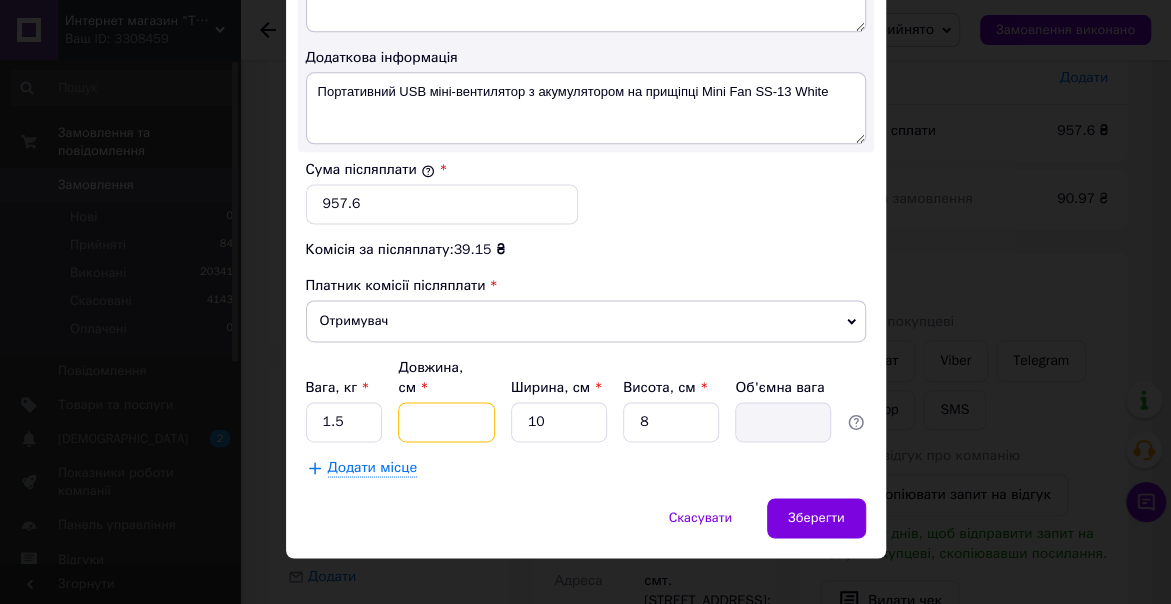 type on "3" 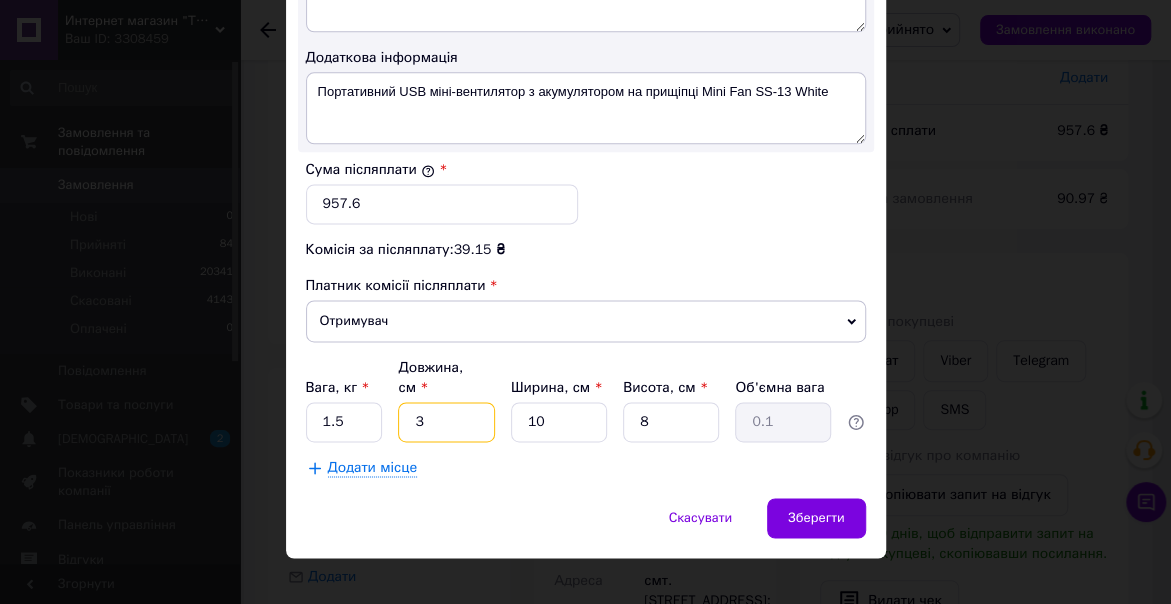 type on "38" 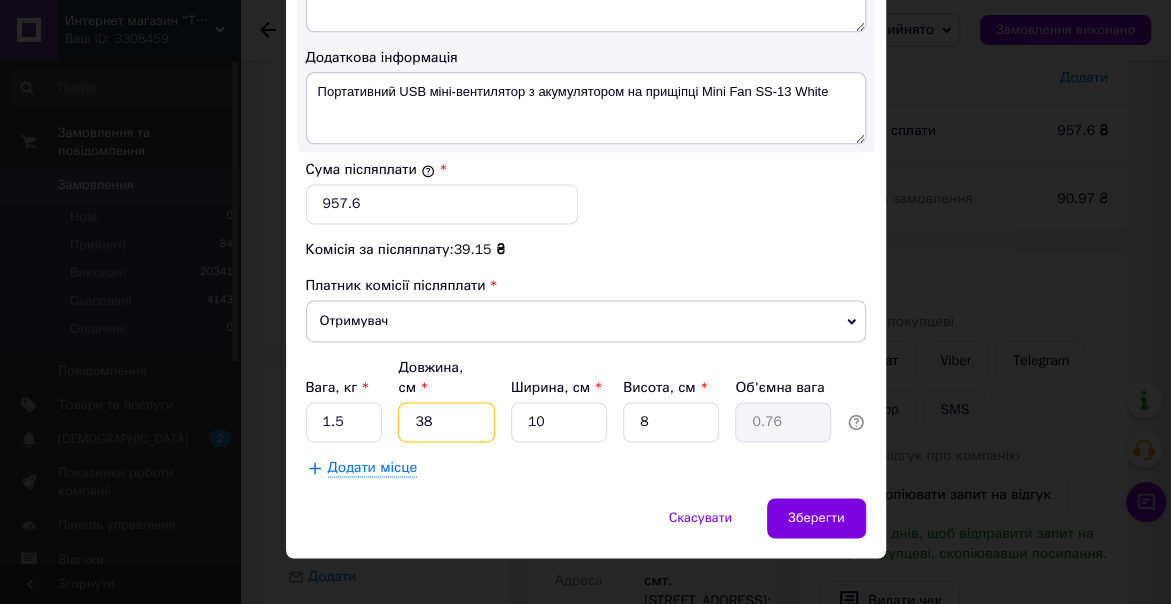 type on "38" 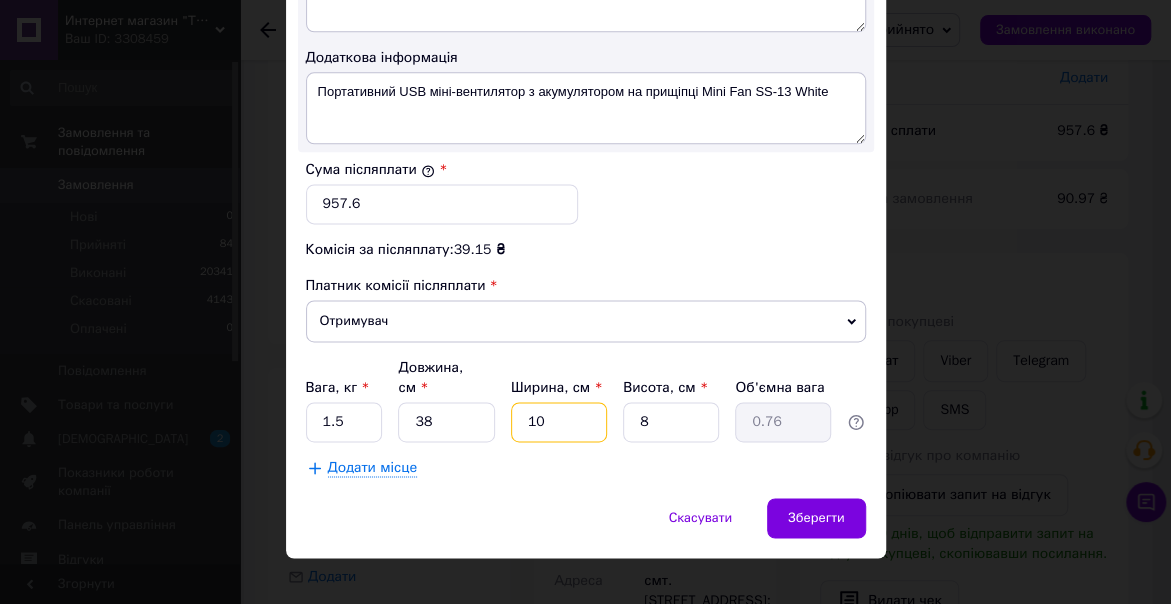 click on "10" at bounding box center (559, 422) 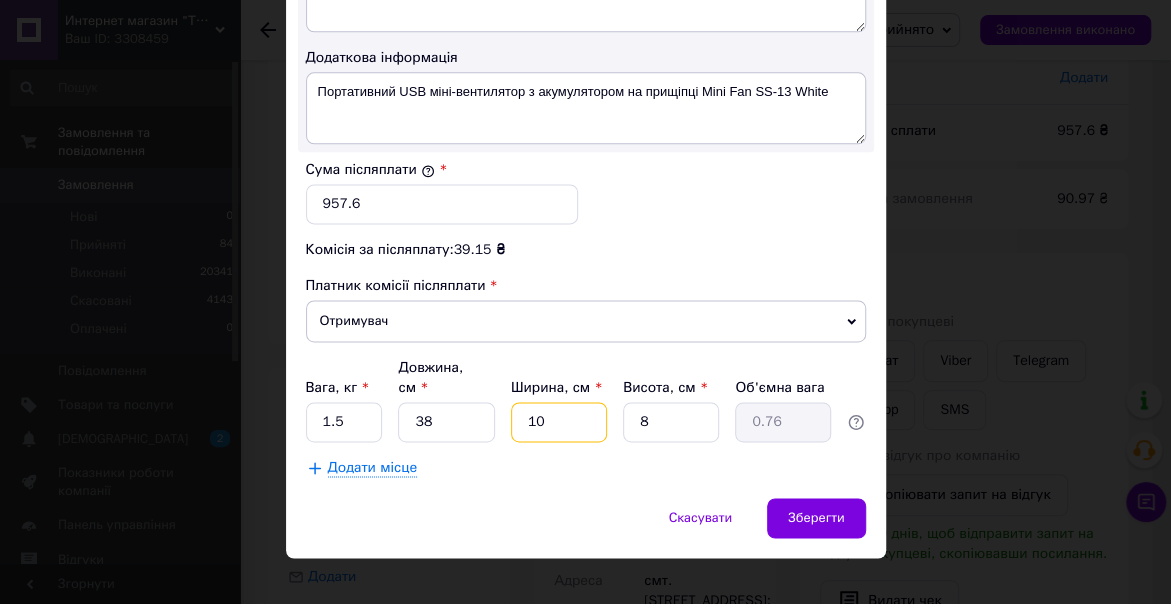 type on "1" 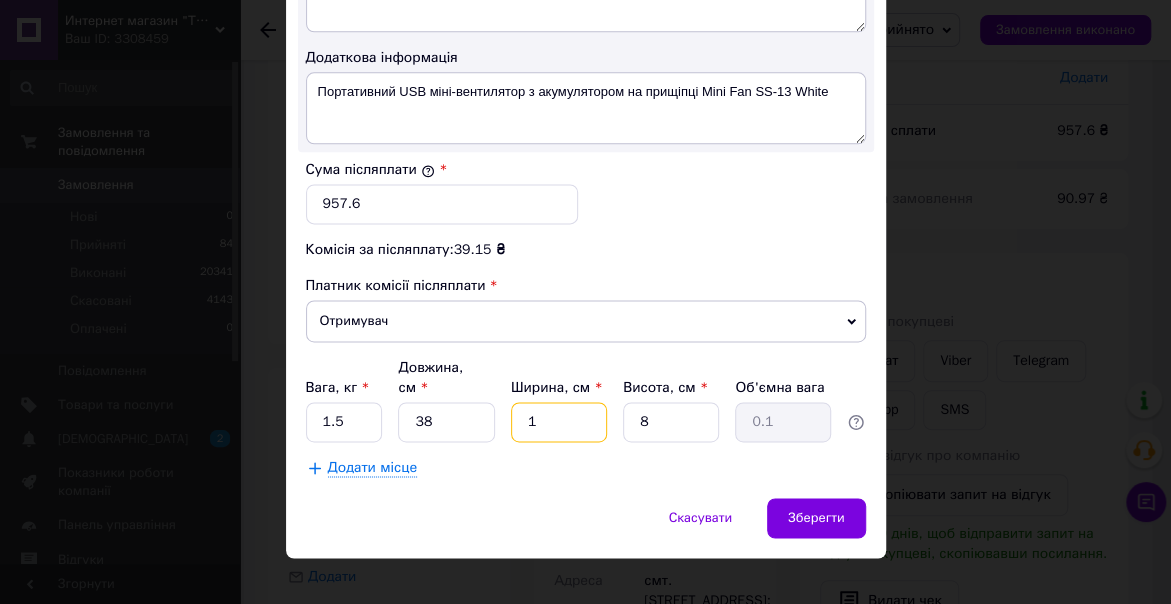 type 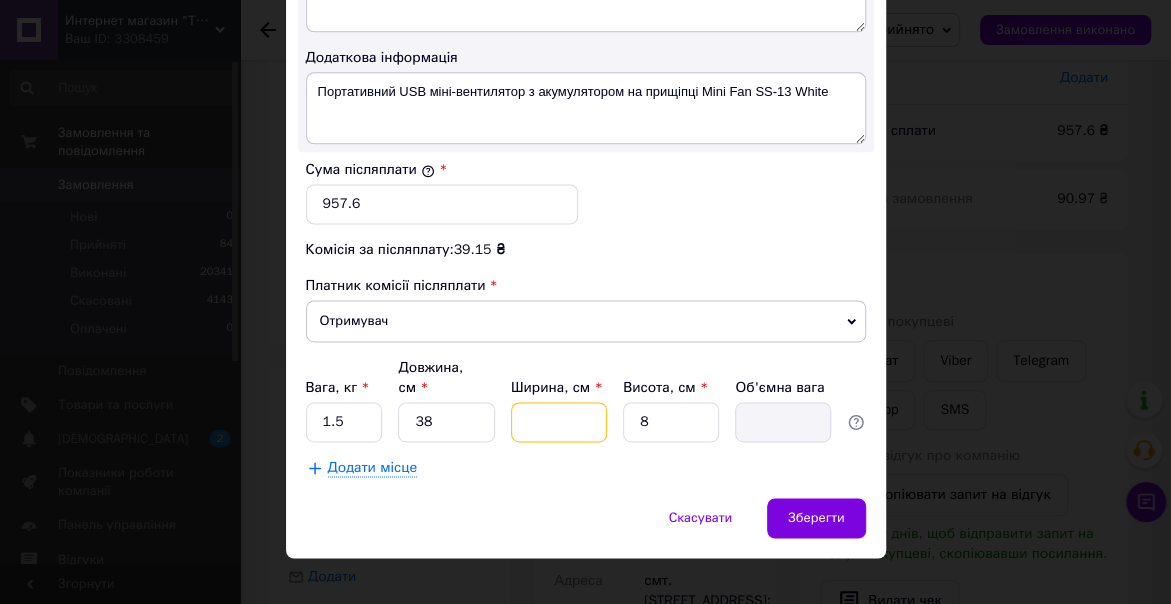 type on "1" 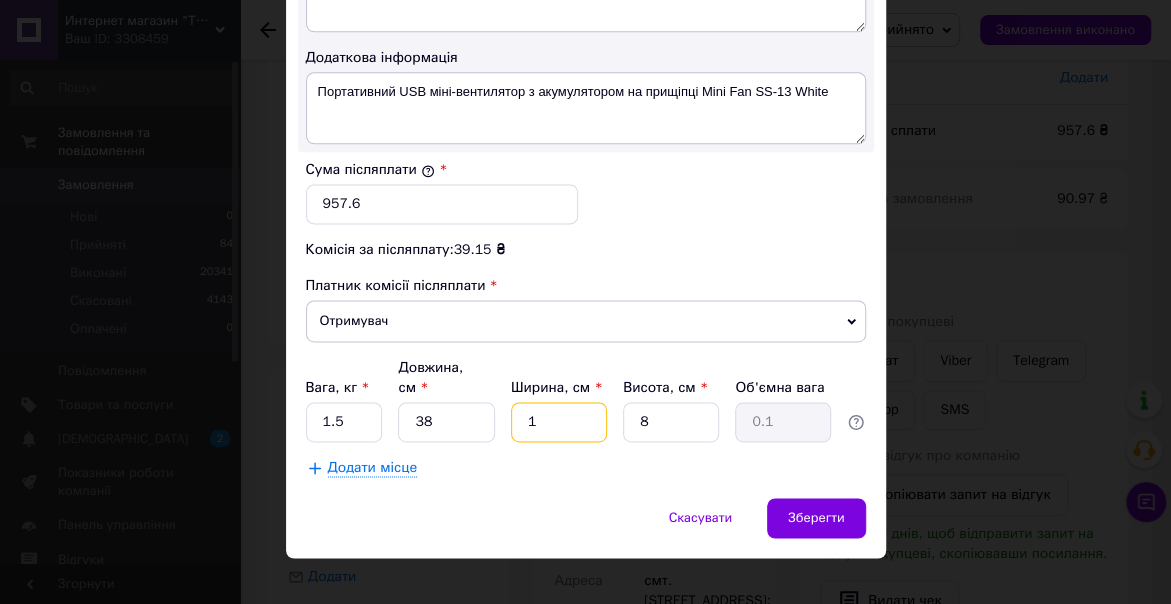 type on "12" 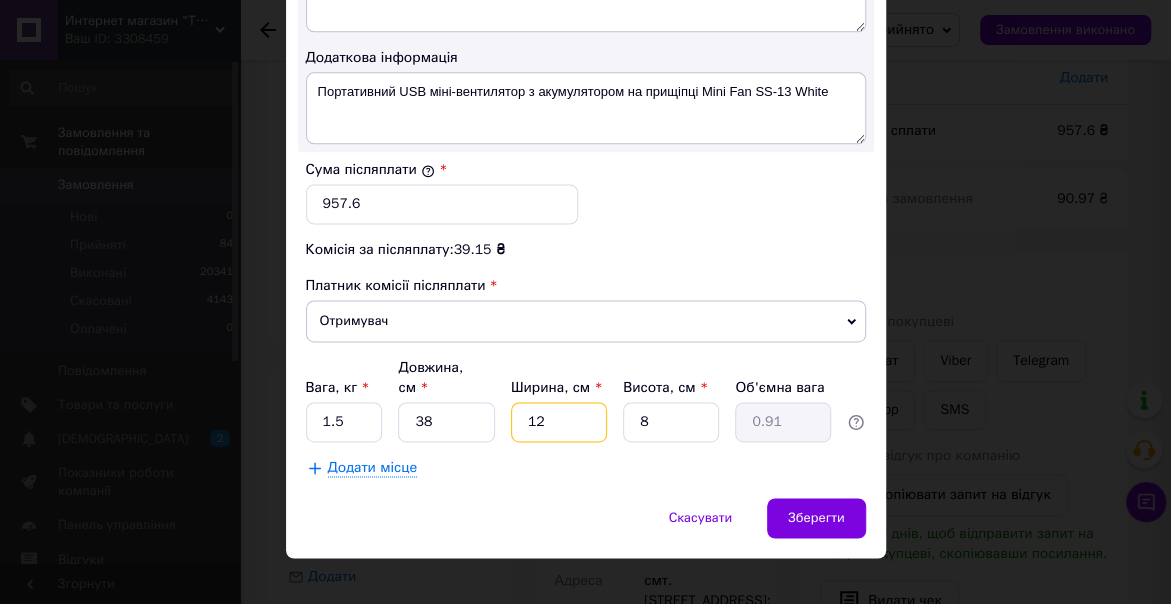 type on "12" 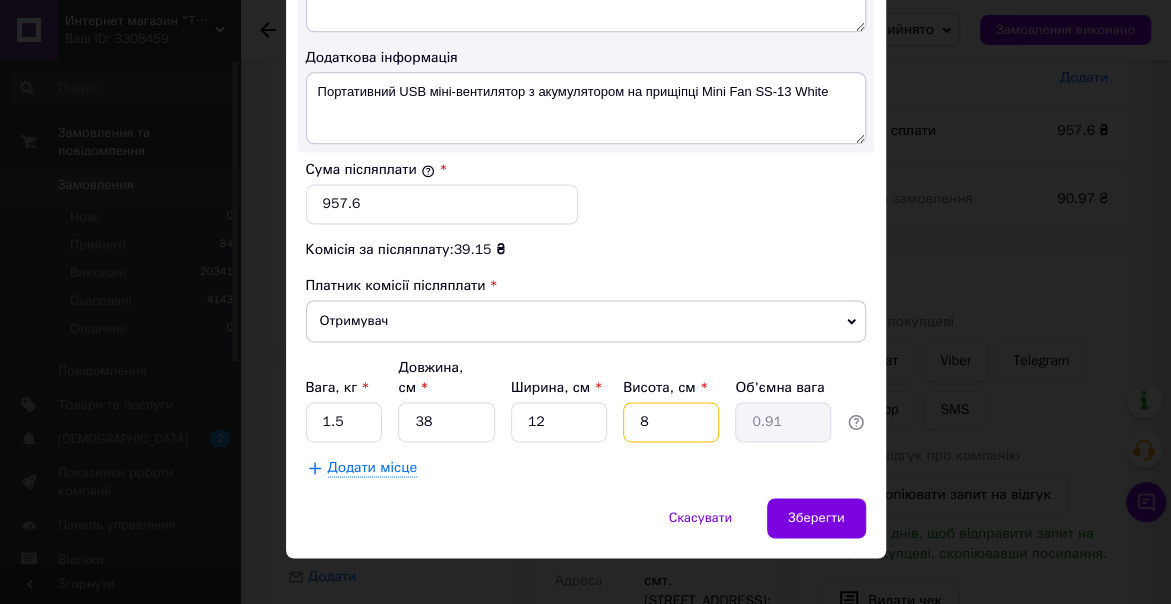 click on "8" at bounding box center [671, 422] 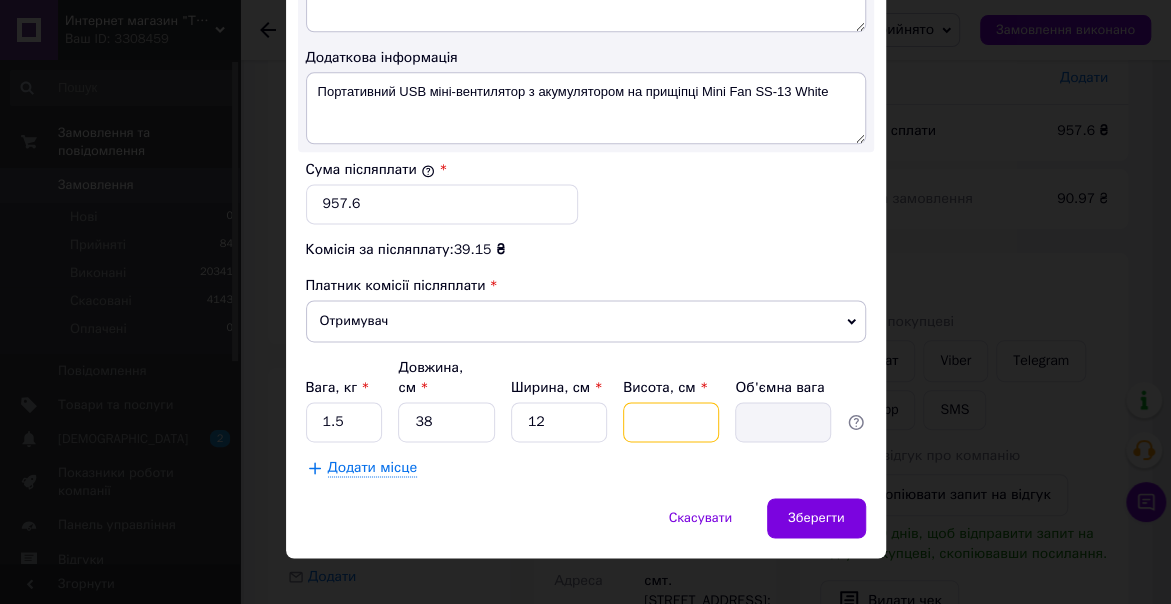 type on "1" 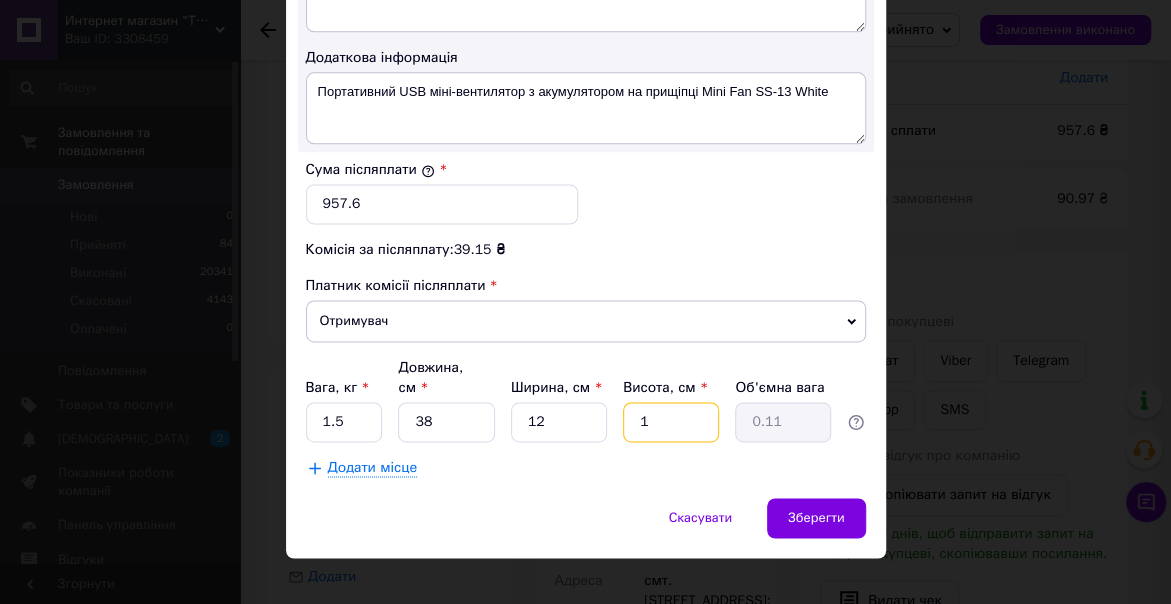 type on "12" 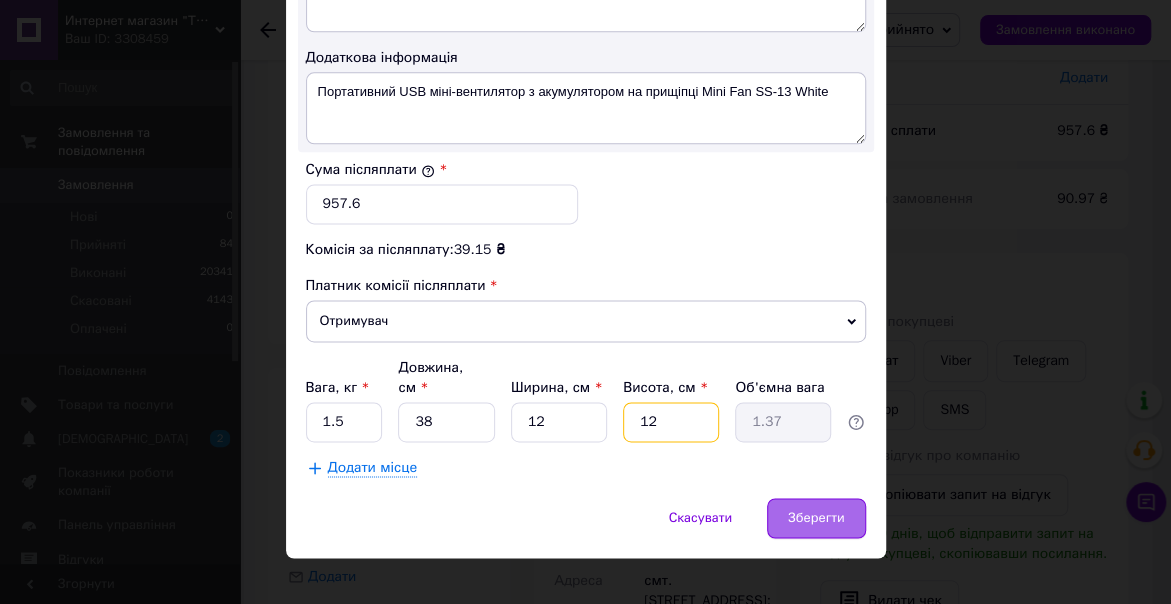 type on "12" 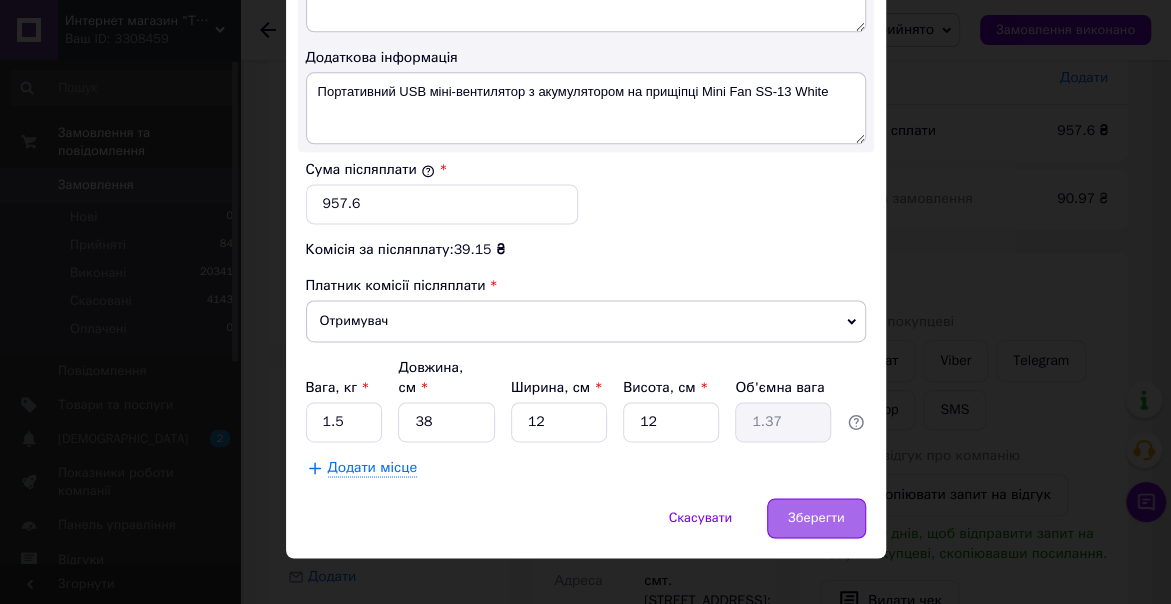 click on "Зберегти" at bounding box center (816, 518) 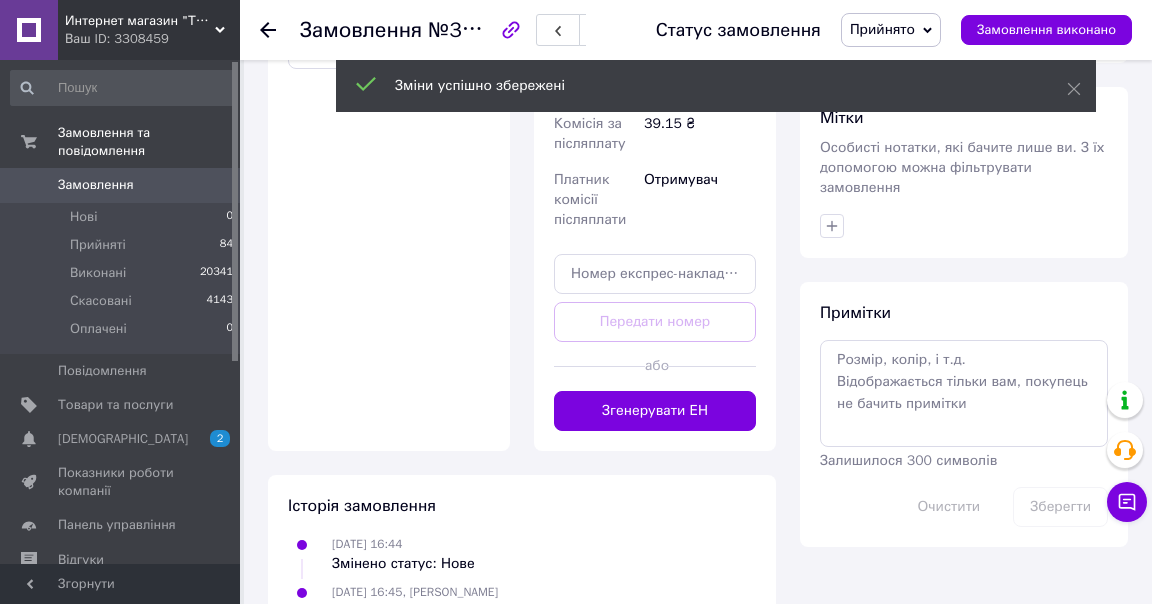 scroll, scrollTop: 814, scrollLeft: 0, axis: vertical 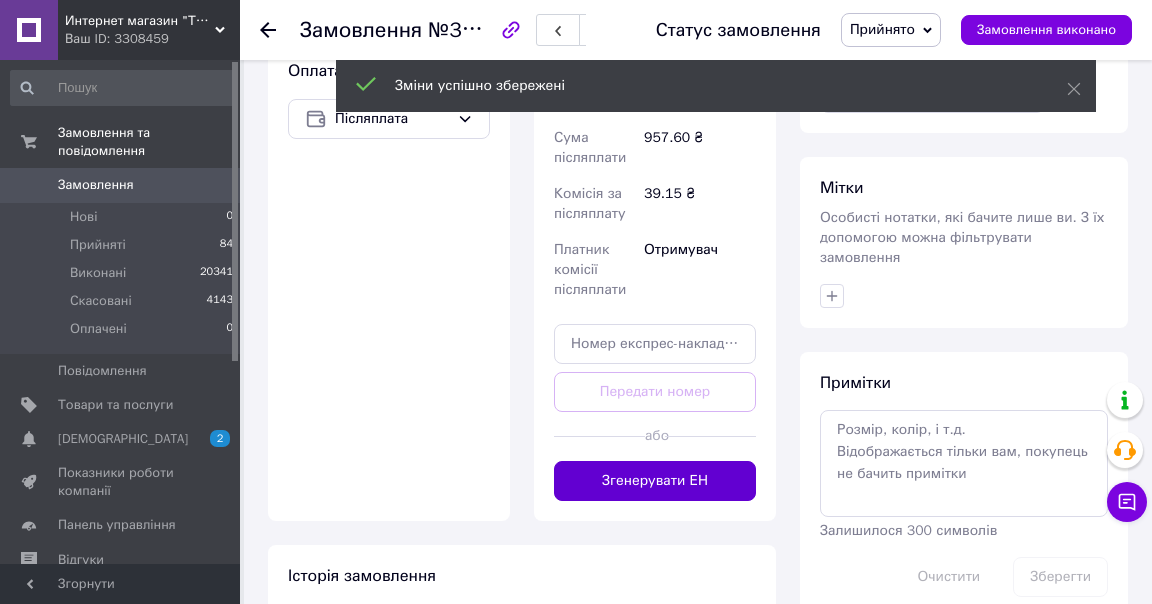 click on "Згенерувати ЕН" at bounding box center [655, 481] 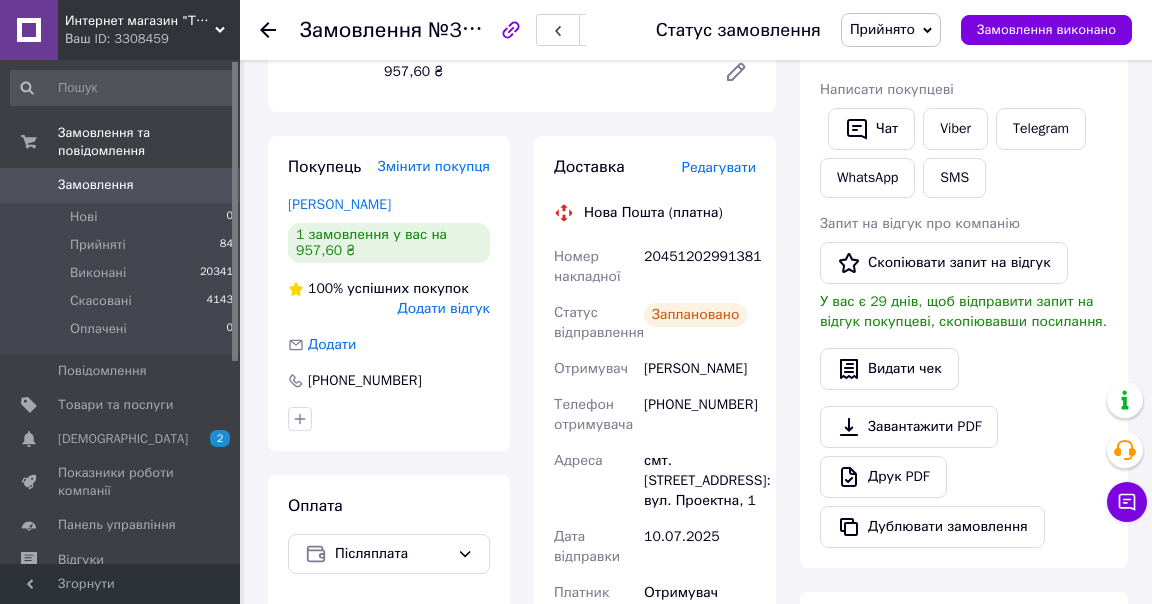 scroll, scrollTop: 369, scrollLeft: 0, axis: vertical 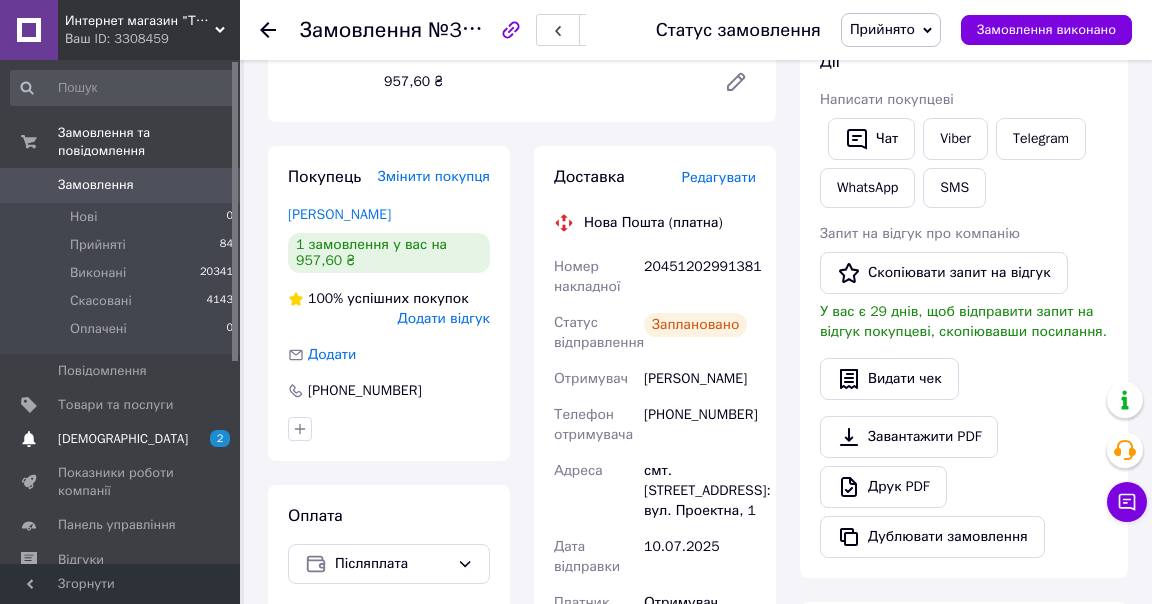 click on "[DEMOGRAPHIC_DATA]" at bounding box center (123, 439) 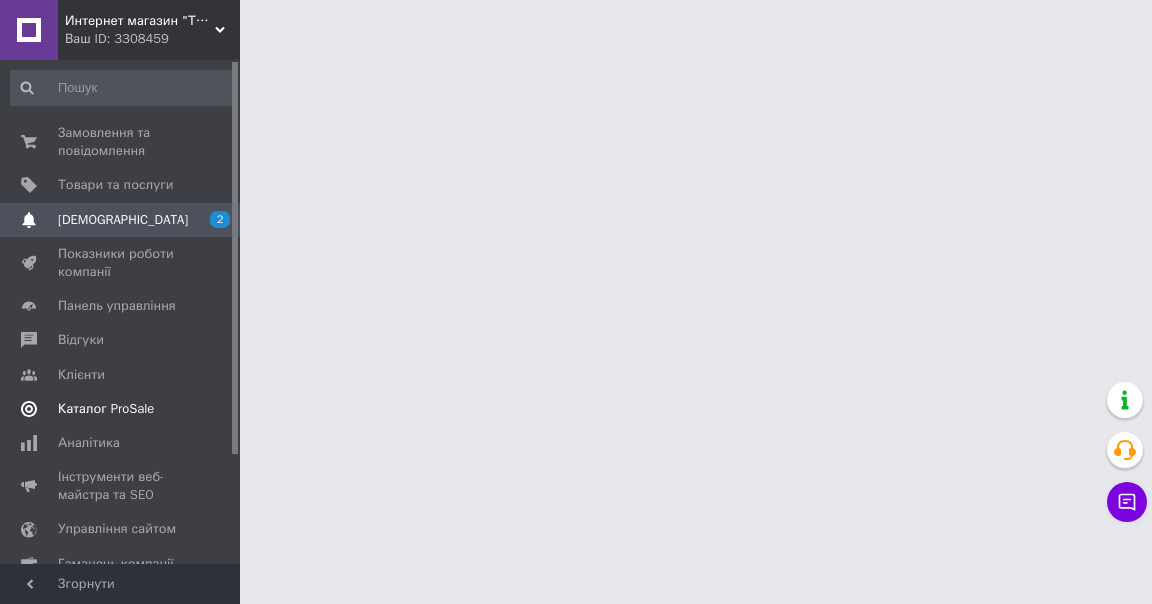 scroll, scrollTop: 0, scrollLeft: 0, axis: both 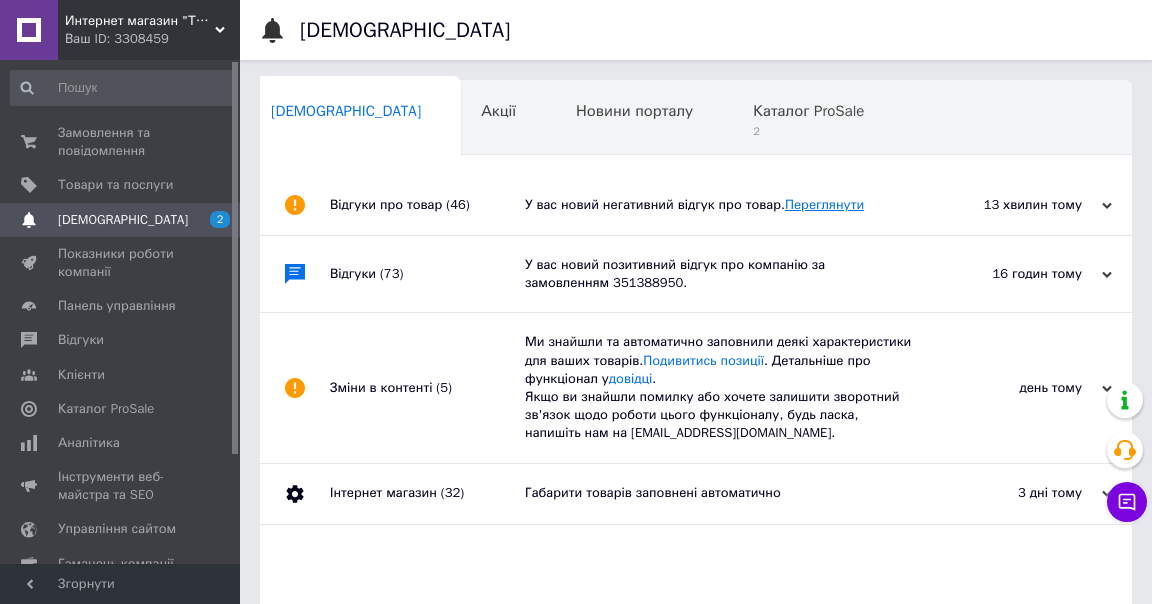 click on "Переглянути" at bounding box center [824, 204] 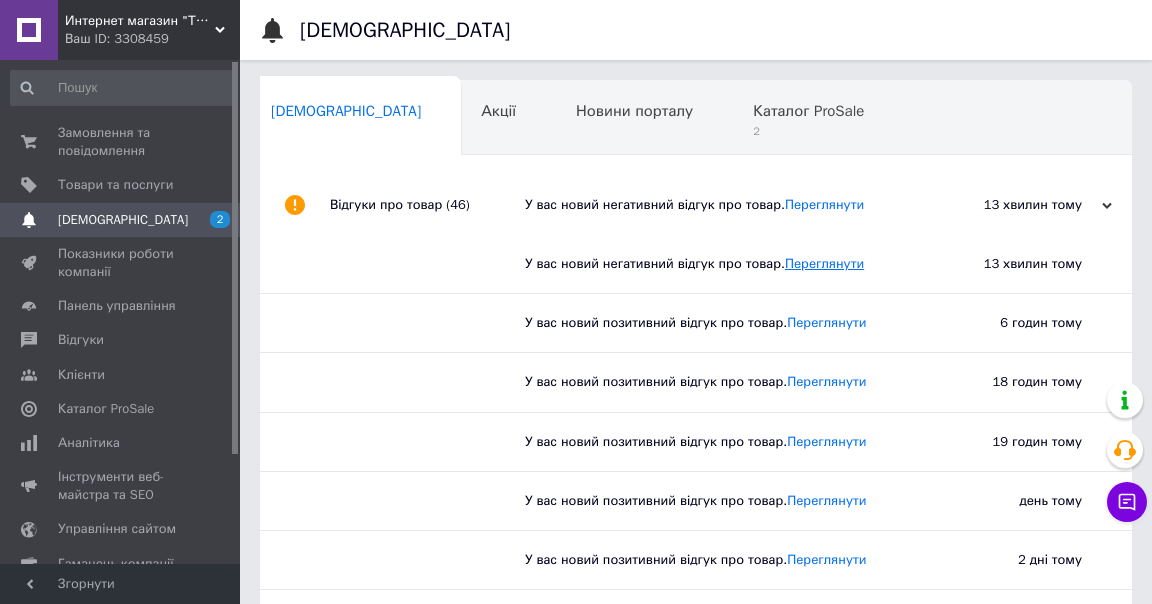 click on "Переглянути" at bounding box center [824, 263] 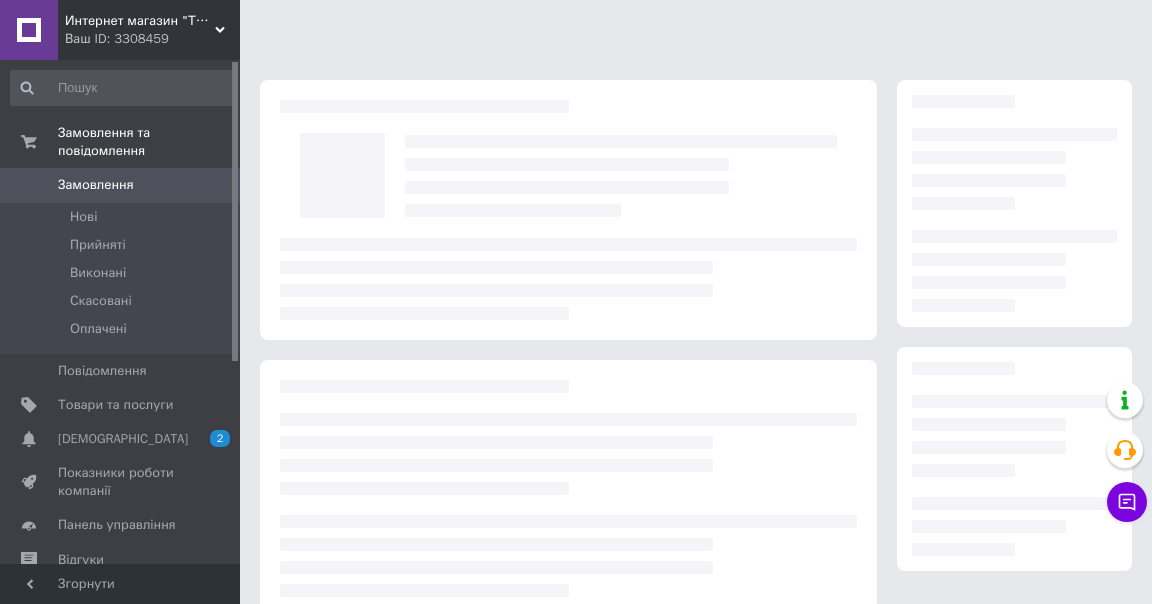 scroll, scrollTop: 0, scrollLeft: 0, axis: both 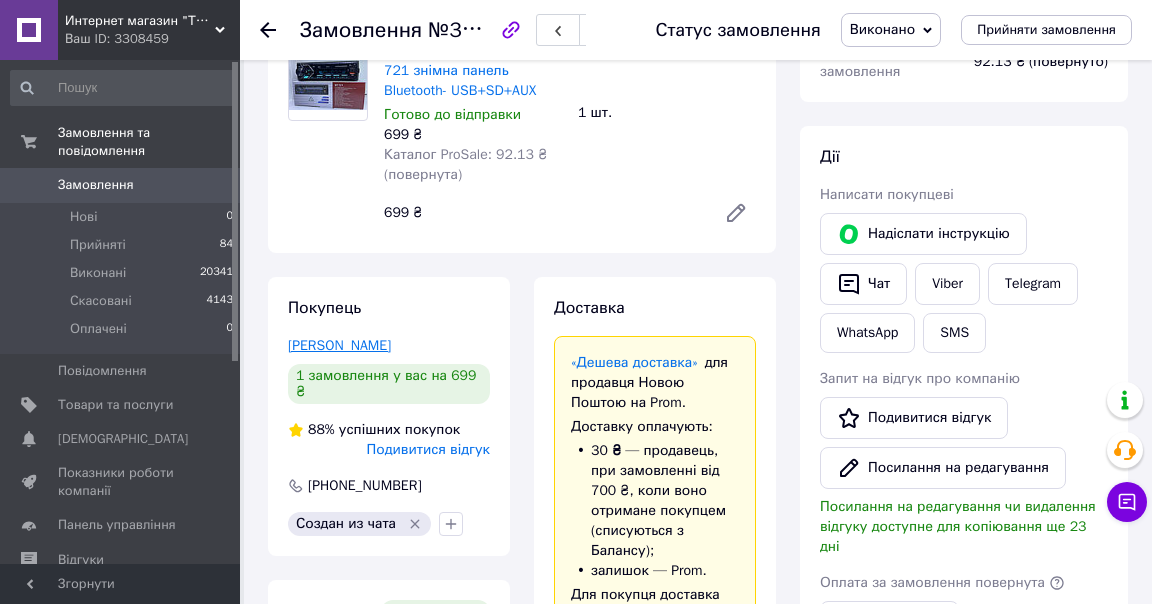 click on "[PERSON_NAME]" at bounding box center [339, 345] 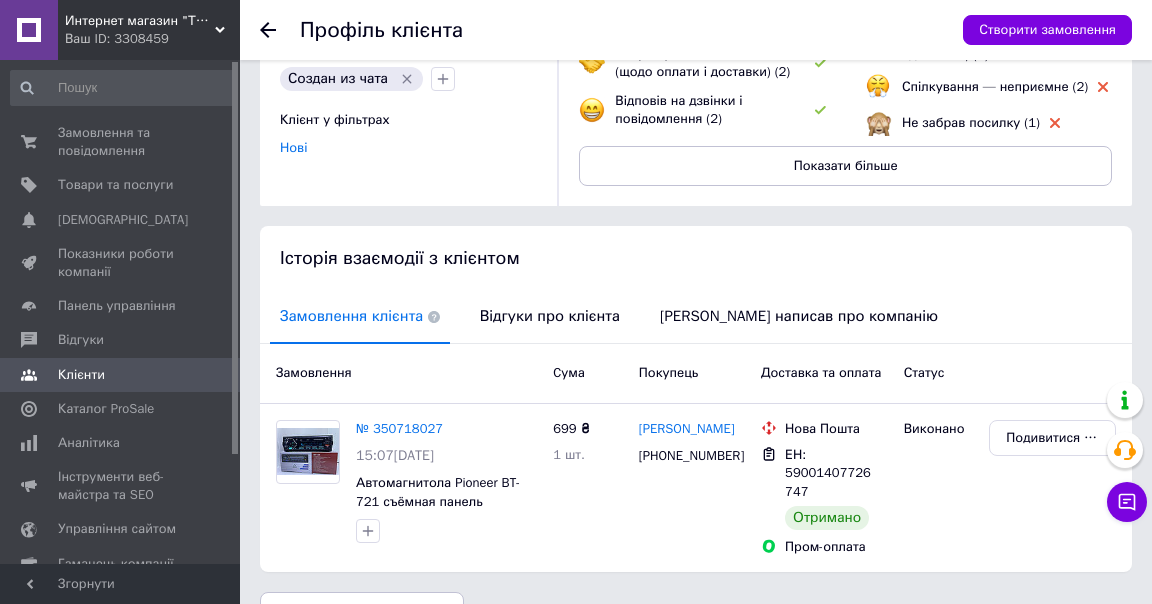 scroll, scrollTop: 276, scrollLeft: 0, axis: vertical 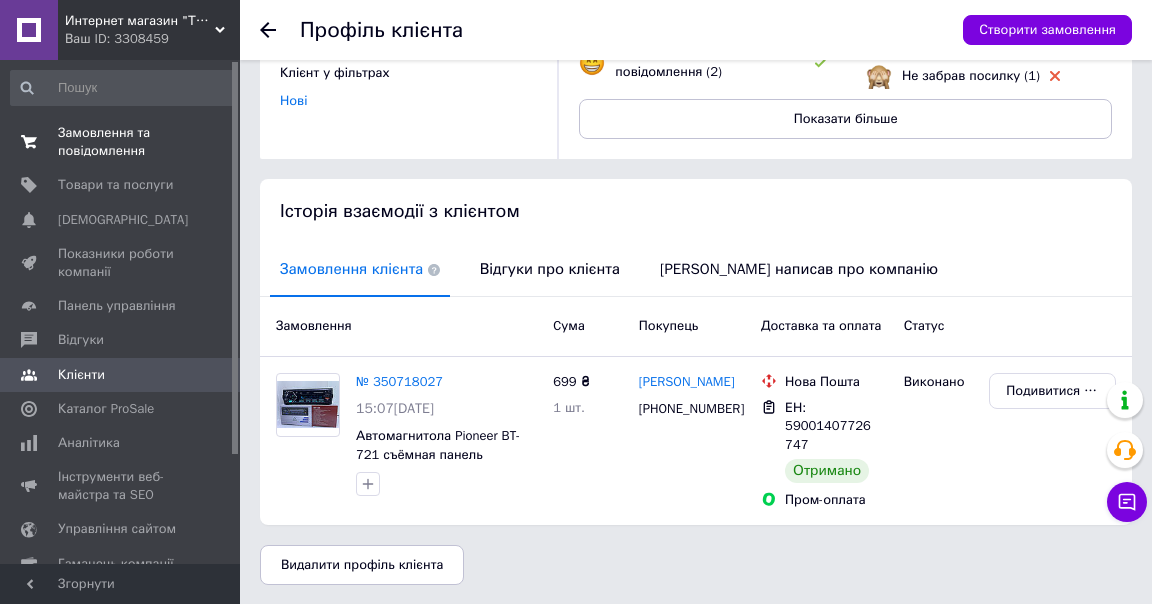 click on "Замовлення та повідомлення" at bounding box center [121, 142] 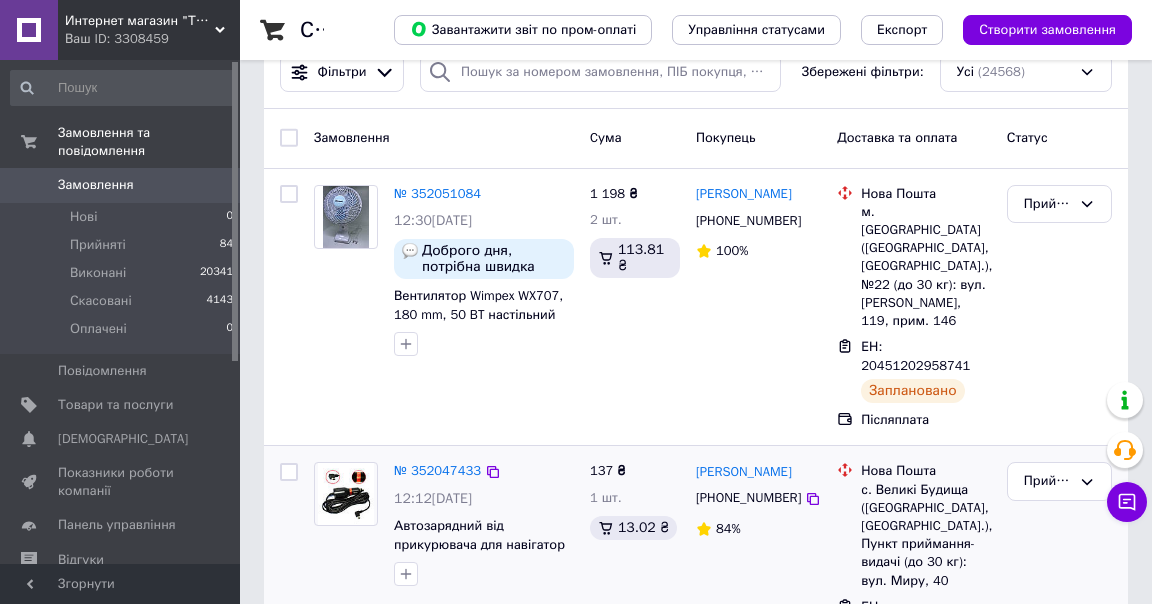 scroll, scrollTop: 0, scrollLeft: 0, axis: both 